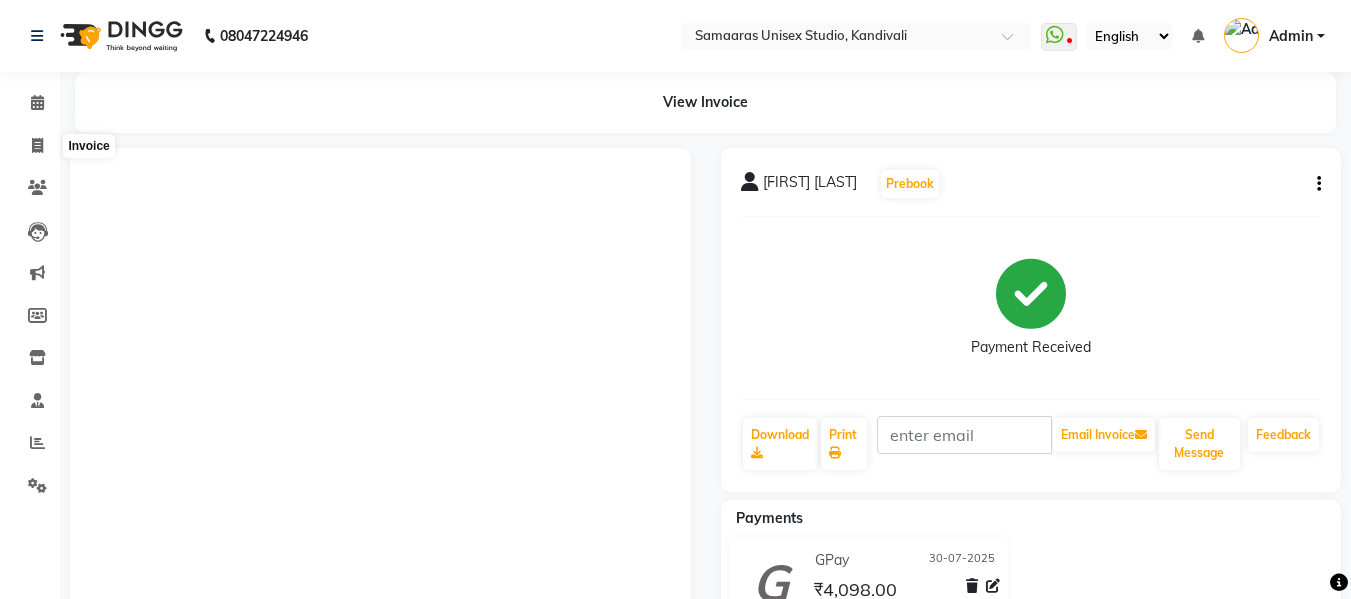 scroll, scrollTop: 0, scrollLeft: 0, axis: both 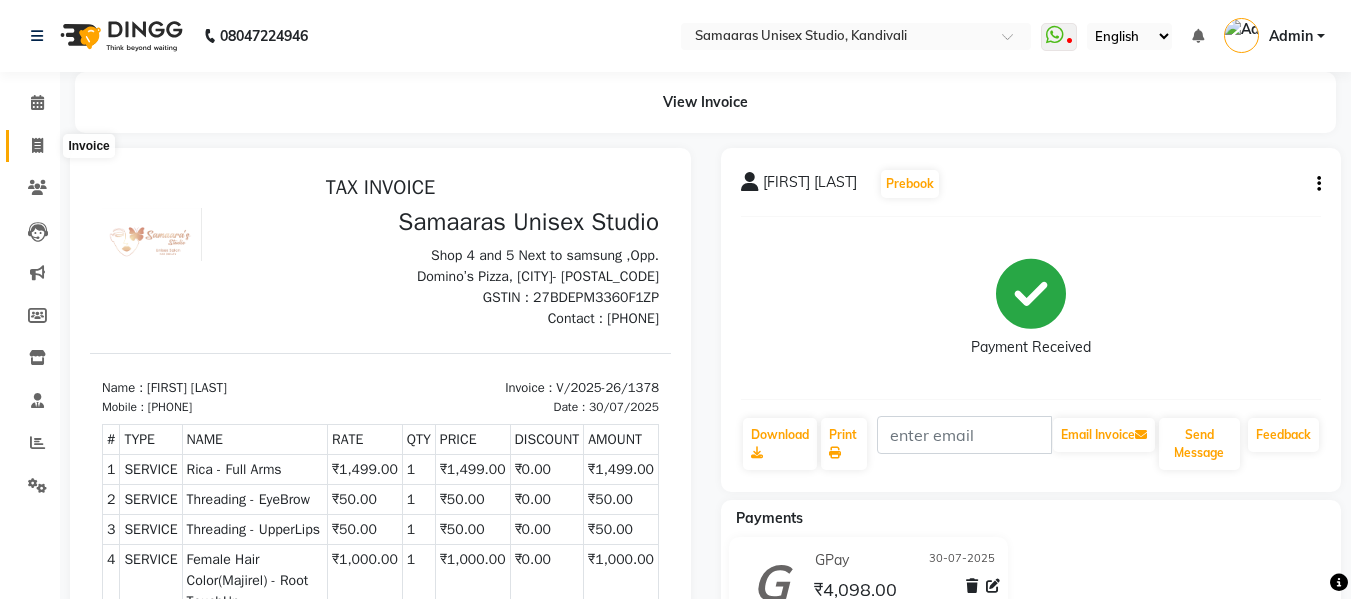 click 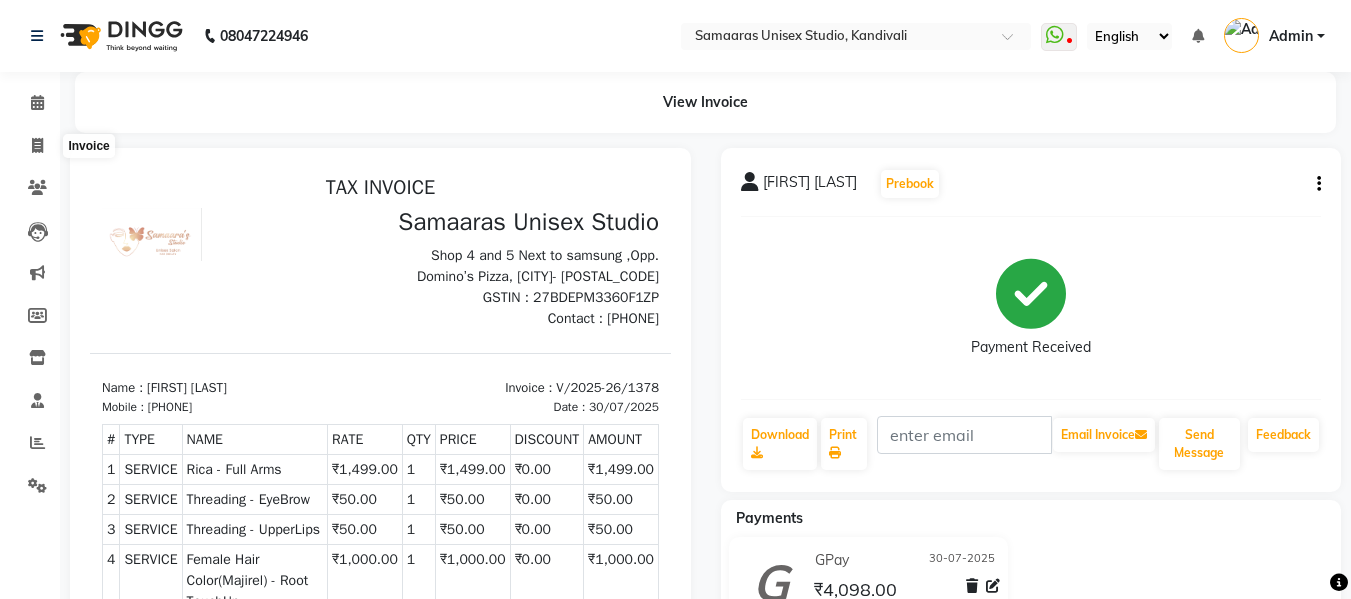 select on "service" 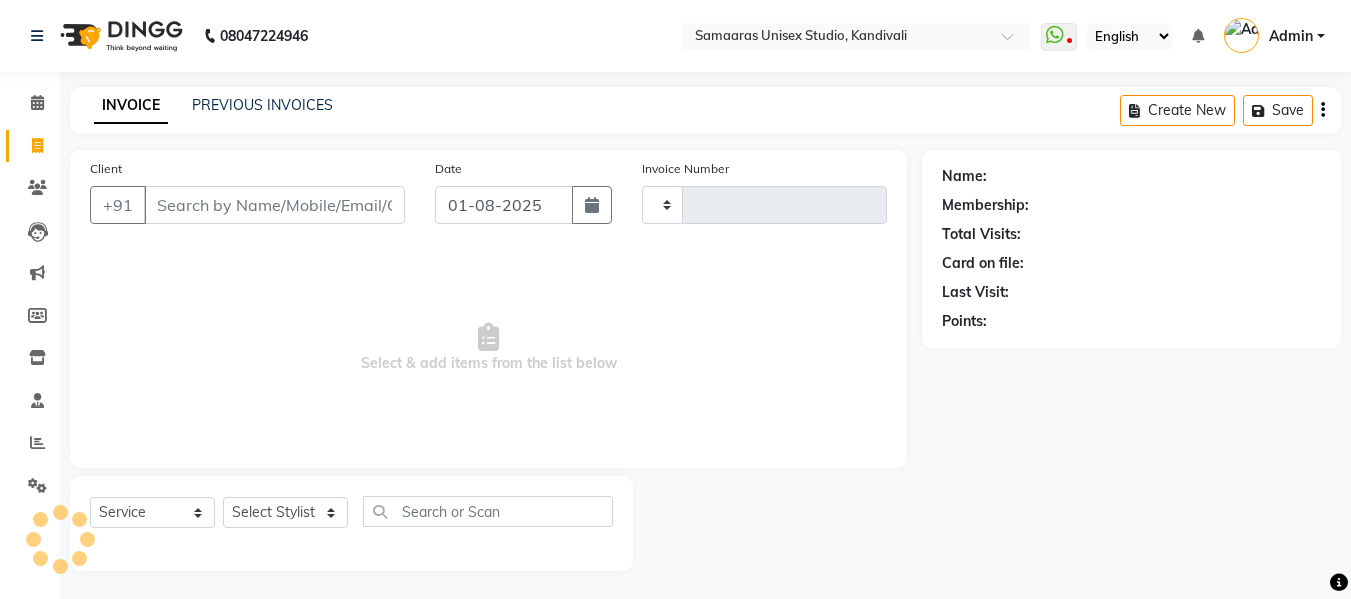 scroll, scrollTop: 2, scrollLeft: 0, axis: vertical 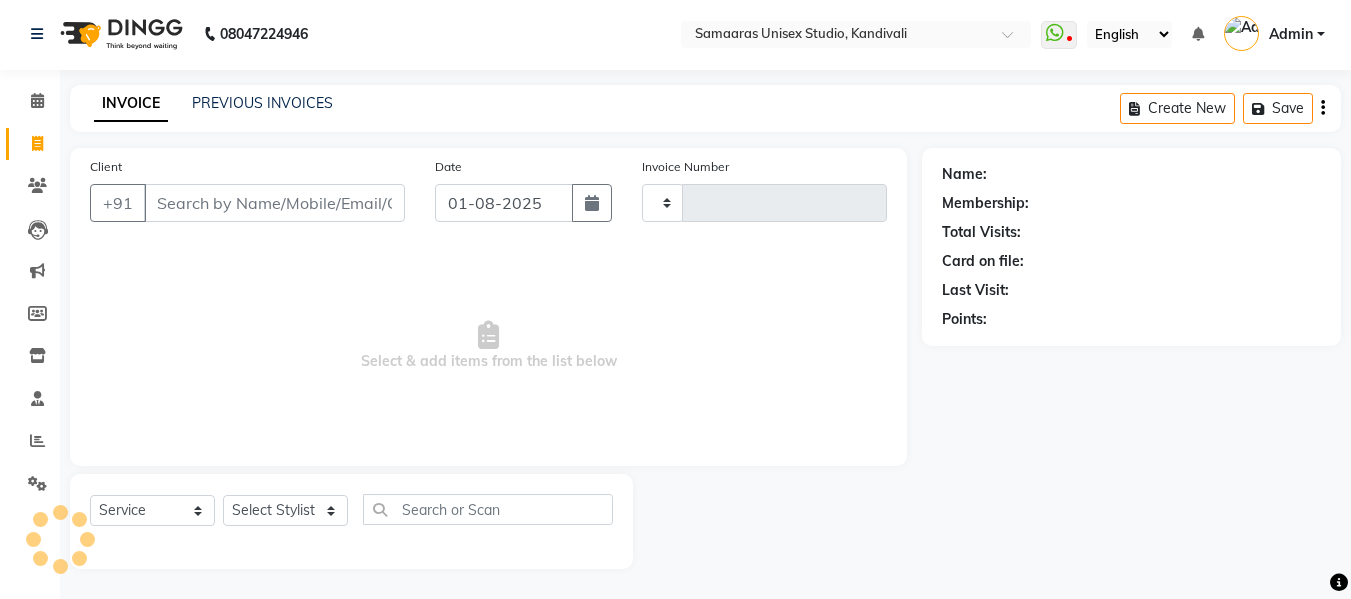 type on "1379" 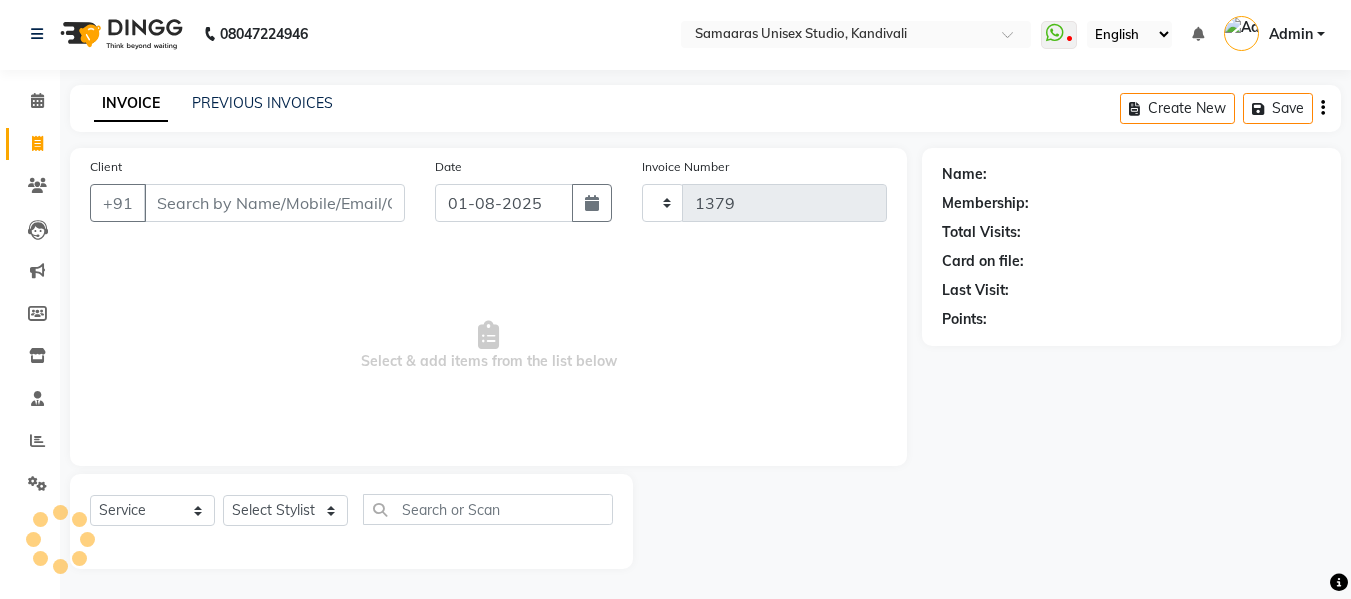 select on "[NUMBER]" 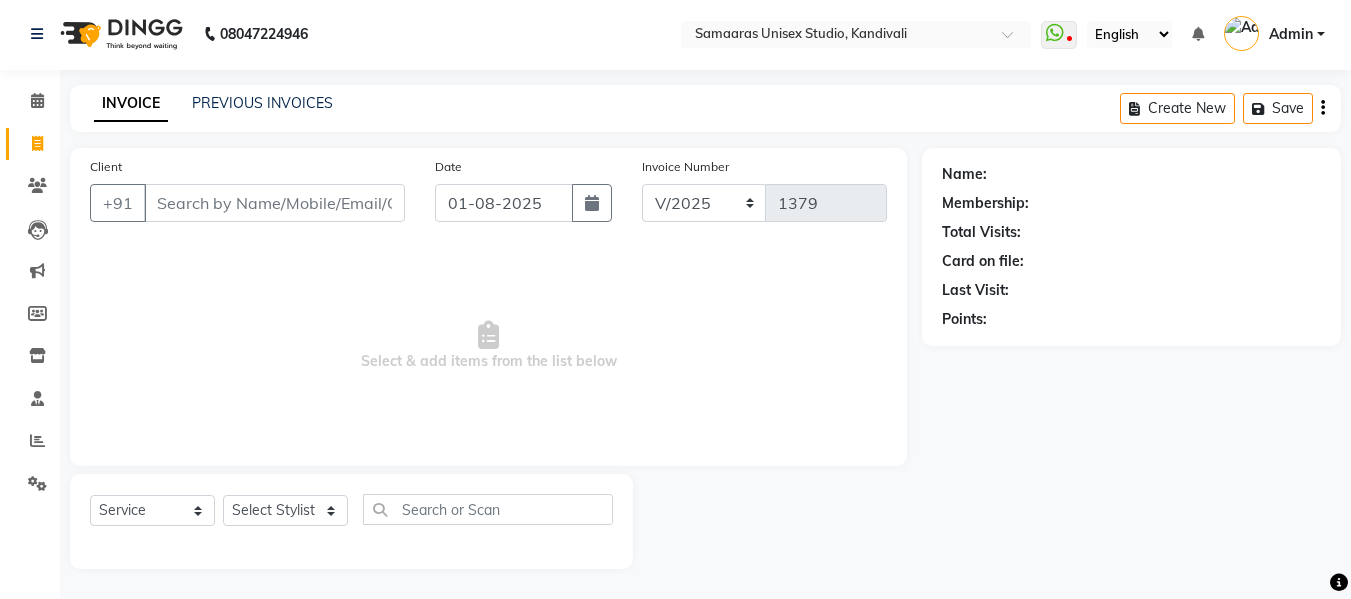 click on "Client" at bounding box center [274, 203] 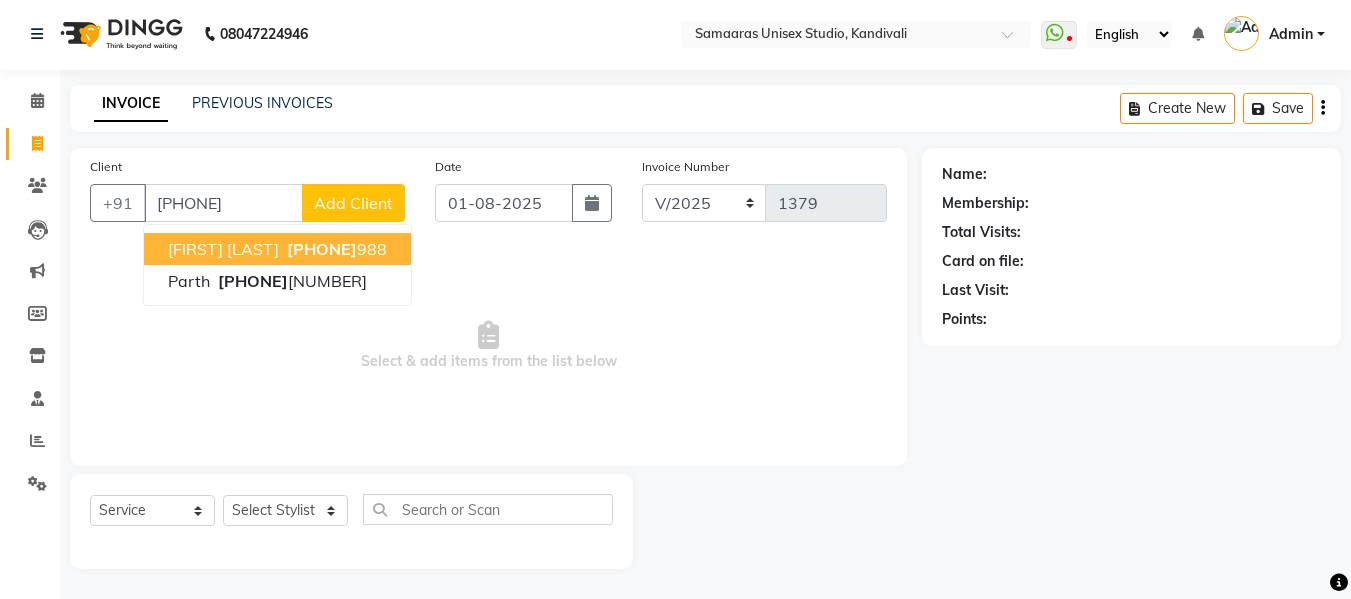 click on "[FIRST] [LAST]   [PHONE]" at bounding box center [277, 249] 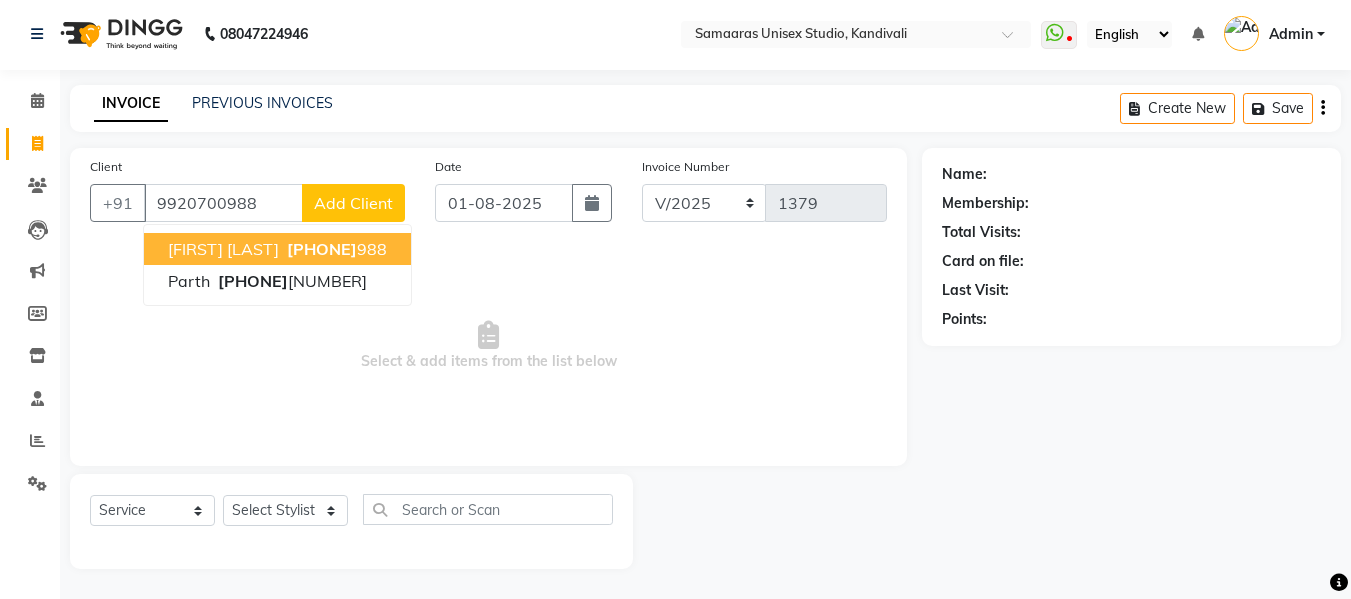 type on "9920700988" 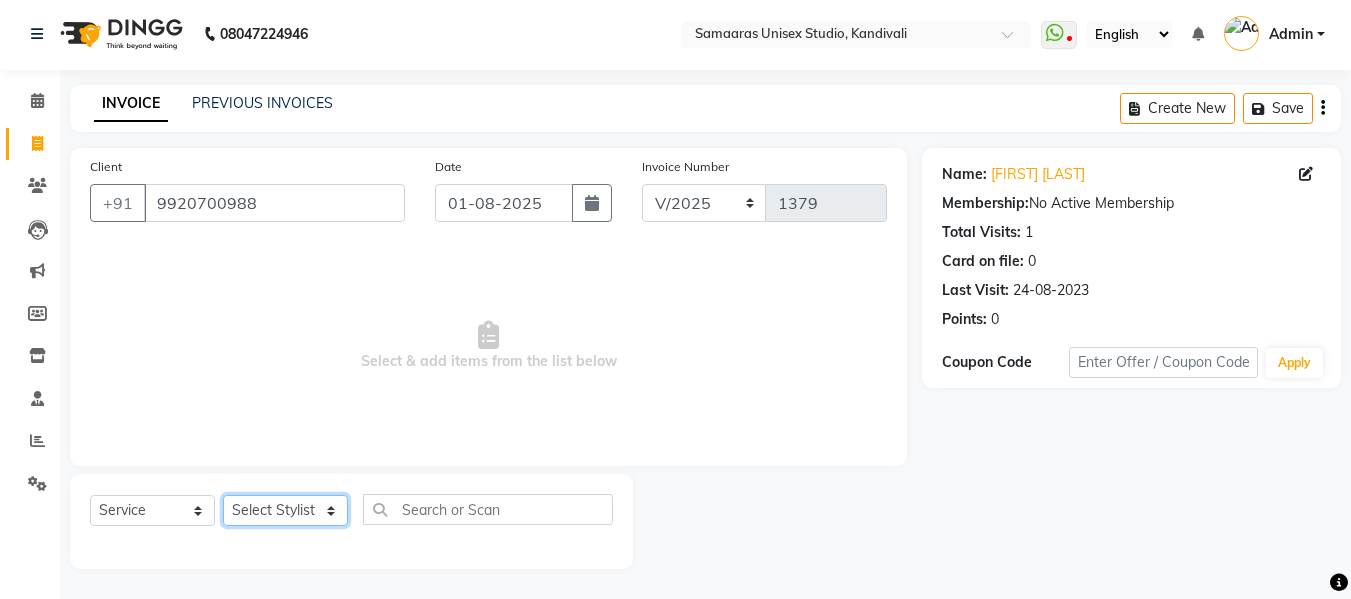 click on "Select Stylist Daksh Sir Firoz bhai Front Desk Guddu Kajal Priya Salman Bhai" 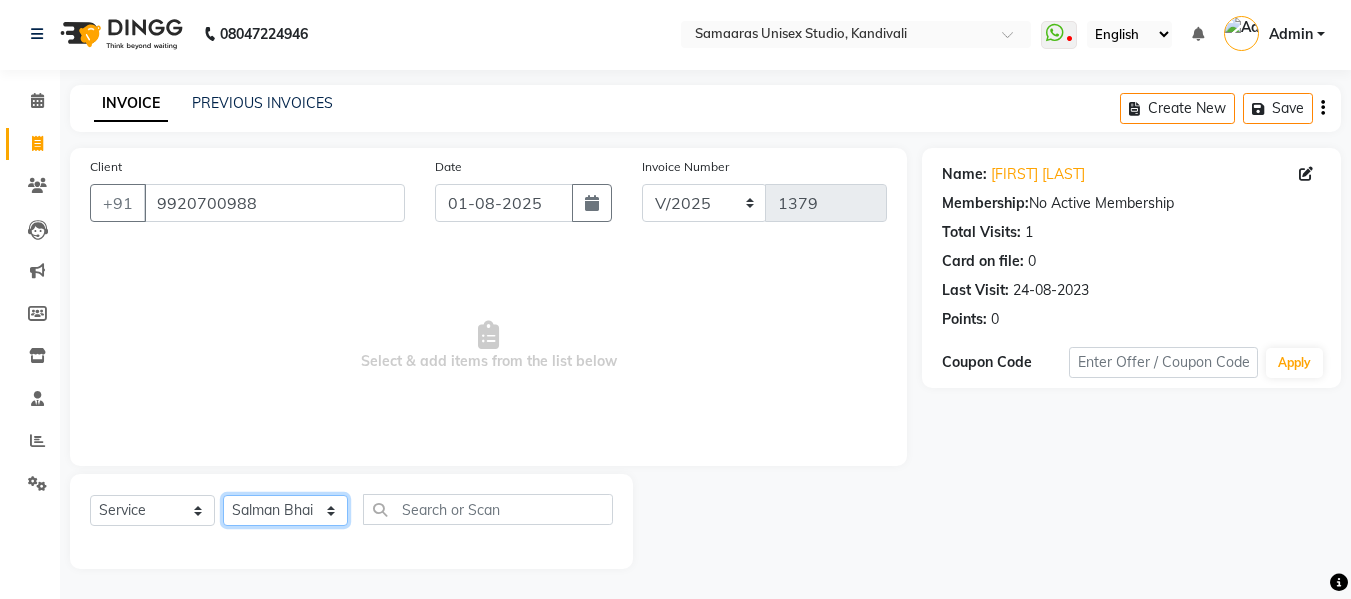 click on "Select Stylist Daksh Sir Firoz bhai Front Desk Guddu Kajal Priya Salman Bhai" 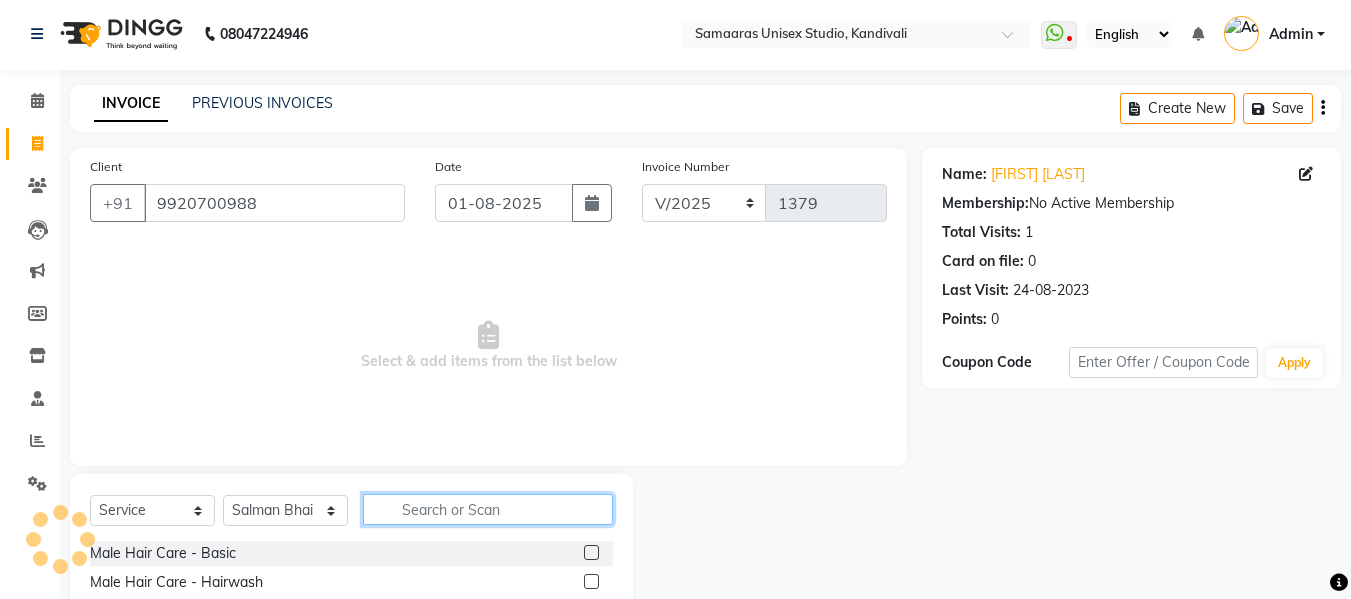 click 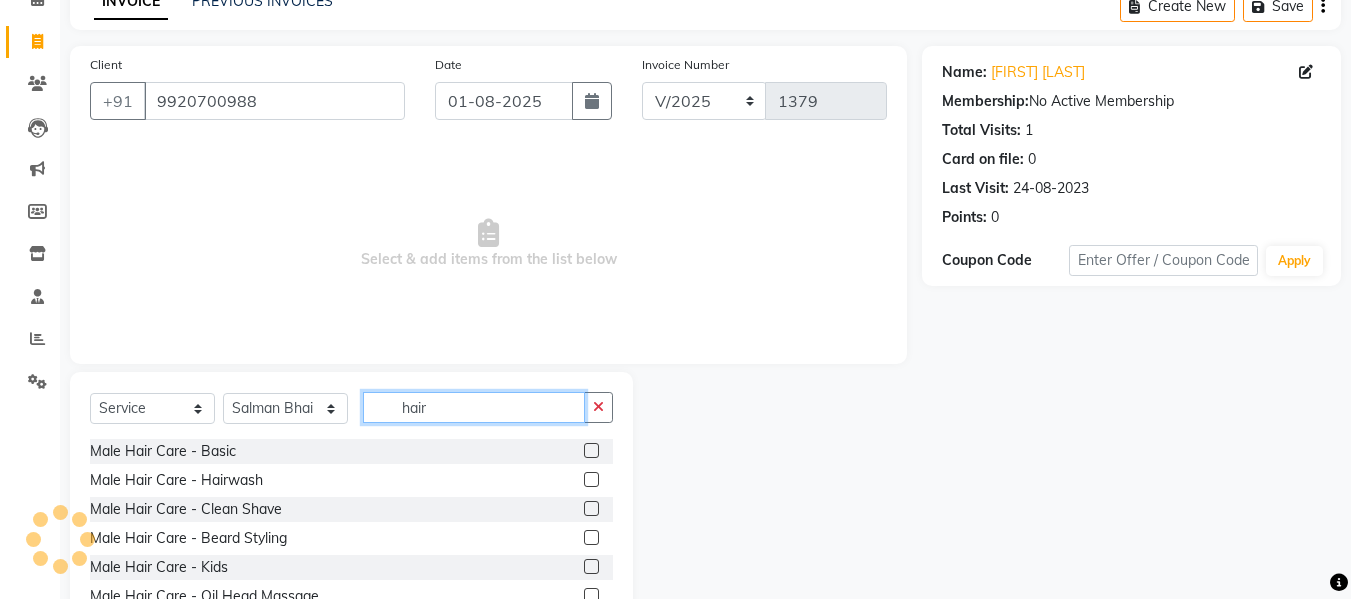 scroll, scrollTop: 202, scrollLeft: 0, axis: vertical 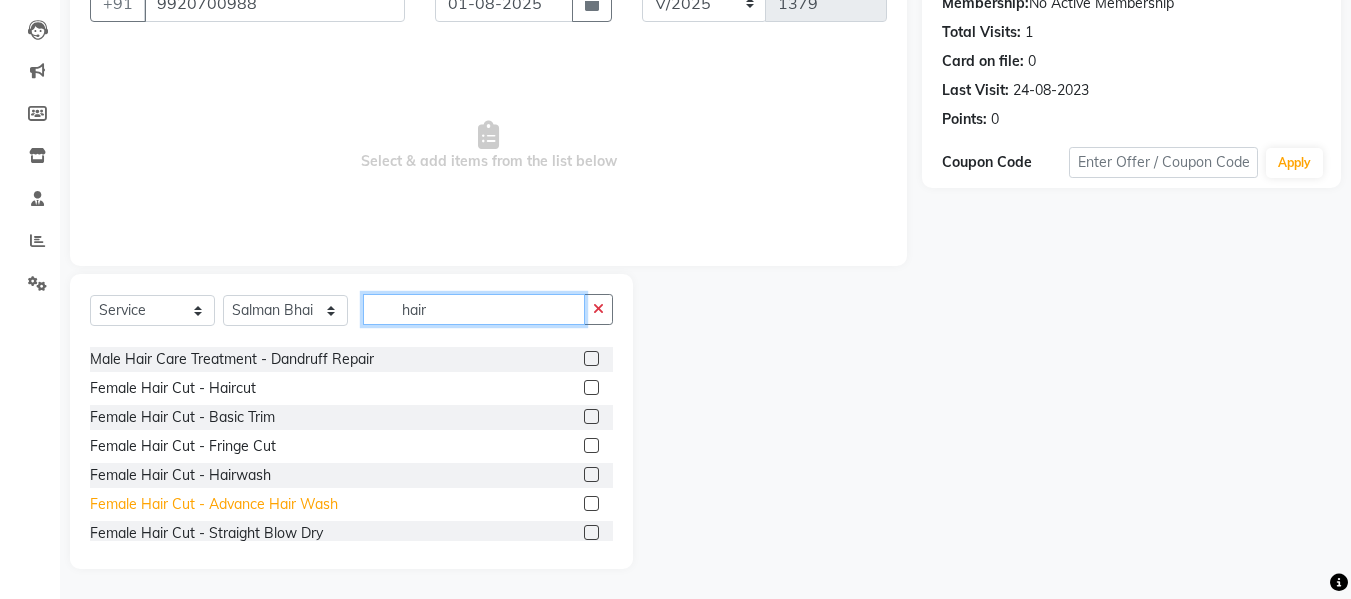 type on "hair" 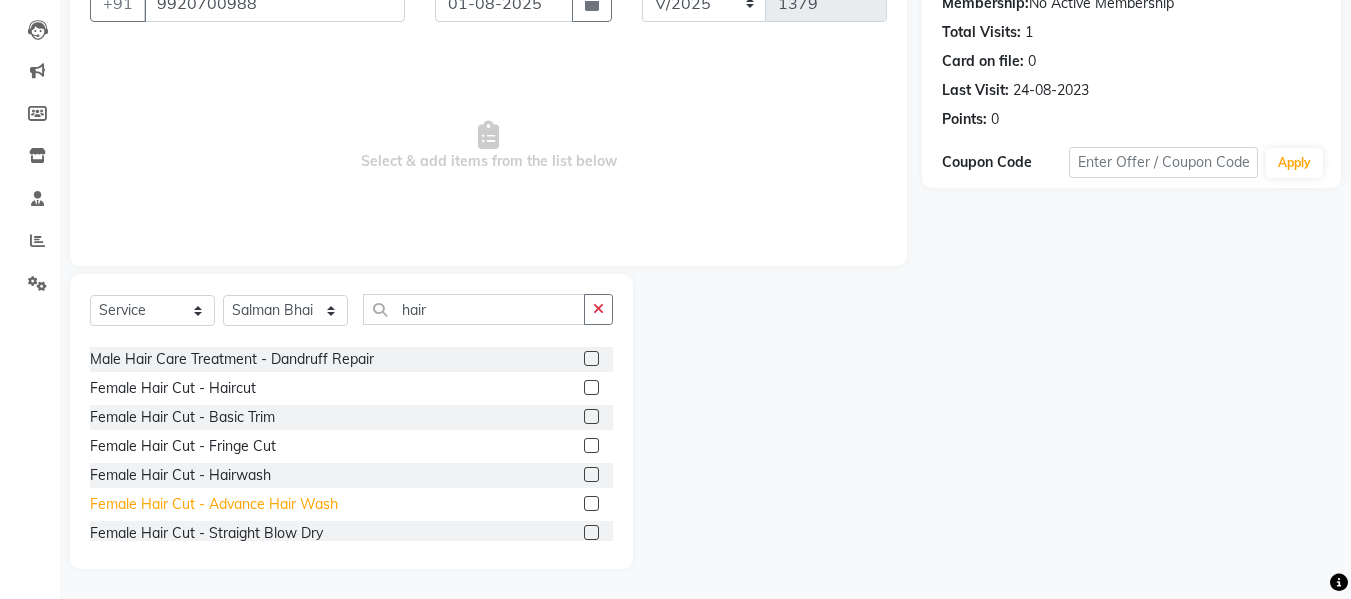 click on "Female Hair Cut  - Advance Hair Wash" 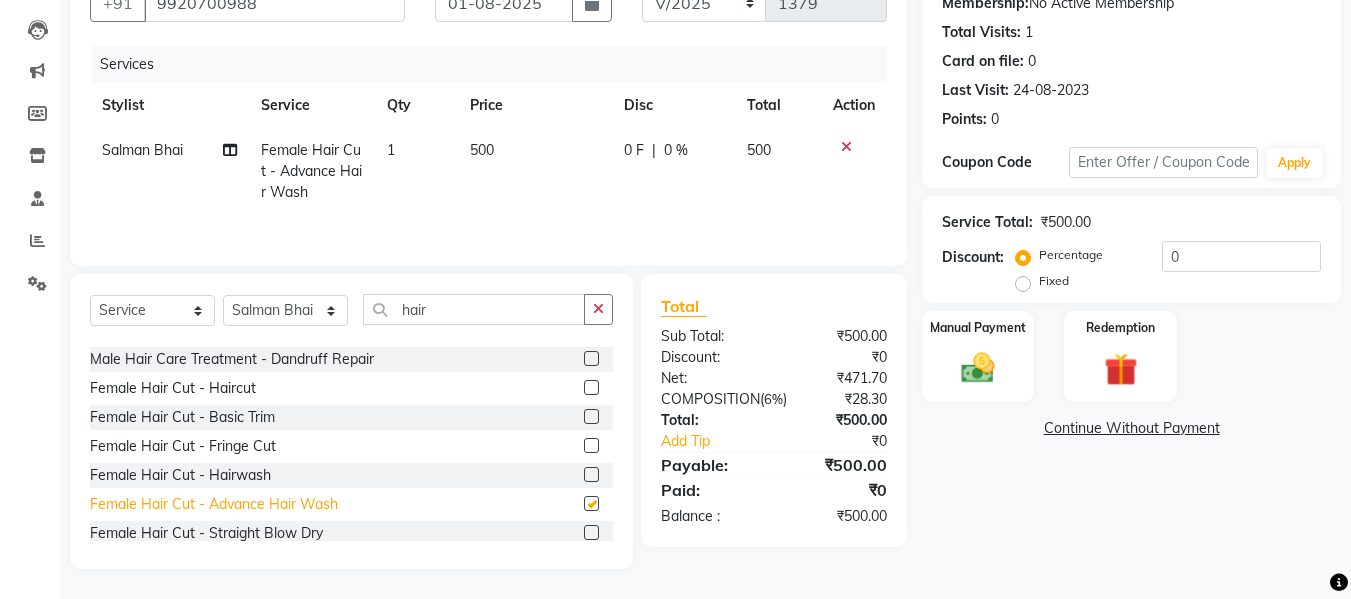 checkbox on "false" 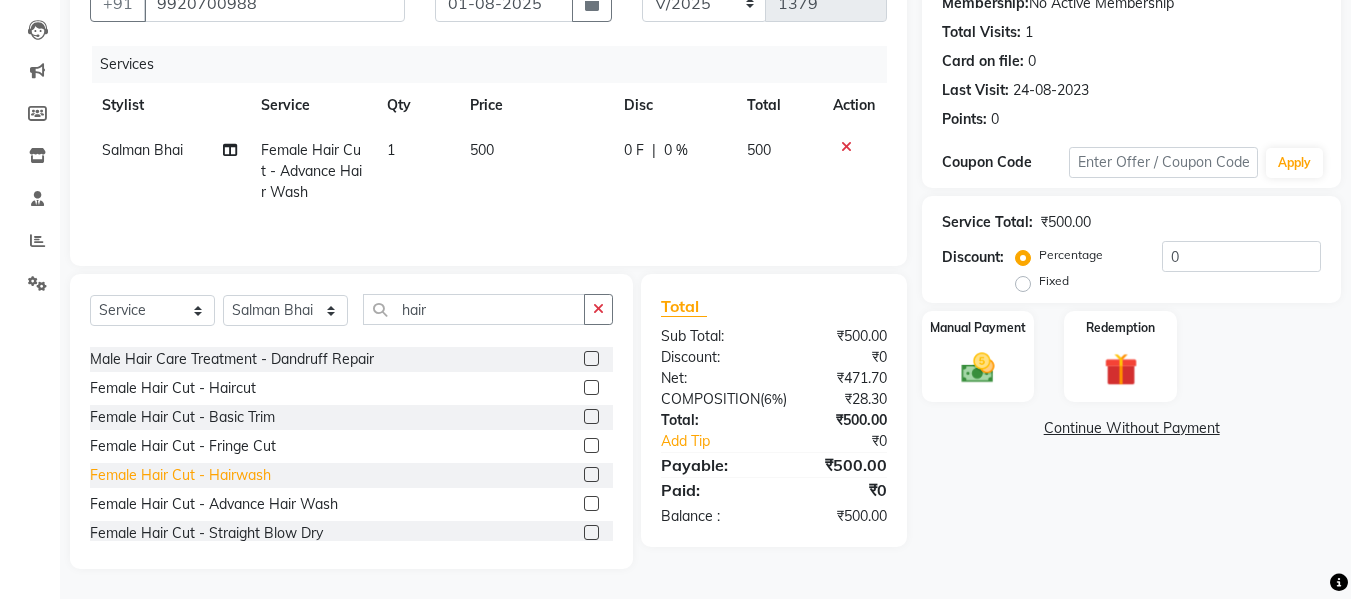 click on "Female Hair Cut  - Hairwash" 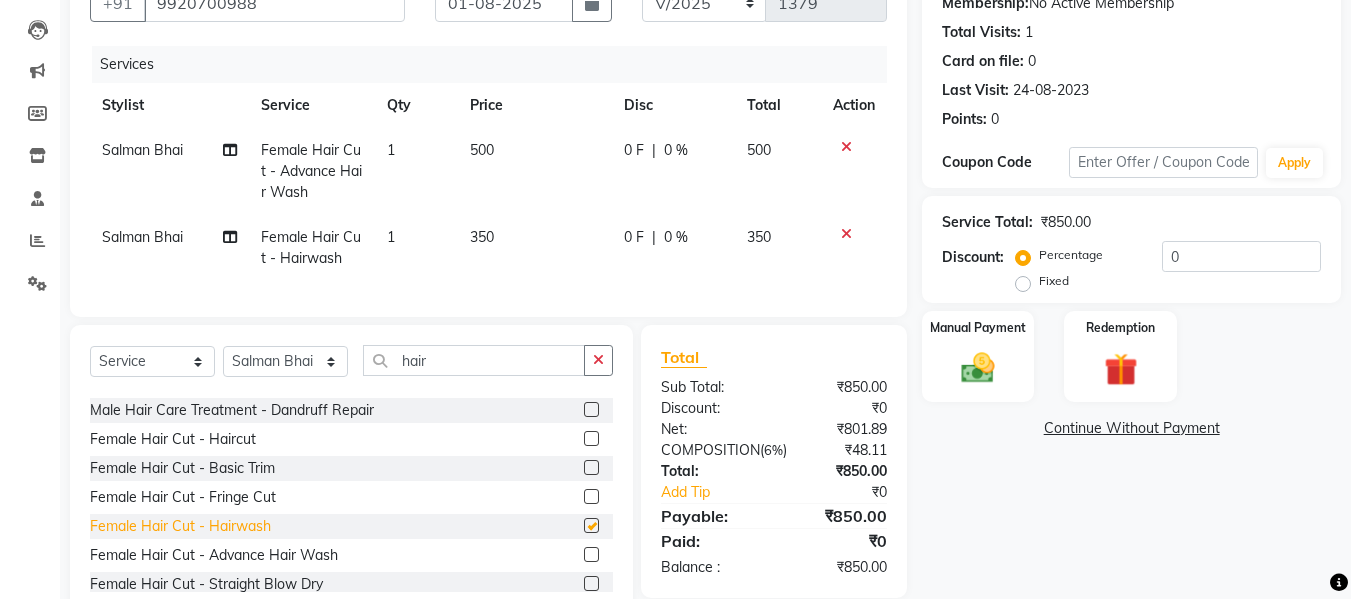 checkbox on "false" 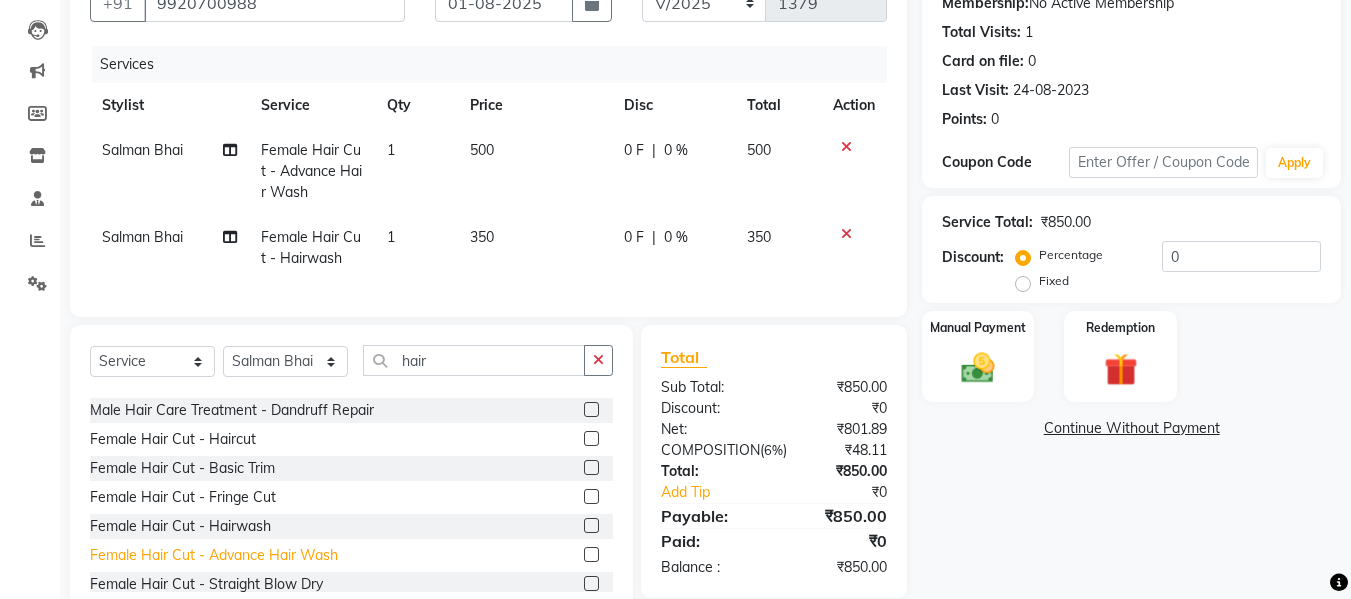 click on "Female Hair Cut  - Advance Hair Wash" 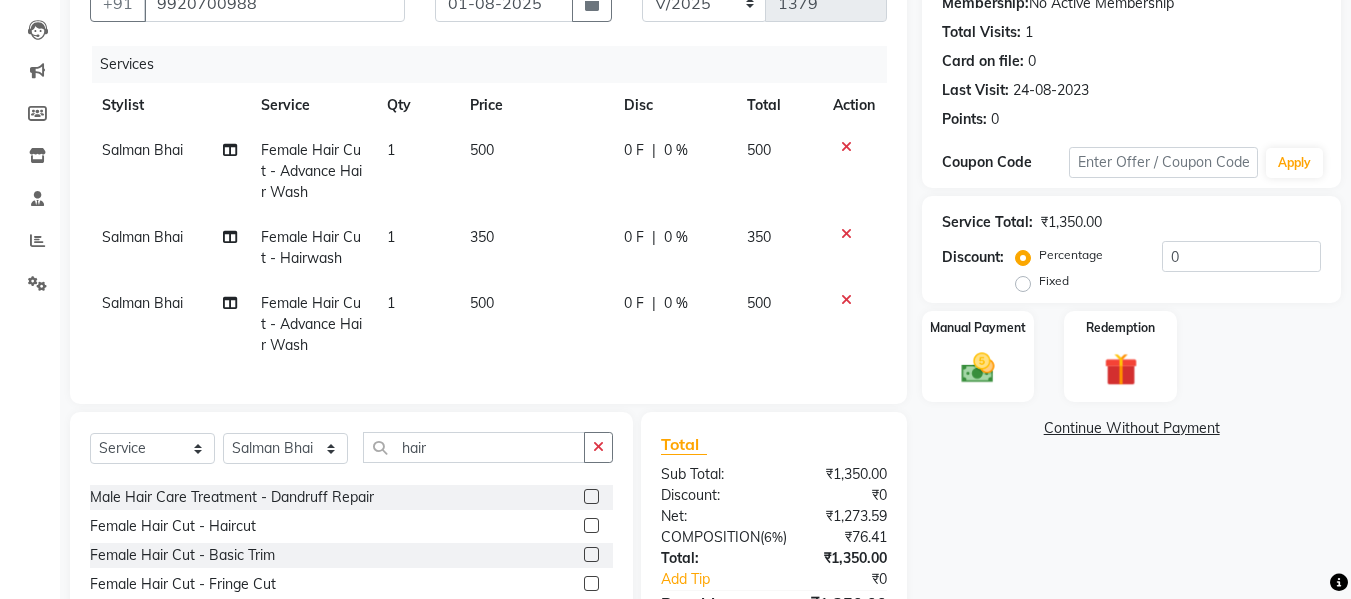 click 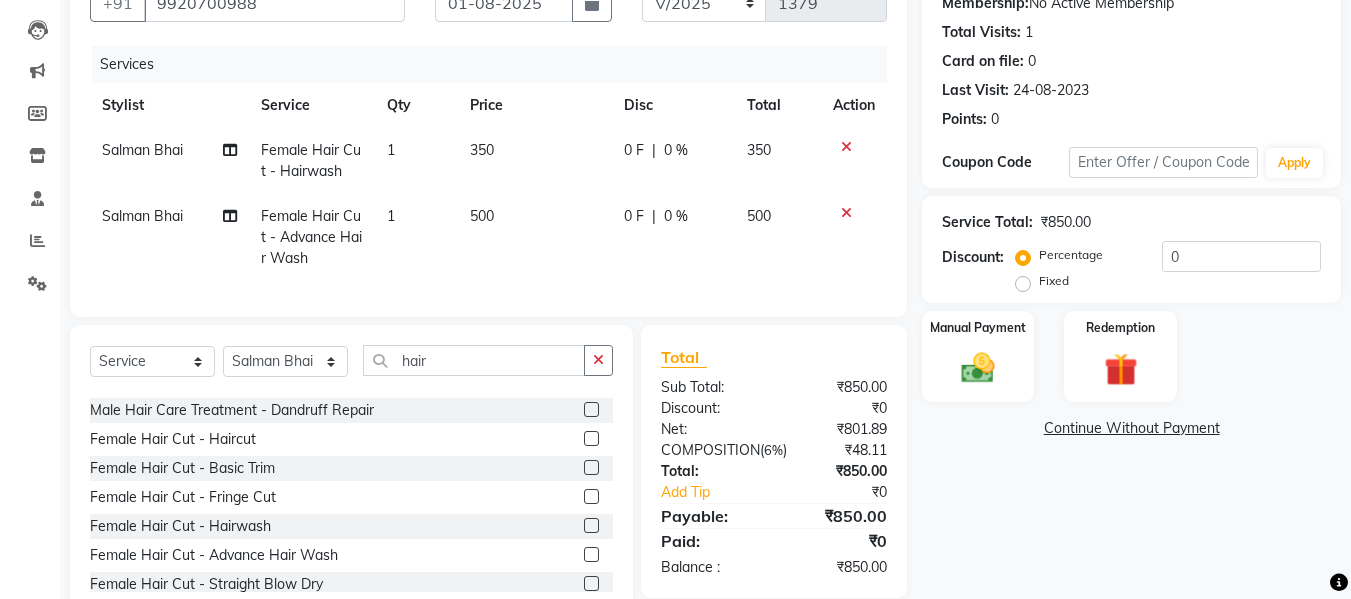 click 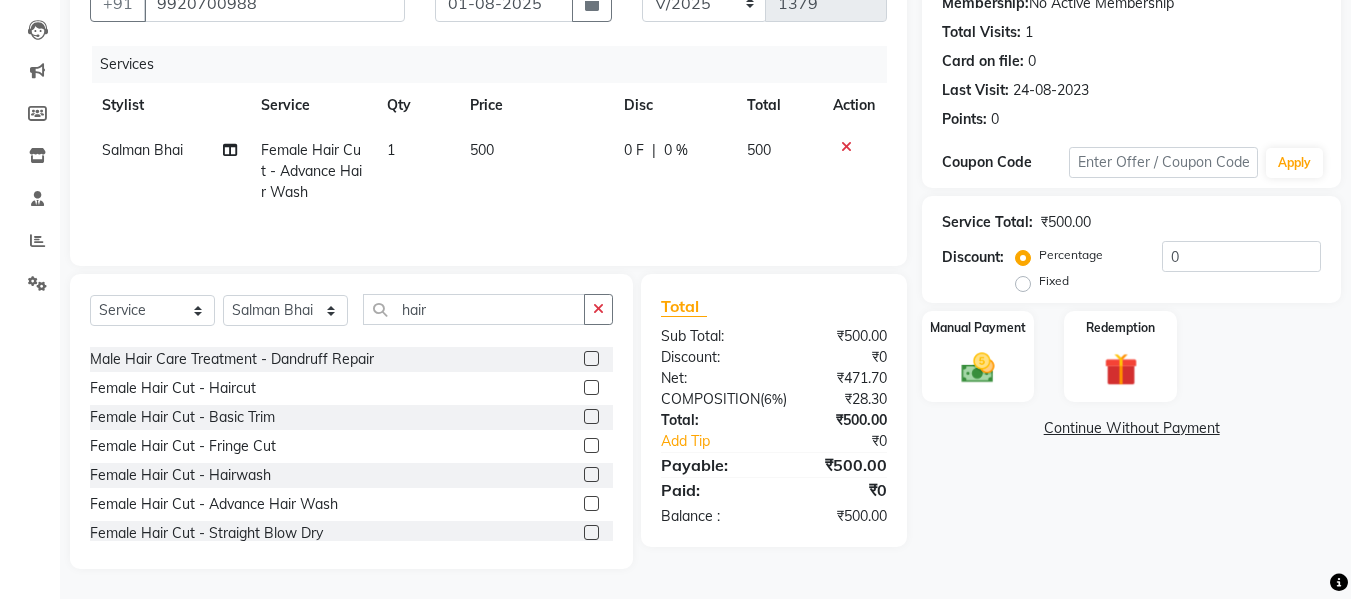 click 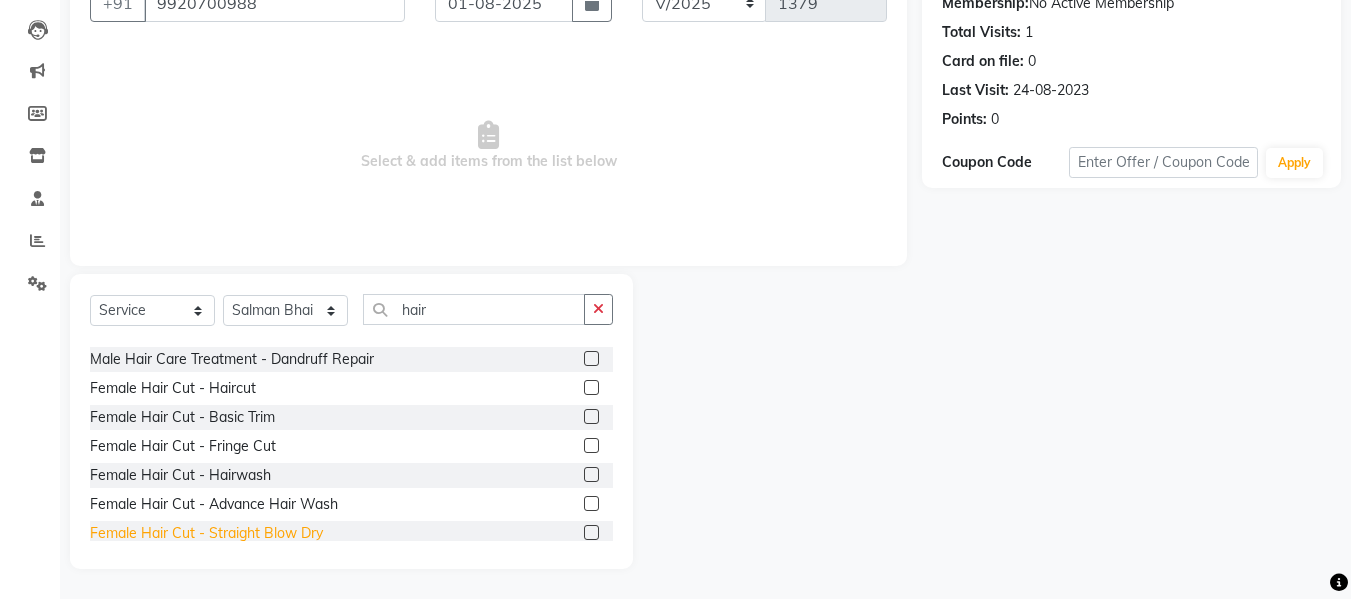 scroll, scrollTop: 500, scrollLeft: 0, axis: vertical 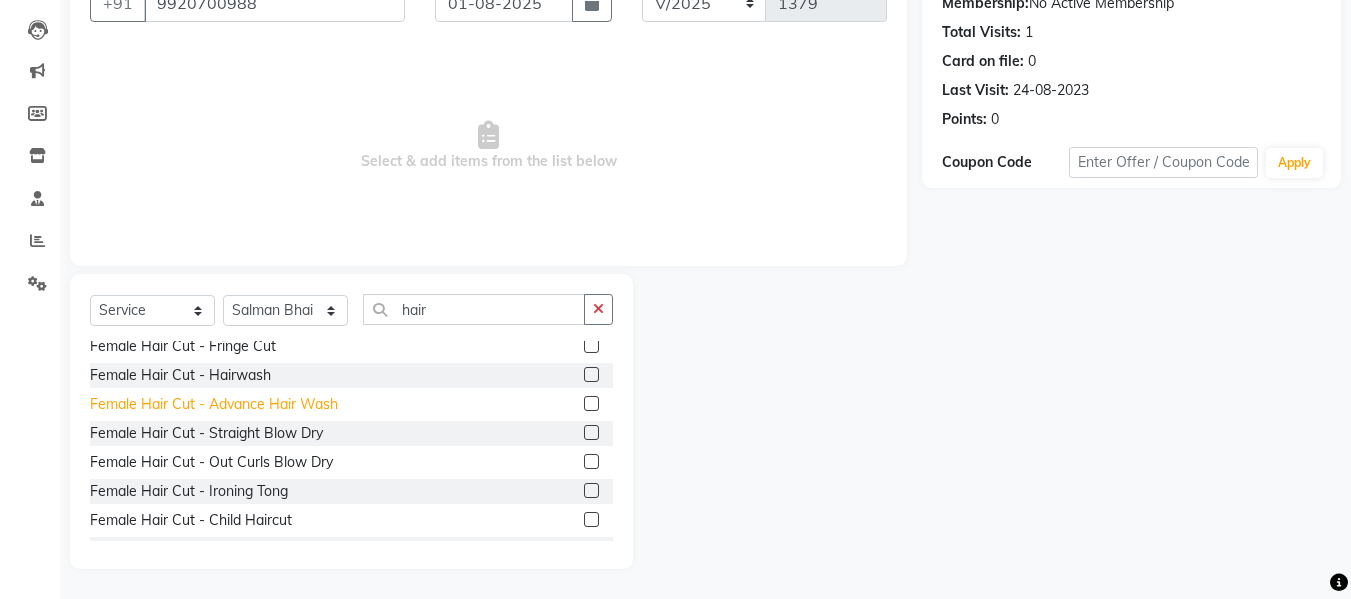 click on "Female Hair Cut  - Advance Hair Wash" 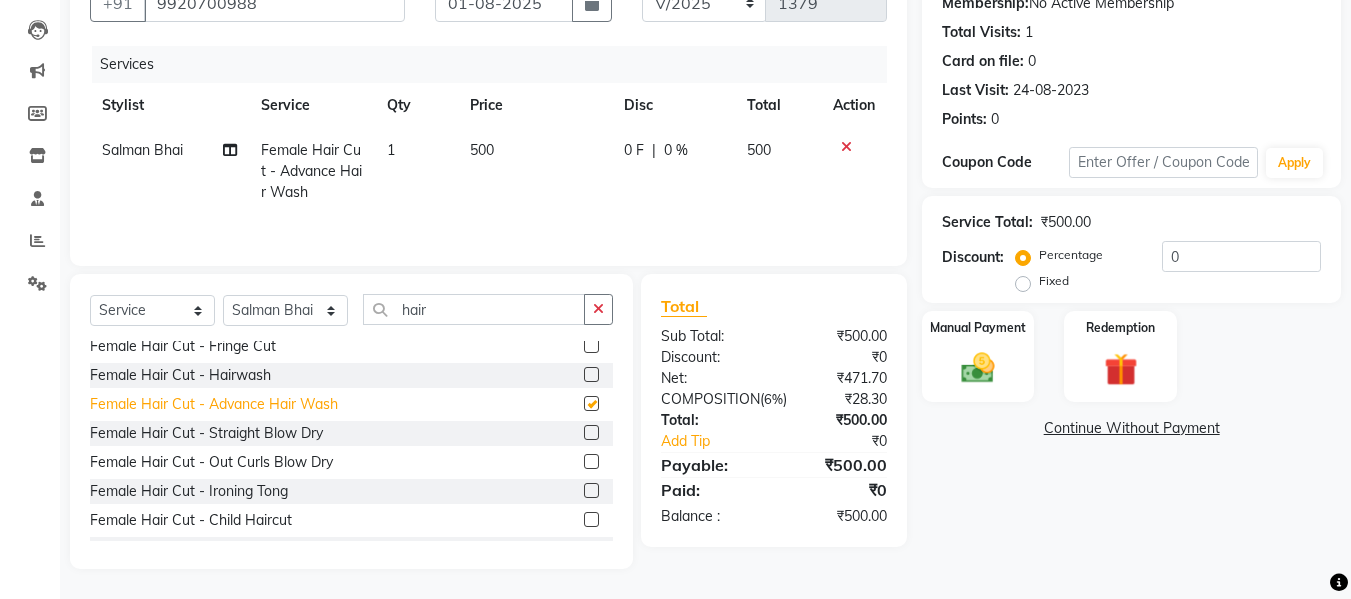 checkbox on "false" 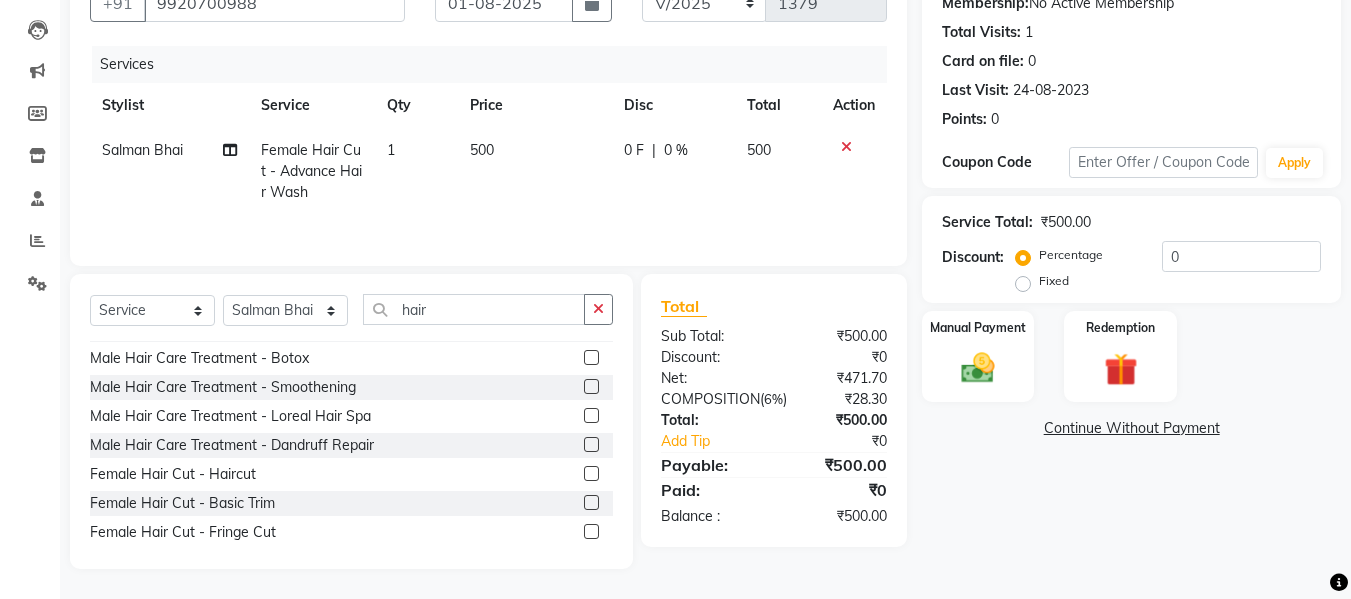 scroll, scrollTop: 300, scrollLeft: 0, axis: vertical 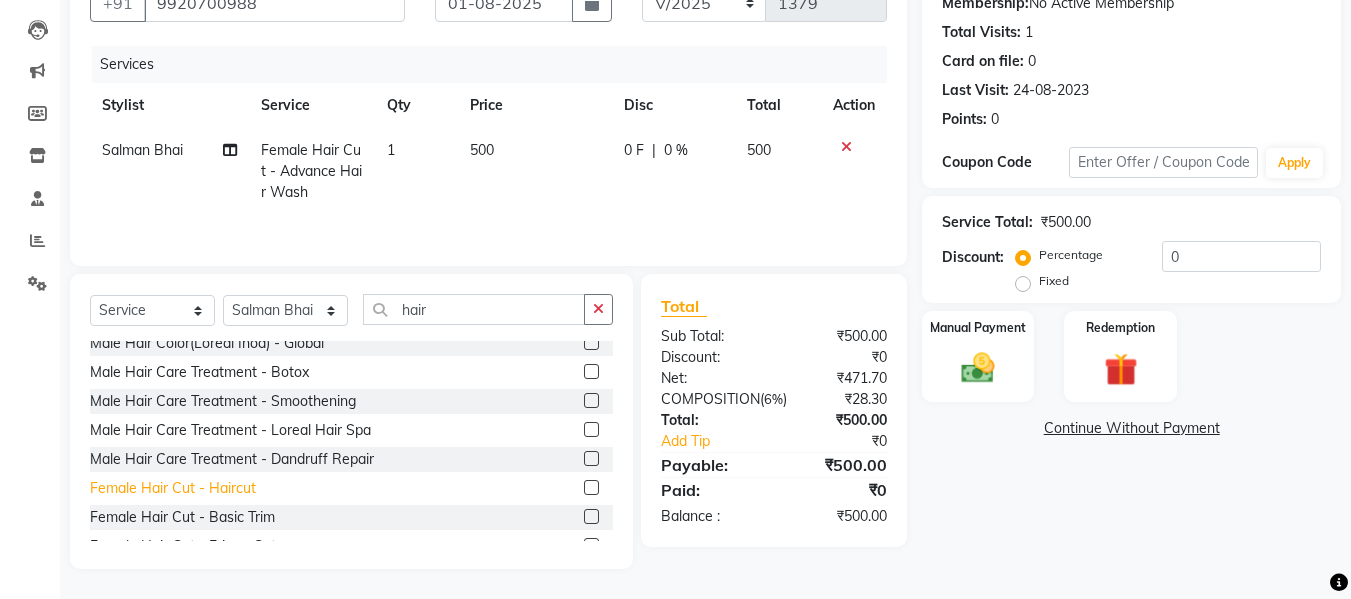 click on "Female Hair Cut  - Haircut" 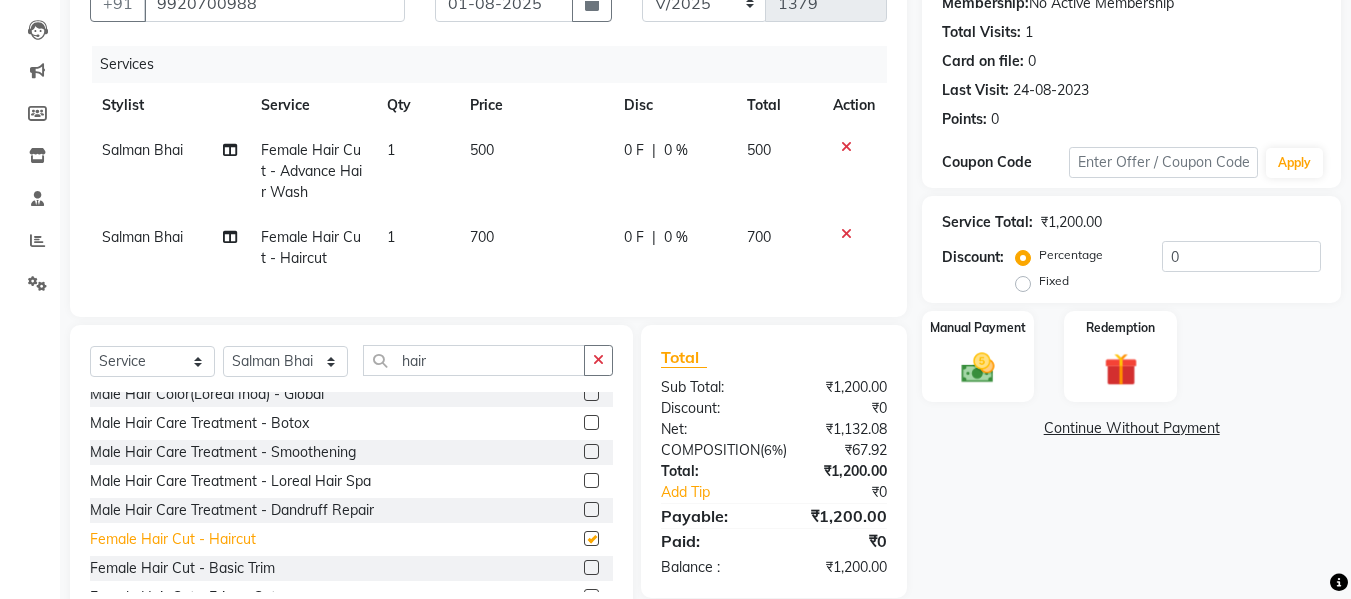 checkbox on "false" 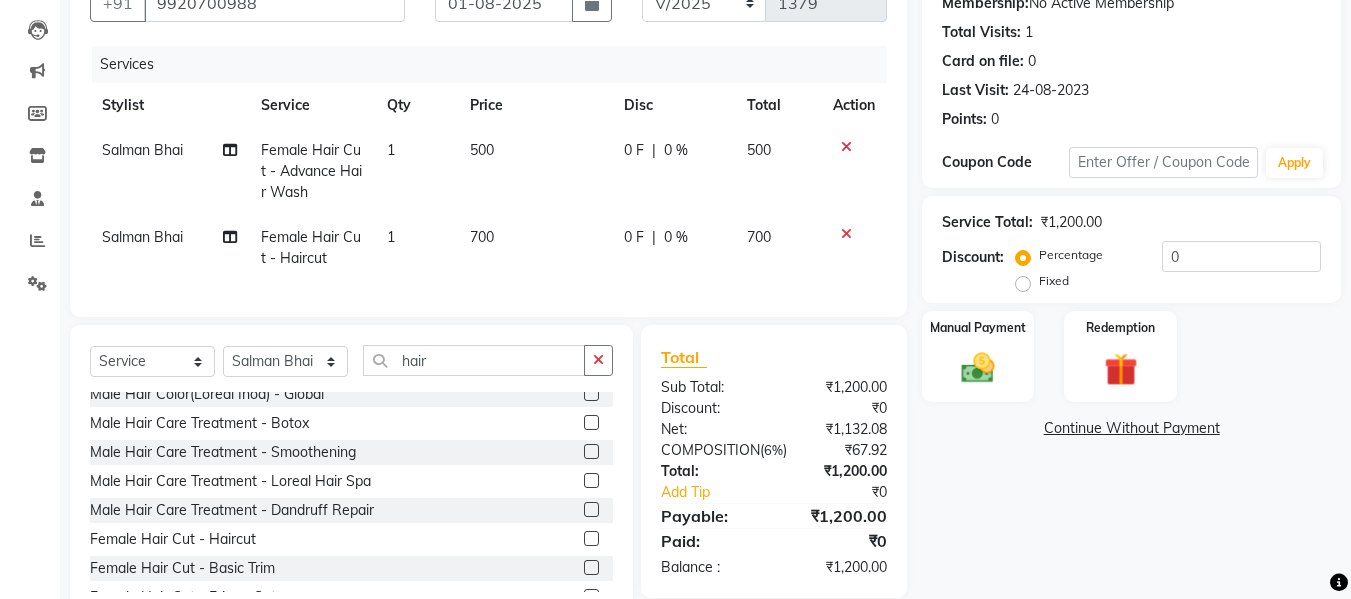 click 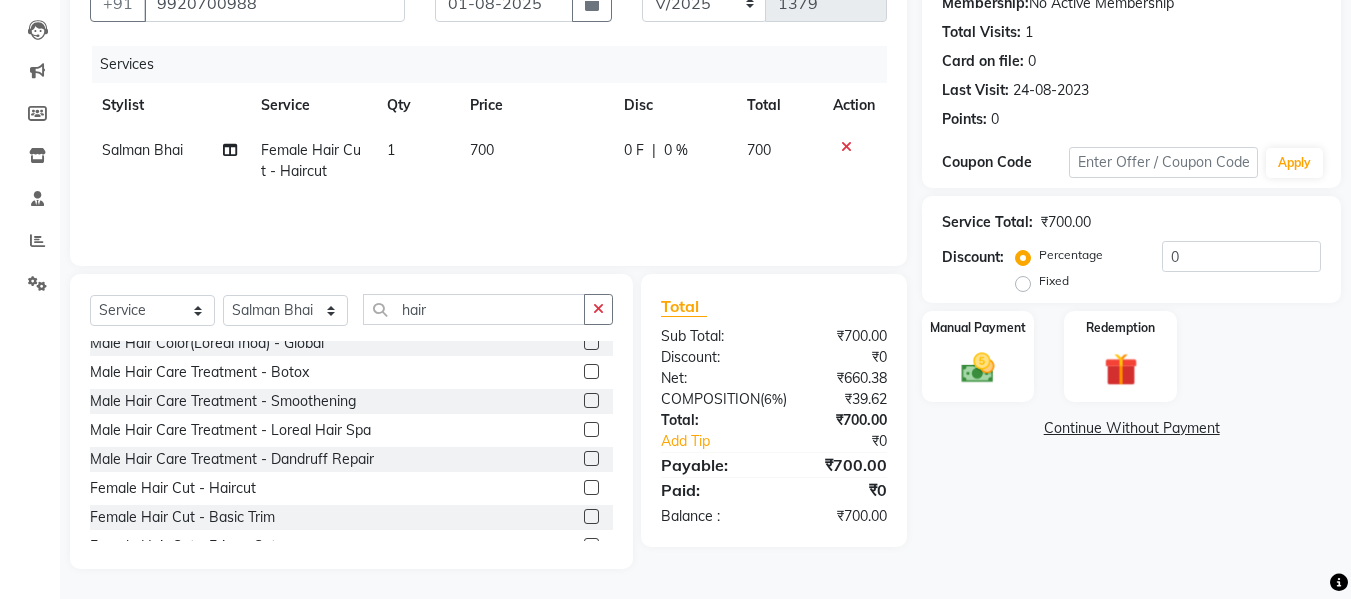 click on "0 %" 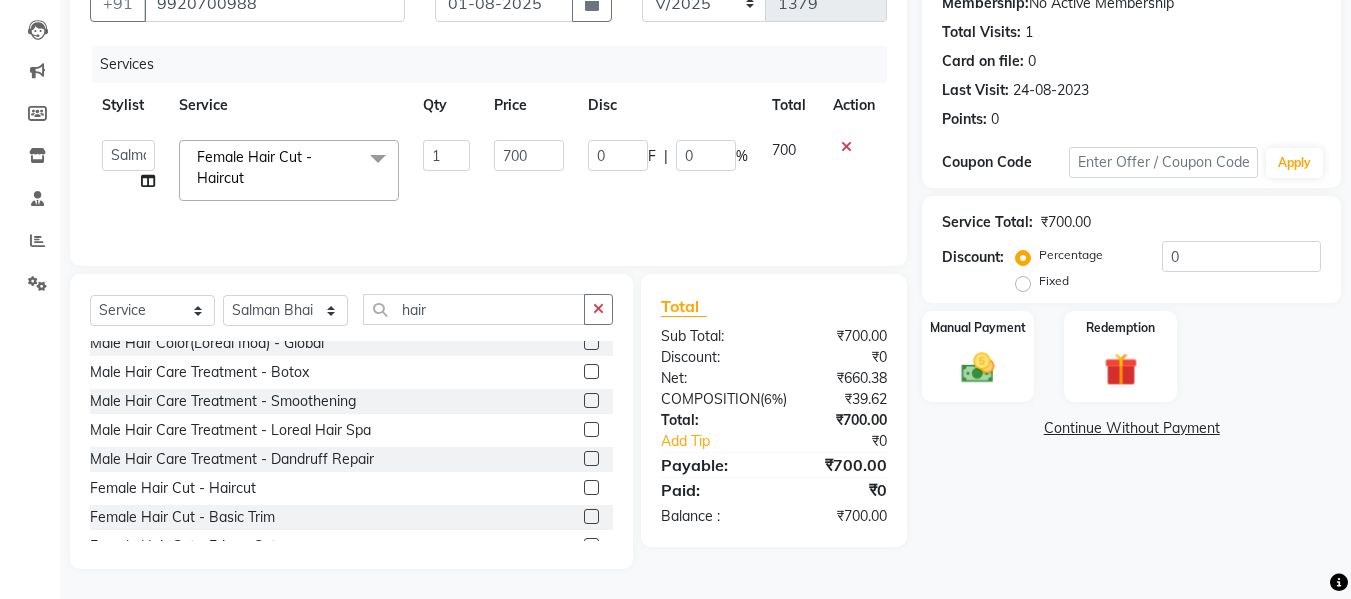 click on "0 F | 0 %" 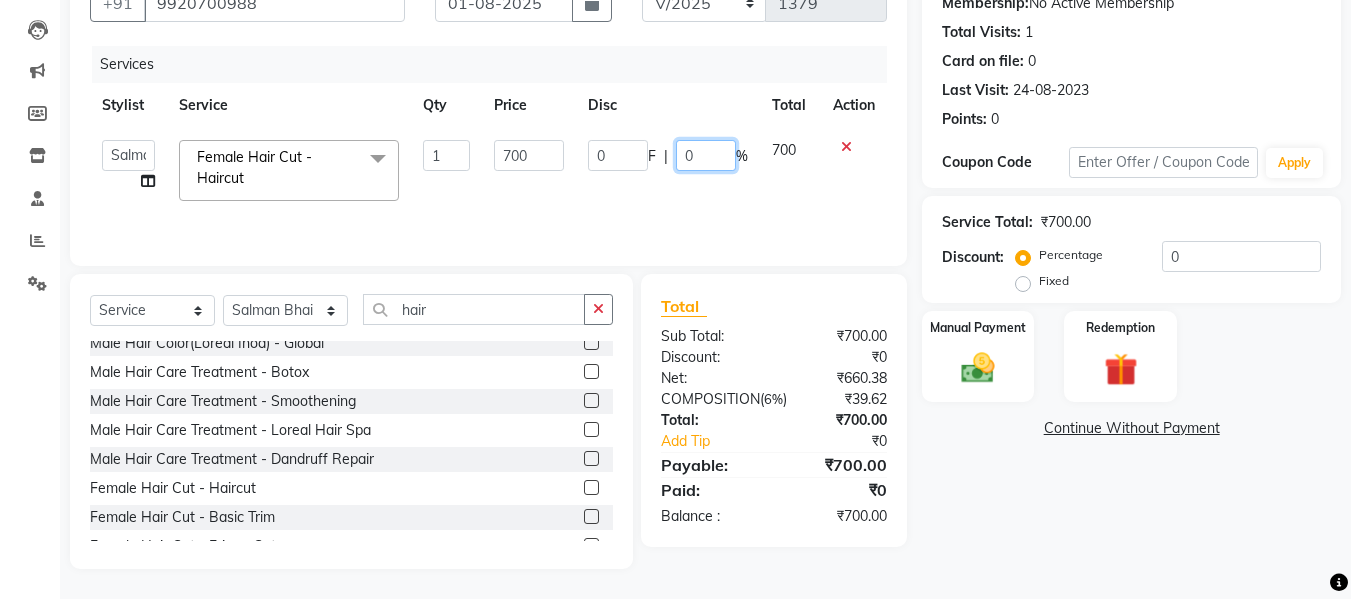 click on "0" 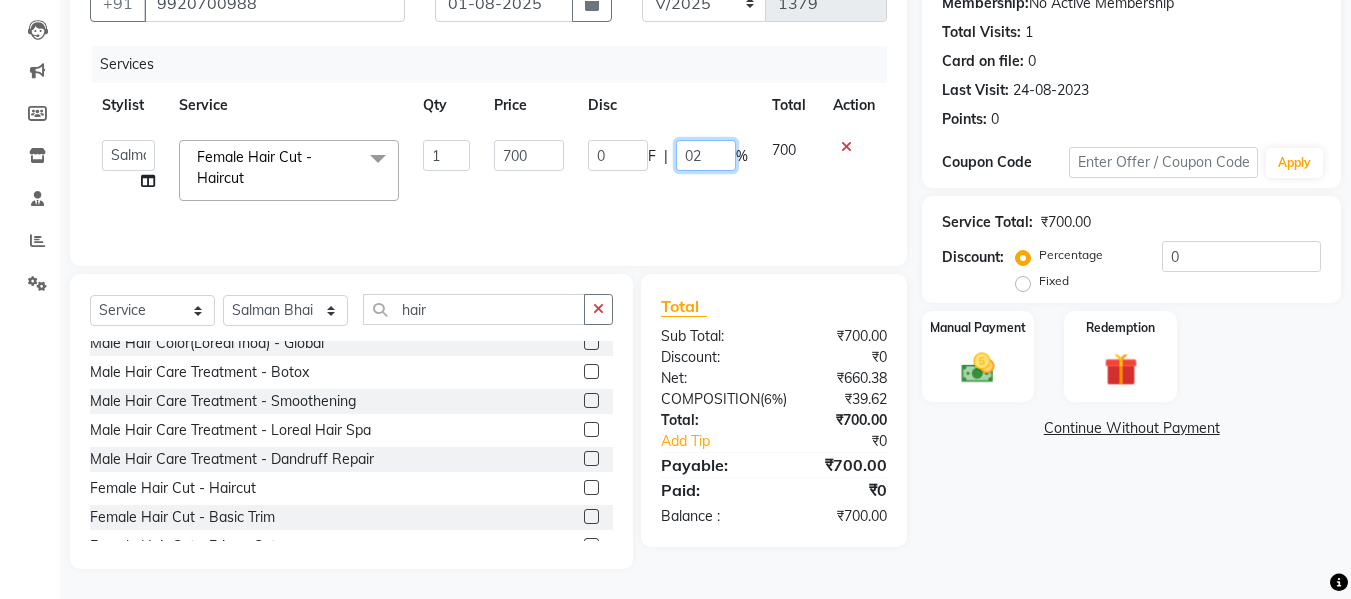 type on "020" 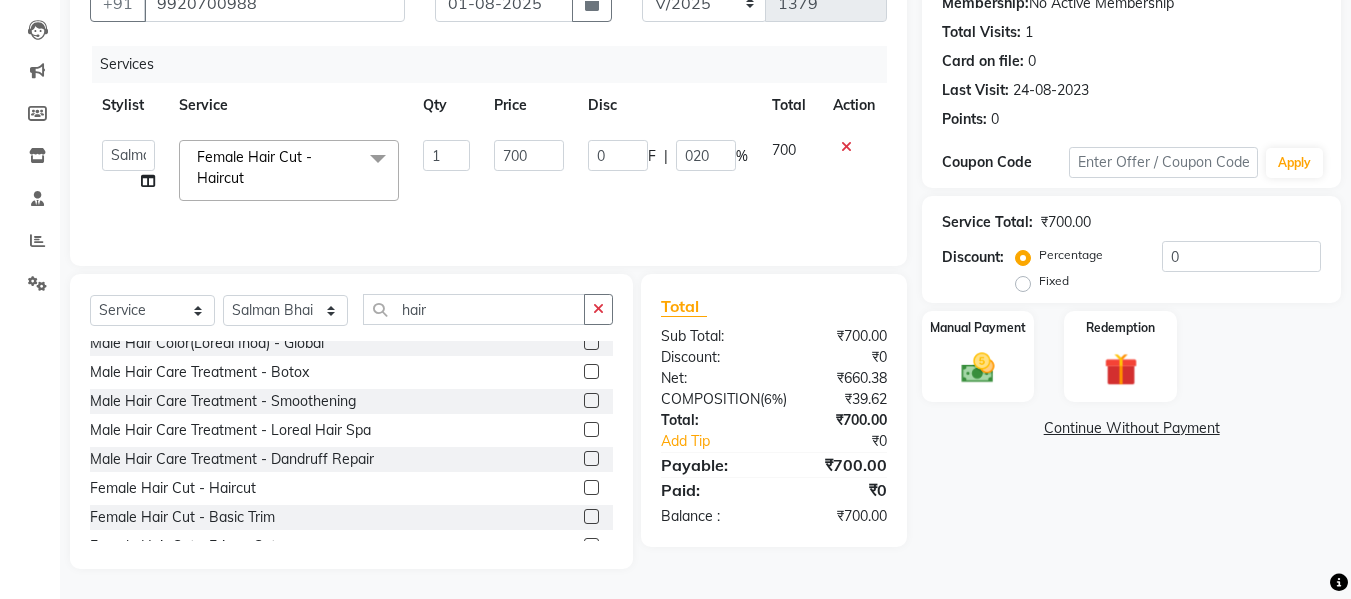 click on "Services Stylist Service Qty Price Disc Total Action  [FIRST] [LAST]   [FIRST] [LAST]   [FIRST]   [FIRST]   [FIRST]   [FIRST]   [FIRST]  Female Hair Cut  - Haircut  x Male Hair Care - Basic Male Hair Care - Hairwash Male Hair Care - Clean Shave Male Hair Care - Beard Styling Male Hair Care - Kids Male Hair Care - Oil Head Massage Male Hair Color(Loreal Majirel) - Beard Color Male Hair Color(Loreal Majirel) - Highlights Male Hair Color(Loreal Majirel) - Global Male Hair Color(Loreal Inoa) - Beard Color Male Hair Color(Loreal Inoa) - Global Male Hair Care Treatment - Botox Male Hair Care Treatment - Smoothening Male Hair Care Treatment - Loreal Hair Spa Male Hair Care Treatment - Dandruff Repair Female Hair Cut  - Haircut Female Hair Cut  - Basic Trim Female Hair Cut  - Fringe Cut Female Hair Cut  - Hairwash Female Hair Cut  - Advance Hair Wash Female Hair Cut  - Straight Blow Dry Female Hair Cut  - Out Curls Blow Dry Female Hair Cut  - Ironing Tong Female Hair Cut  - Child Haircut Female Hair Cut  - Oil Head Massage" 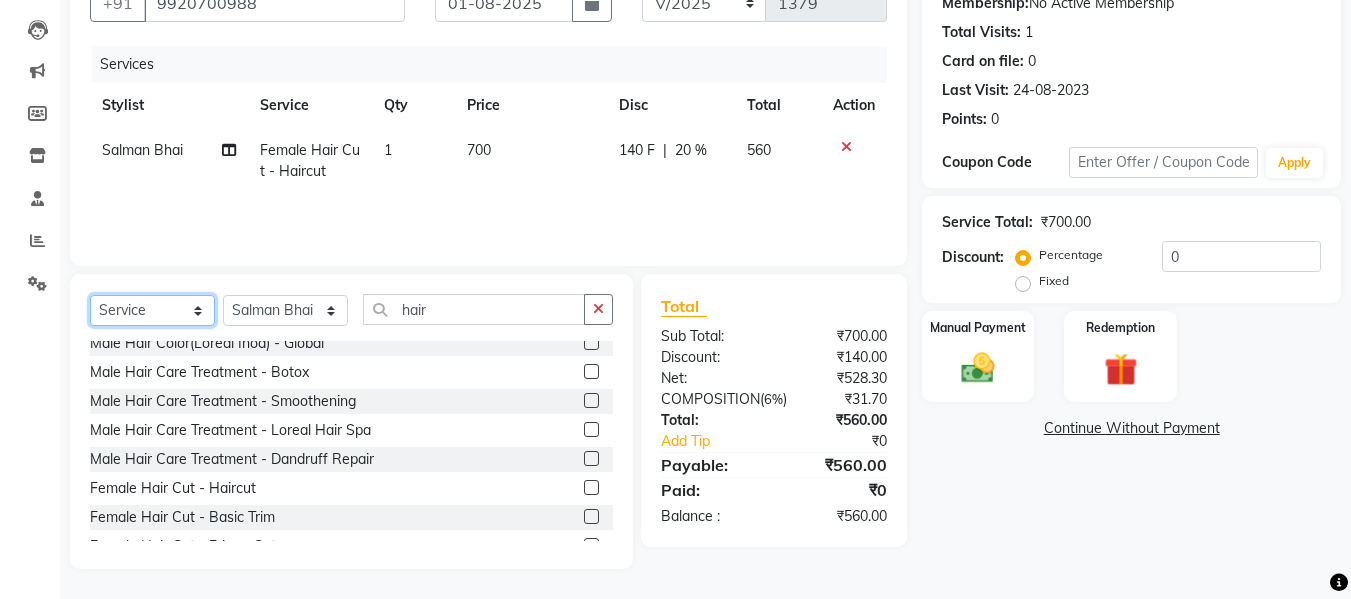 click on "Select  Service  Product  Membership  Package Voucher Prepaid Gift Card" 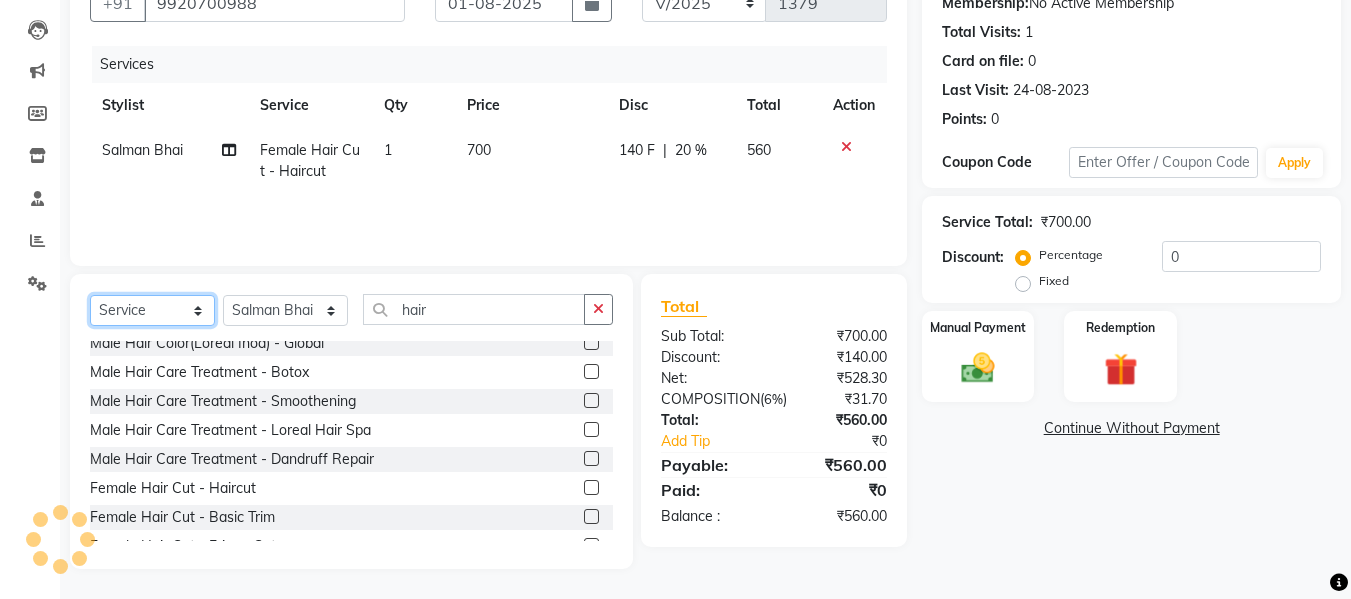 select on "product" 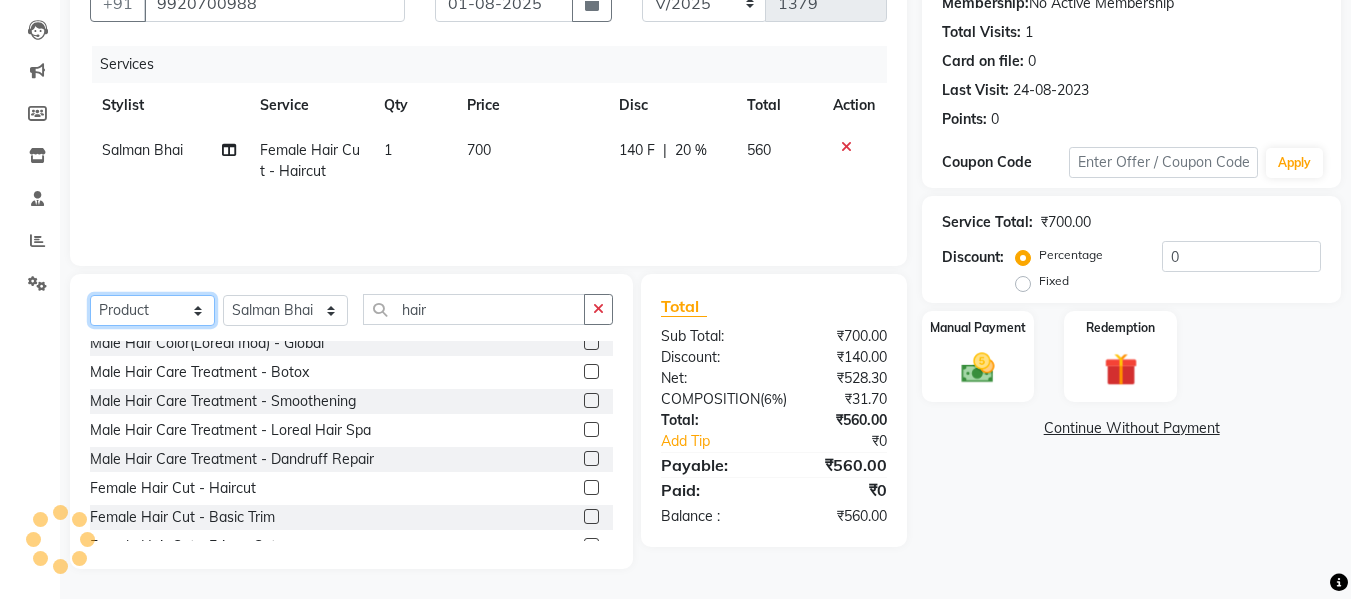 click on "Select  Service  Product  Membership  Package Voucher Prepaid Gift Card" 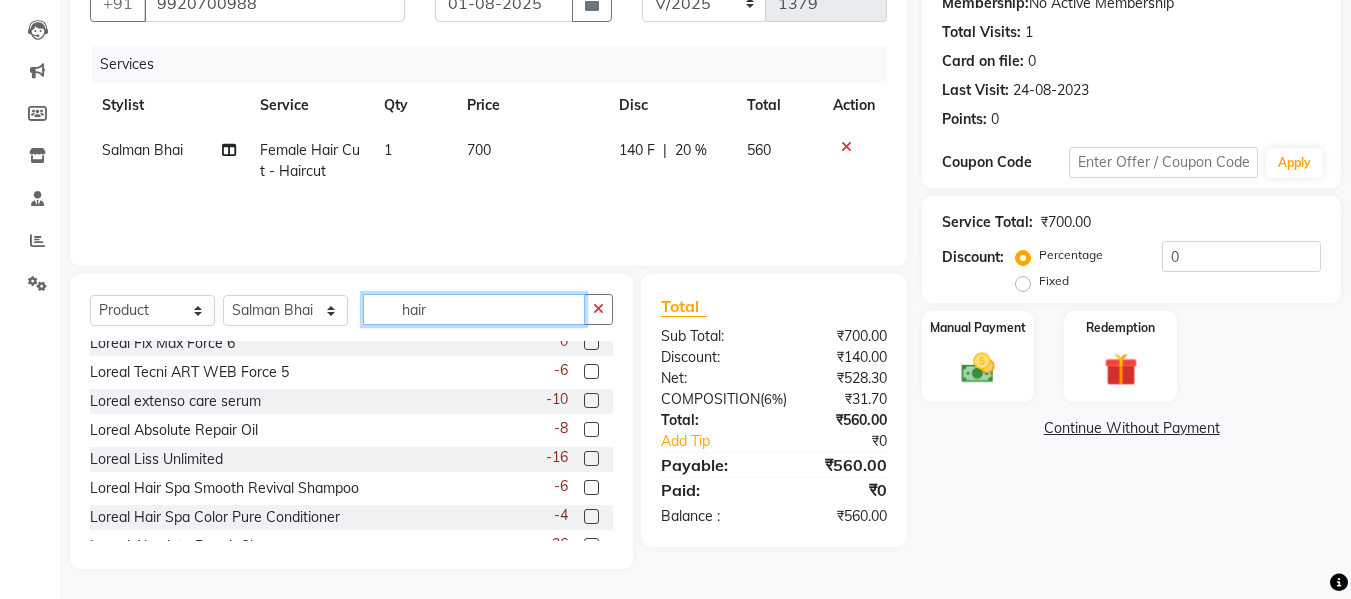 click on "hair" 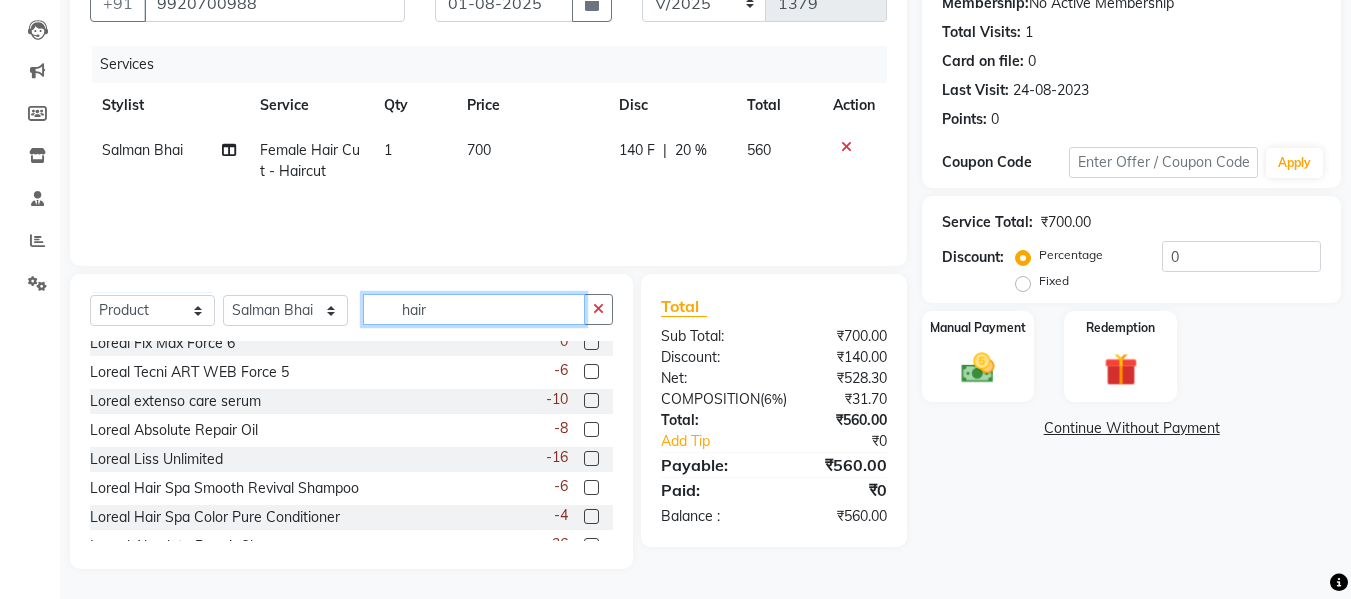 click on "hair" 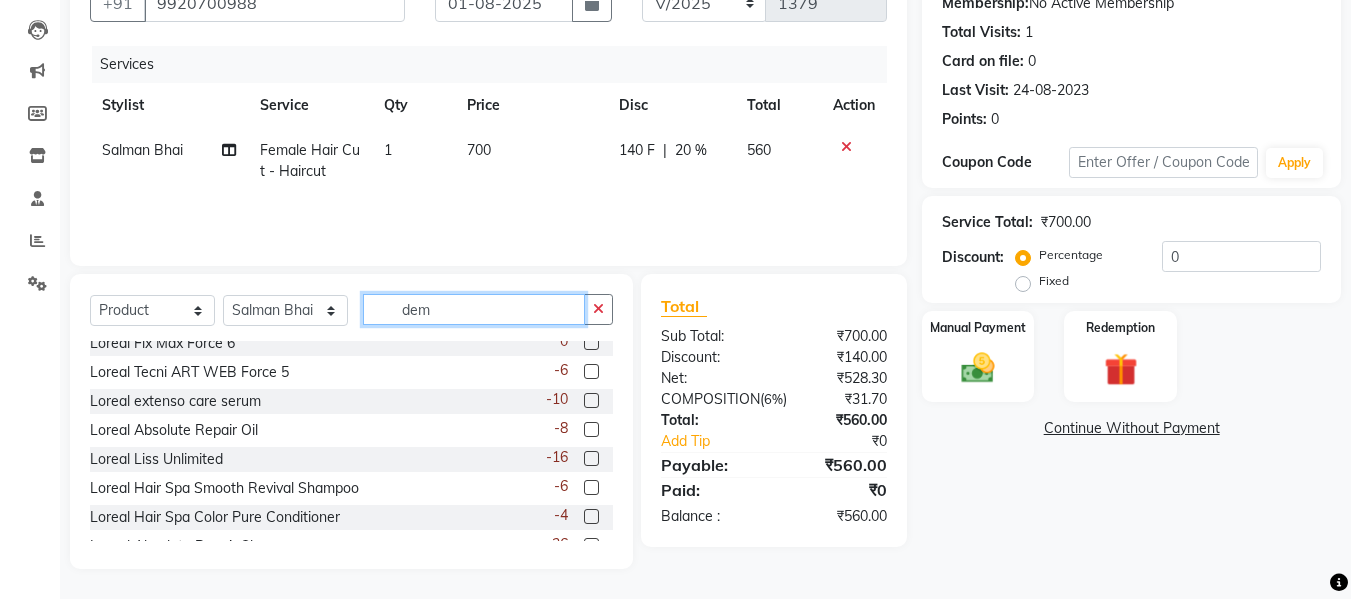 scroll, scrollTop: 0, scrollLeft: 0, axis: both 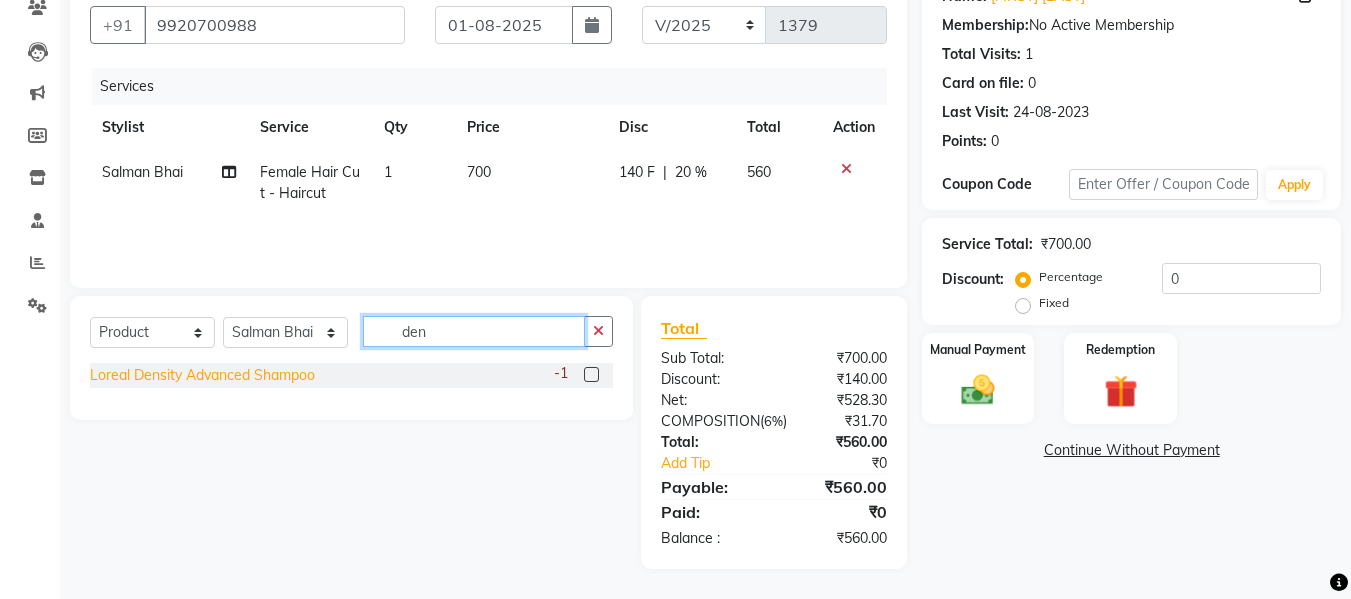 type on "den" 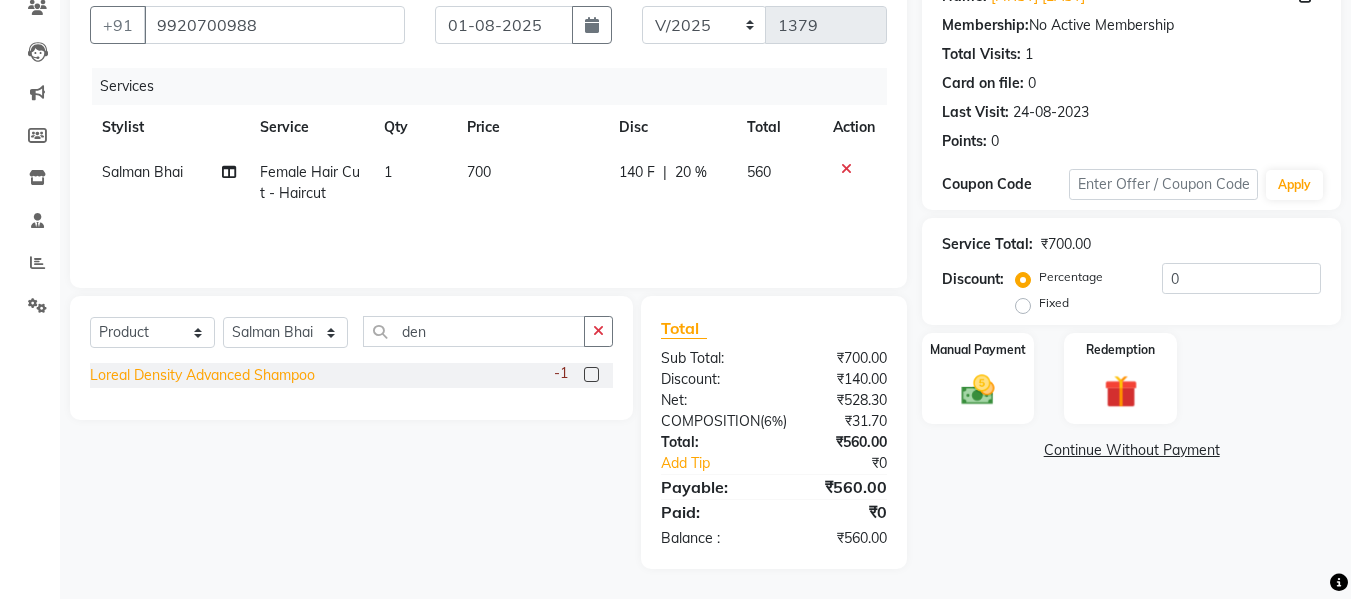 click on "Loreal Density Advanced Shampoo" 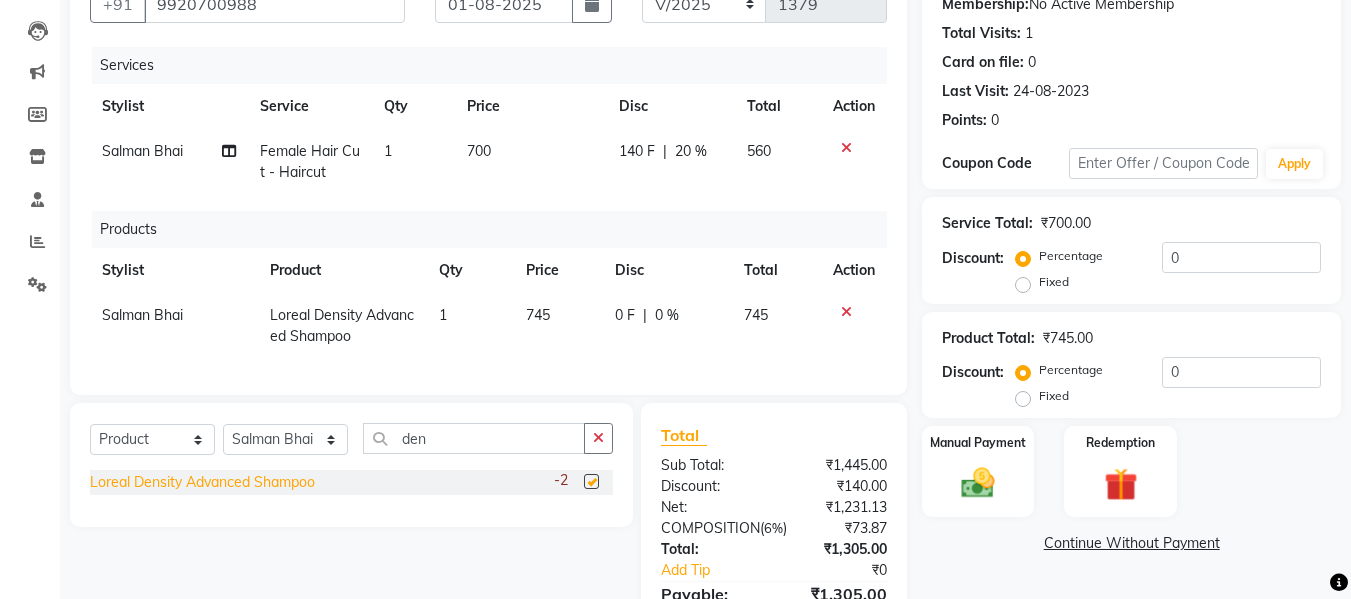 checkbox on "false" 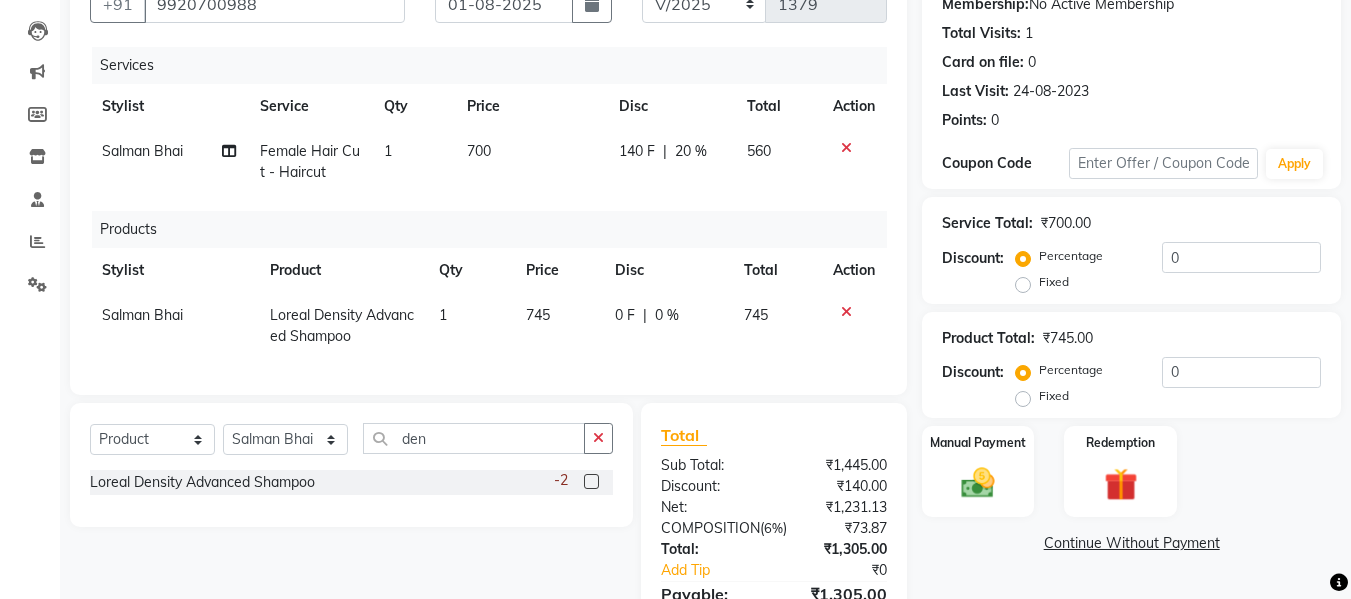 click on "745" 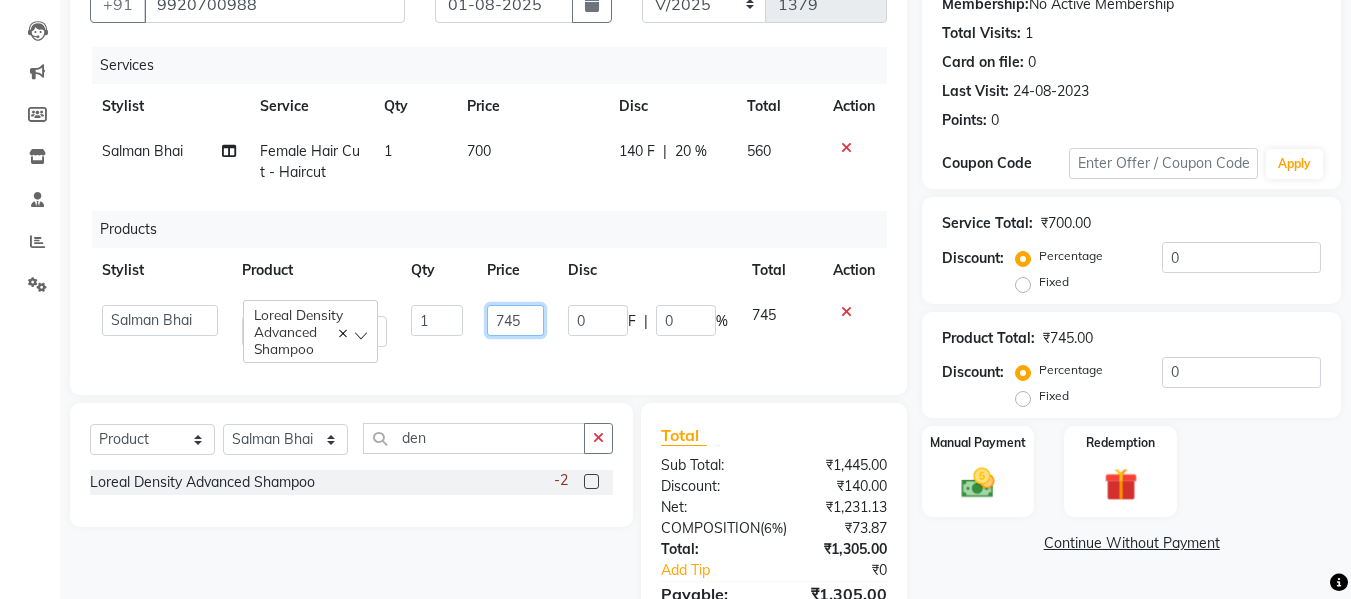 click on "745" 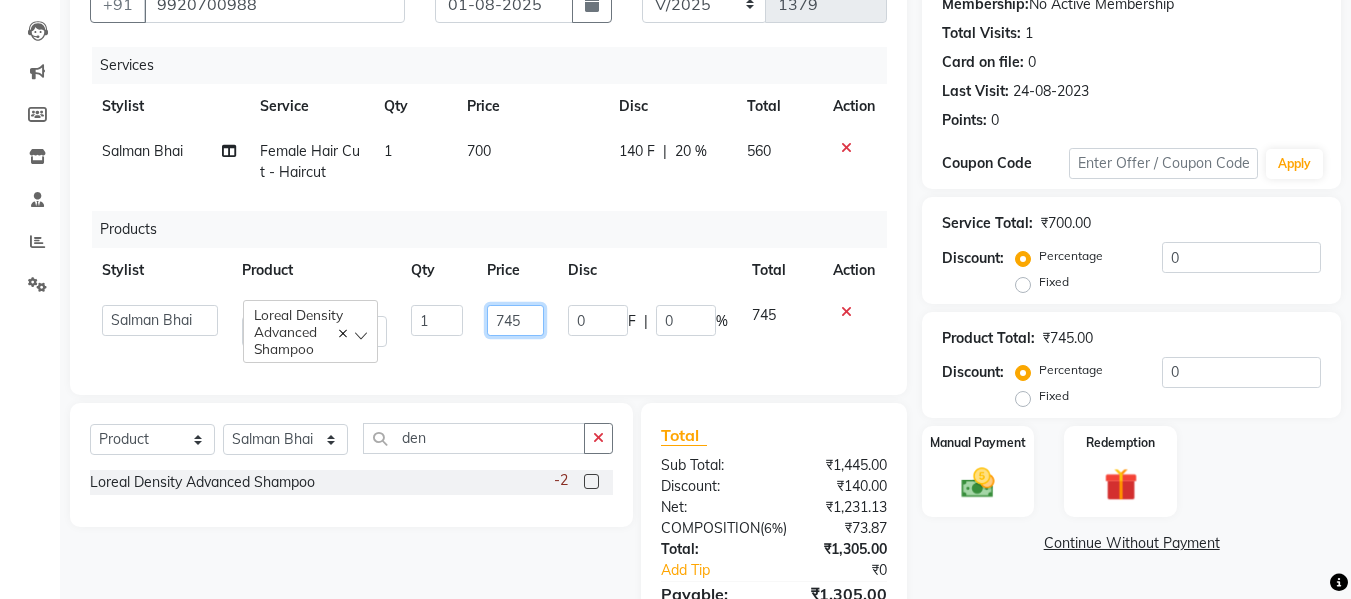 click on "745" 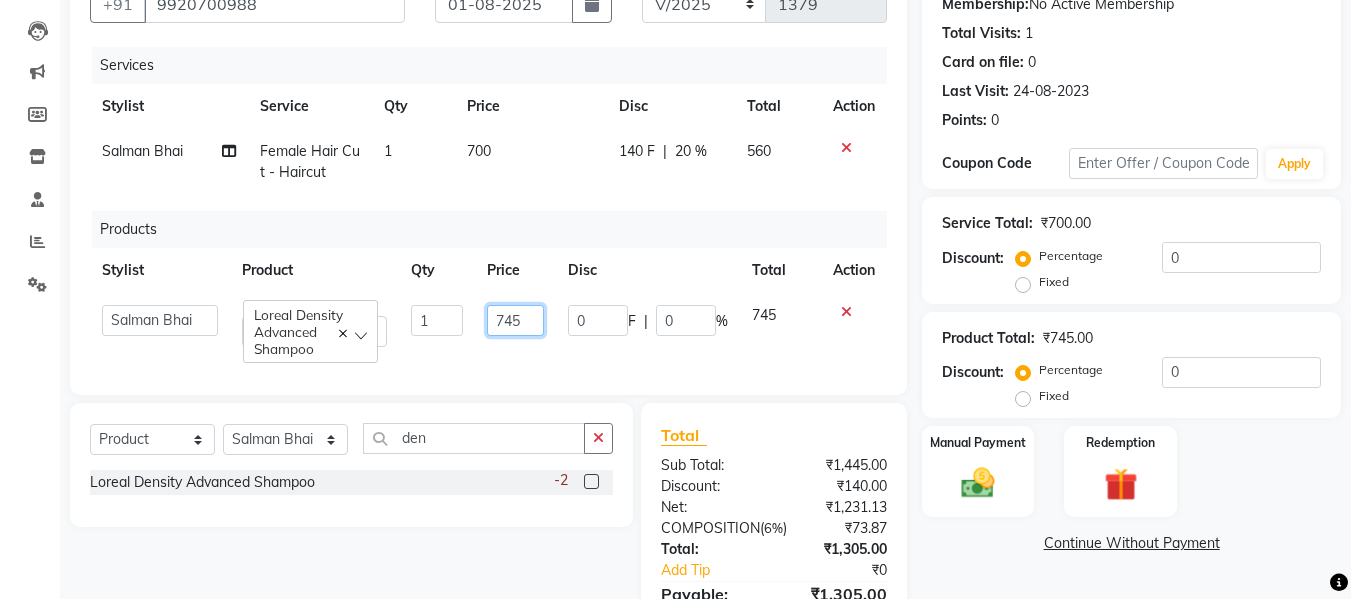 type on "74" 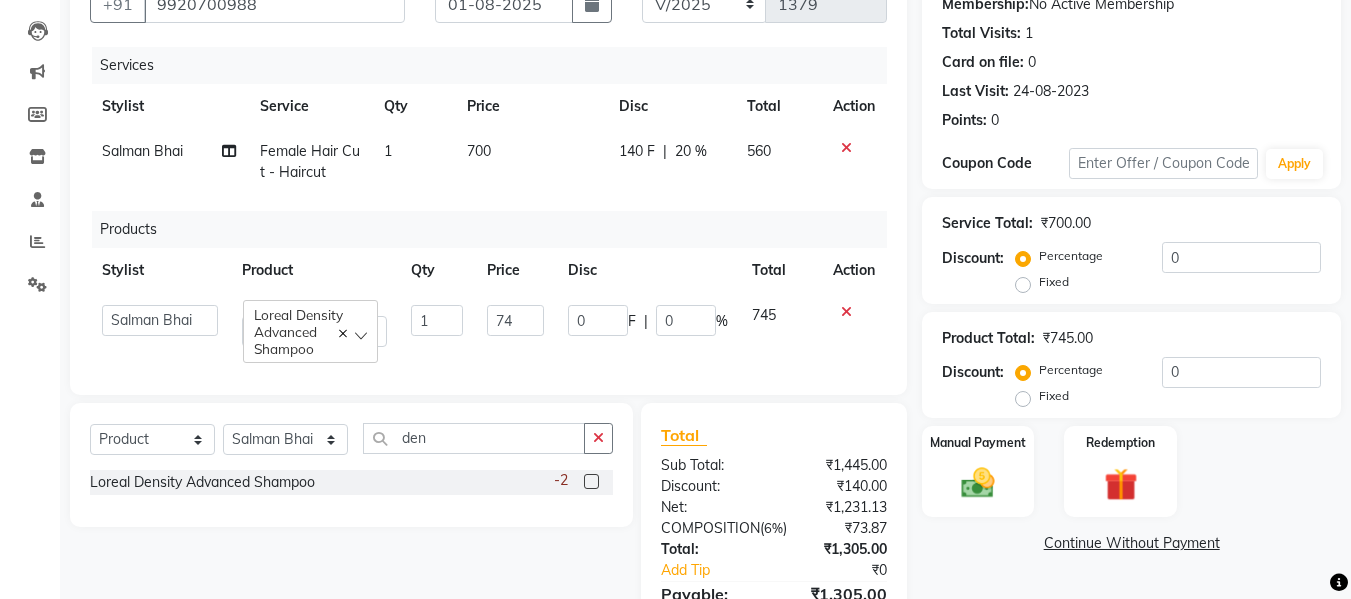 click 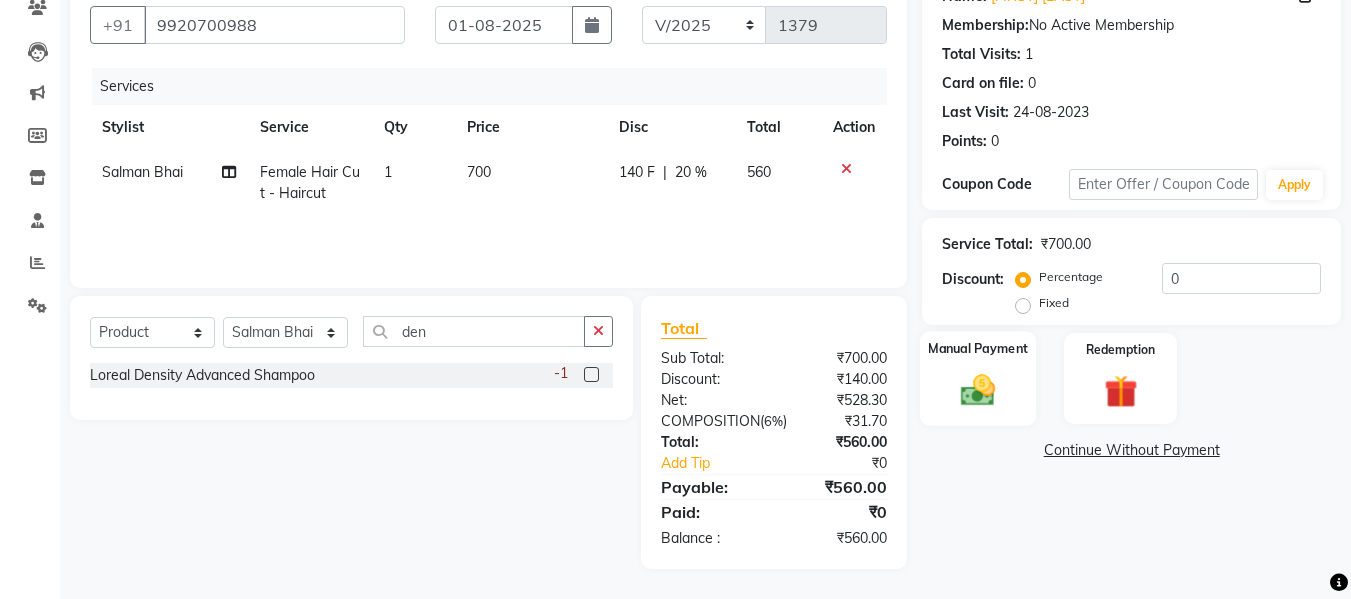 click on "Manual Payment" 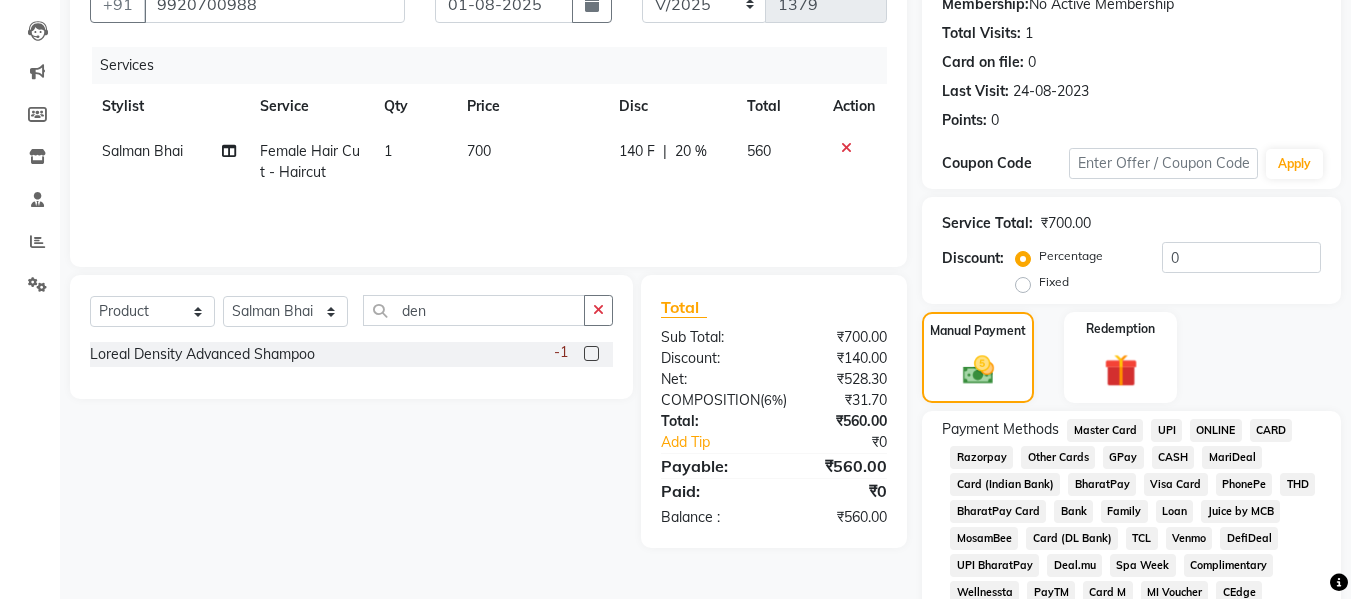click on "GPay" 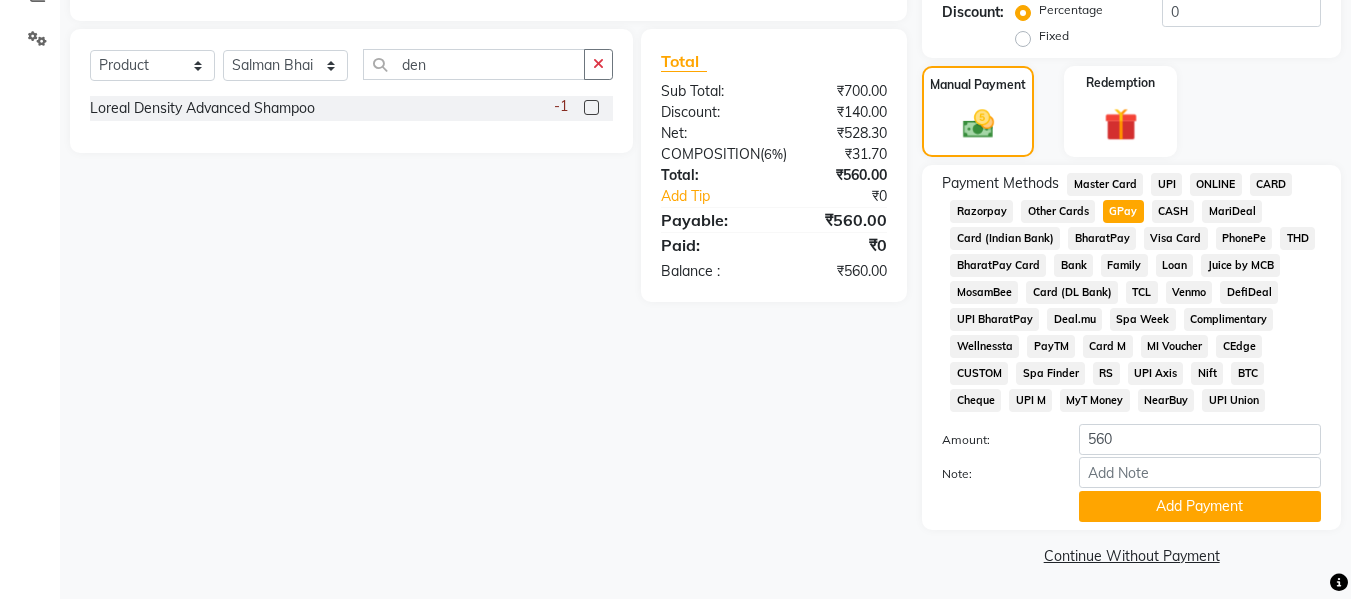 scroll, scrollTop: 449, scrollLeft: 0, axis: vertical 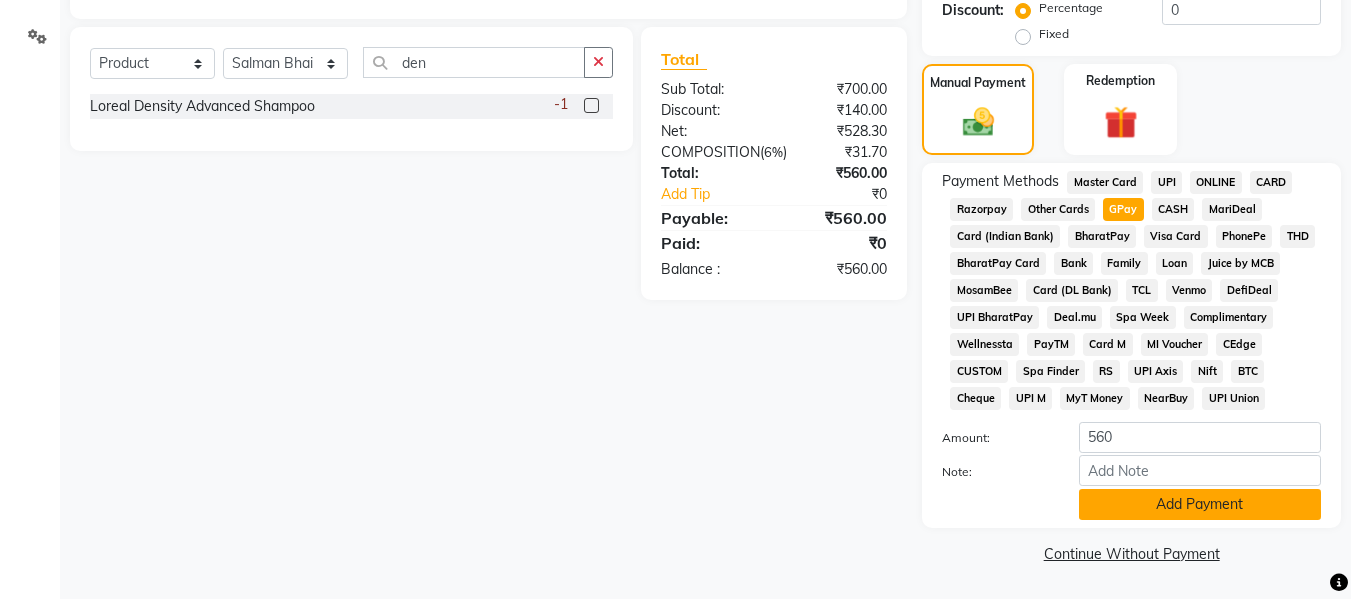 click on "Add Payment" 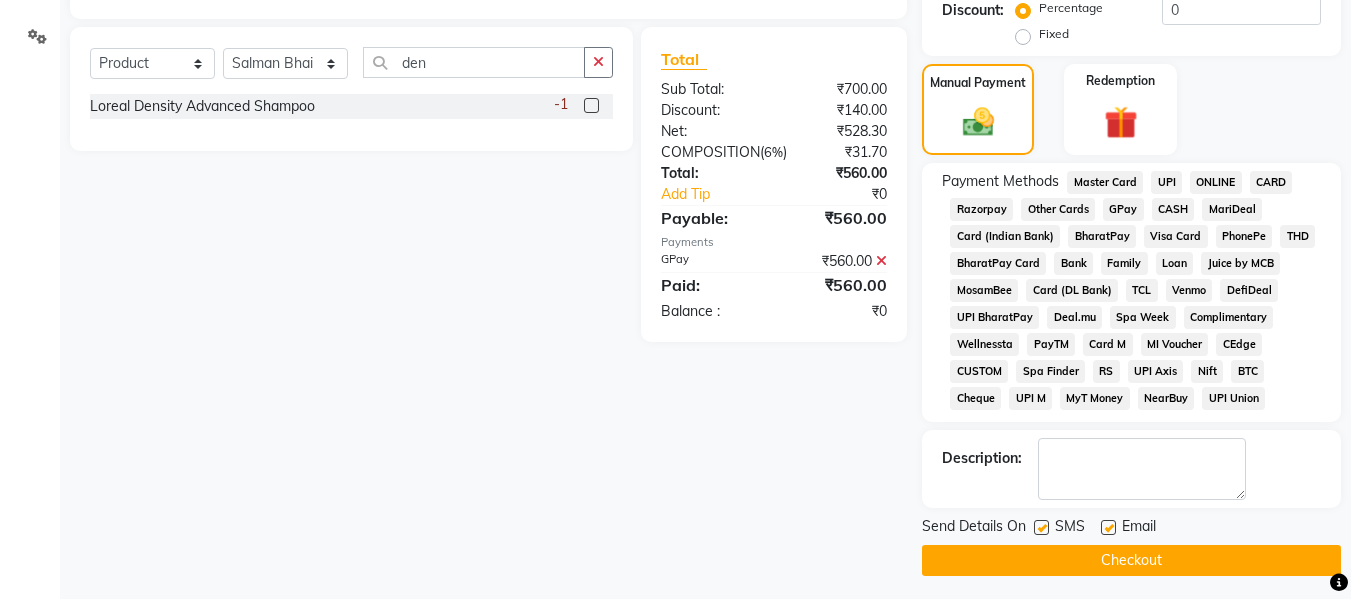 click on "Checkout" 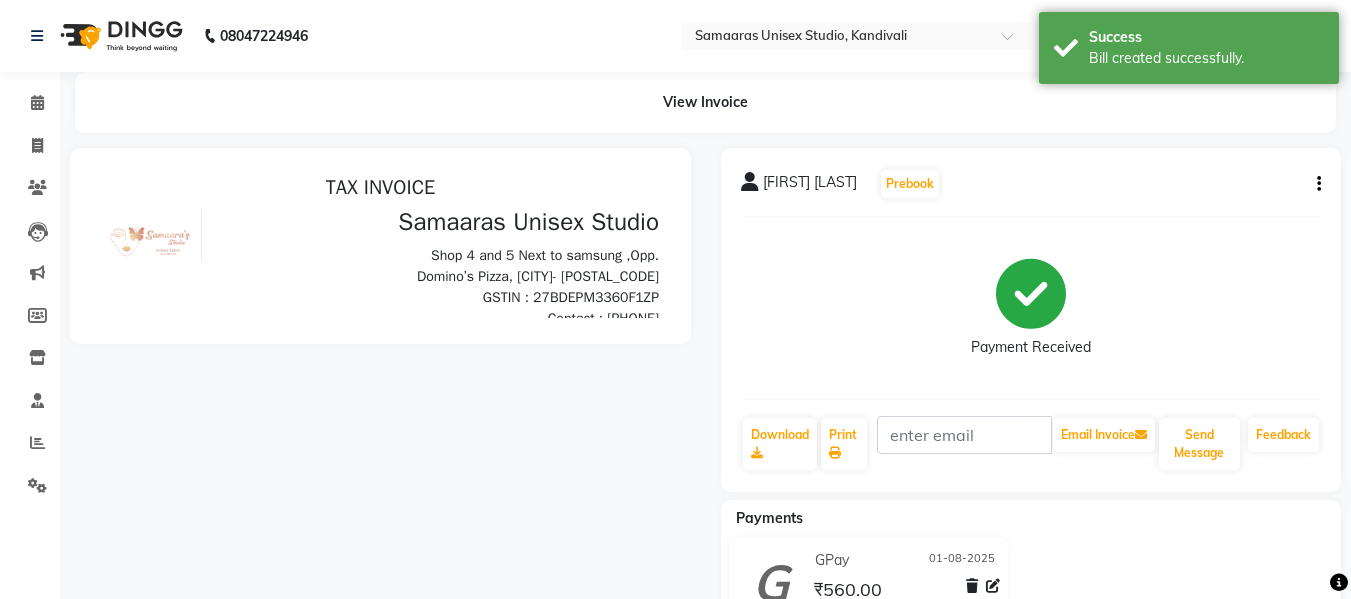 scroll, scrollTop: 0, scrollLeft: 0, axis: both 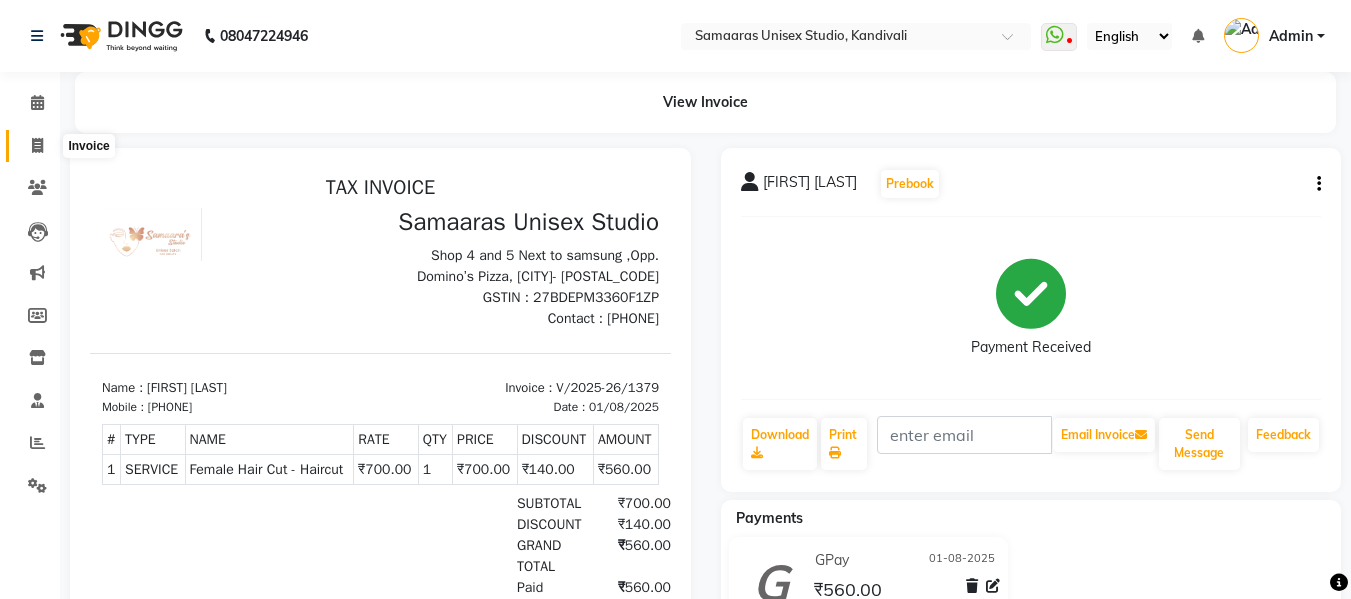 click 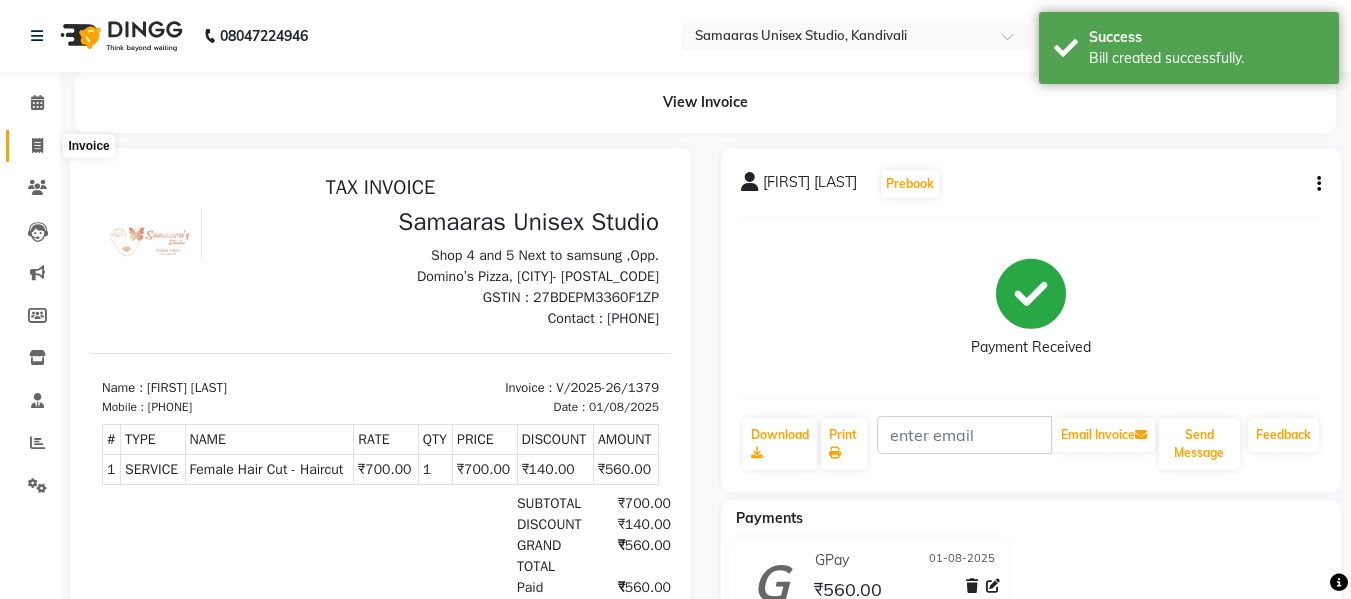 scroll, scrollTop: 2, scrollLeft: 0, axis: vertical 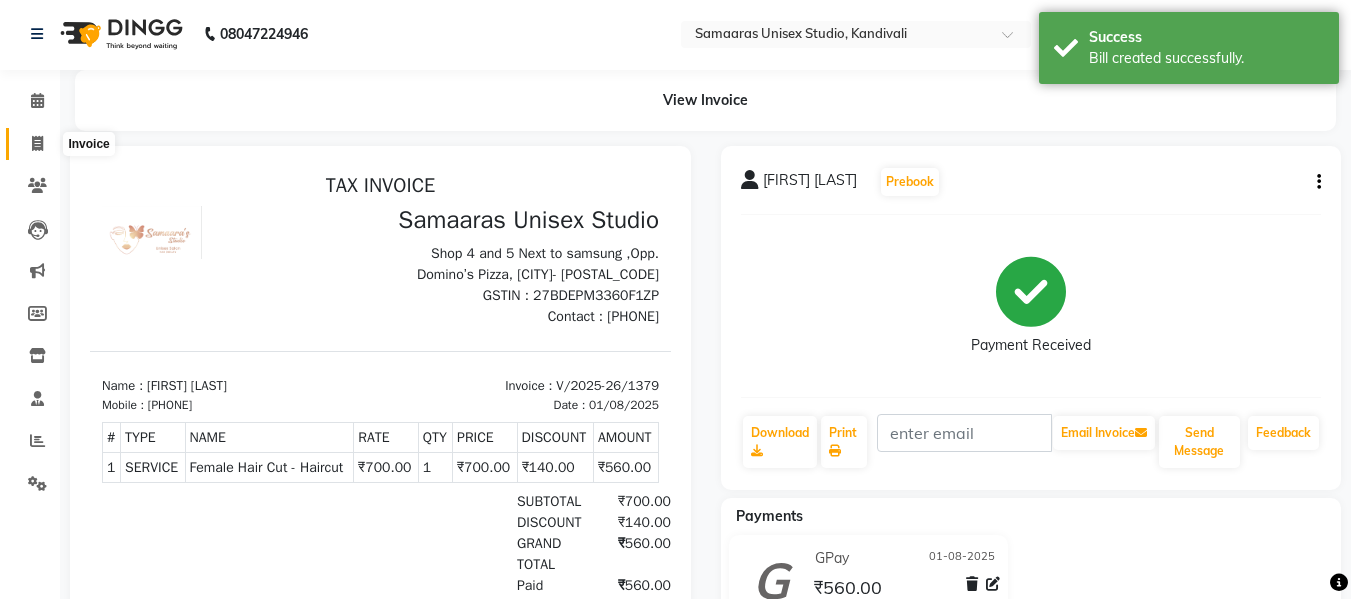 select on "[NUMBER]" 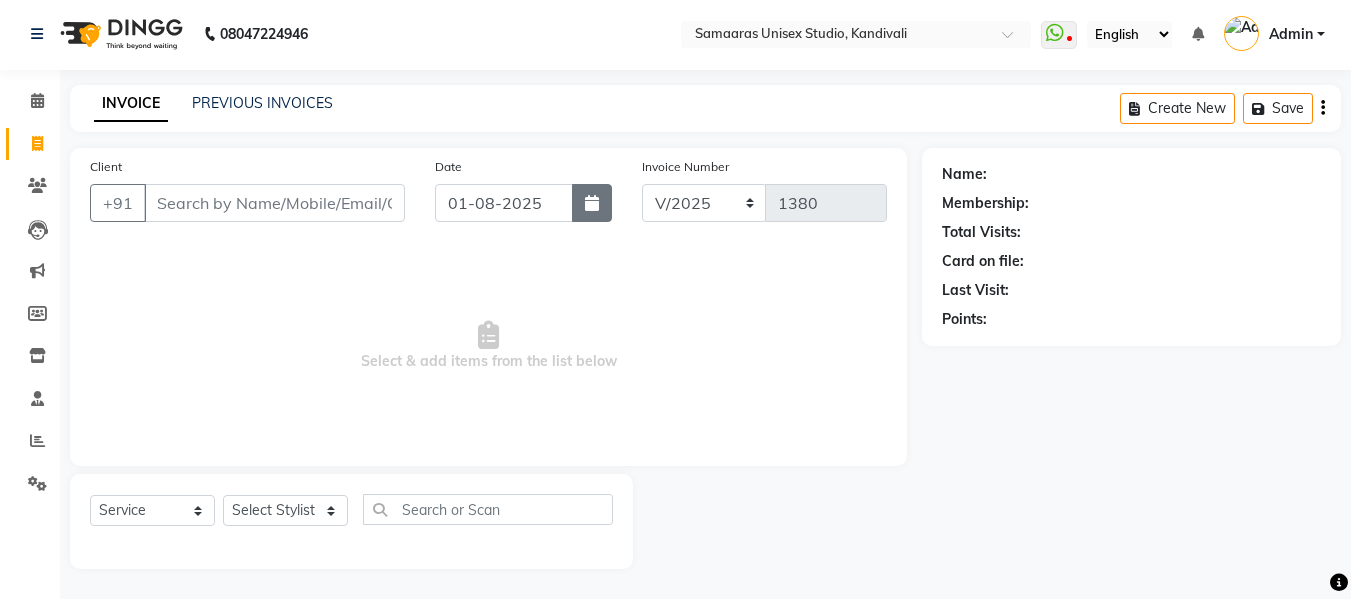 click 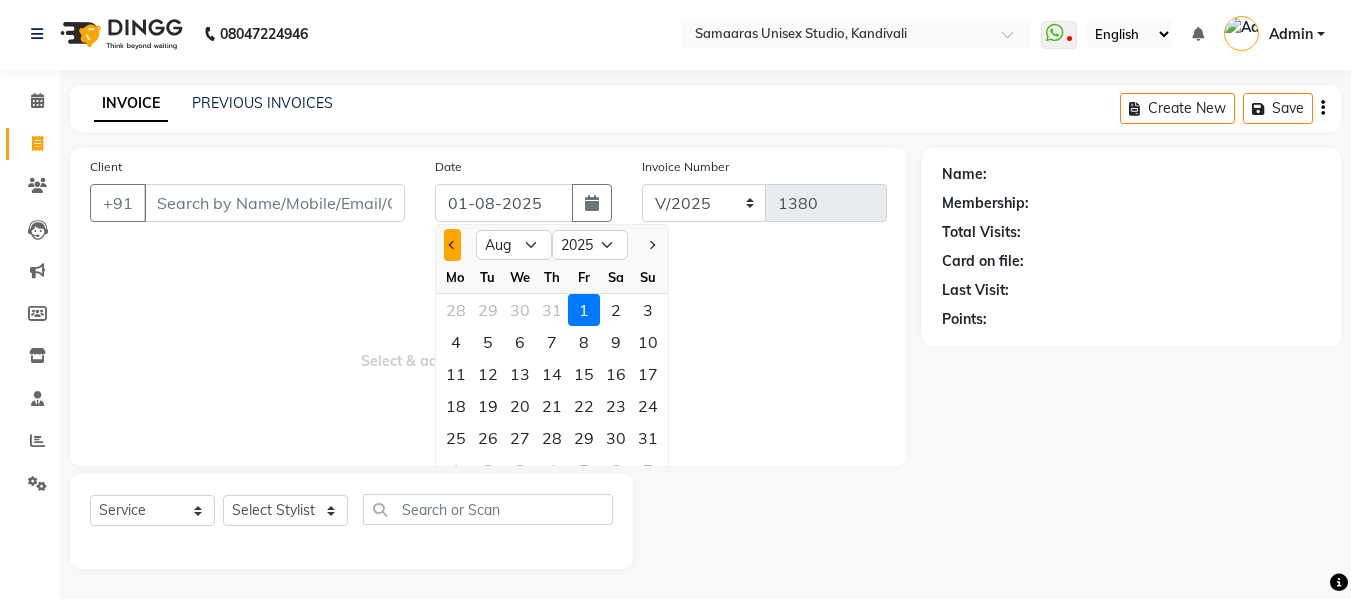 click 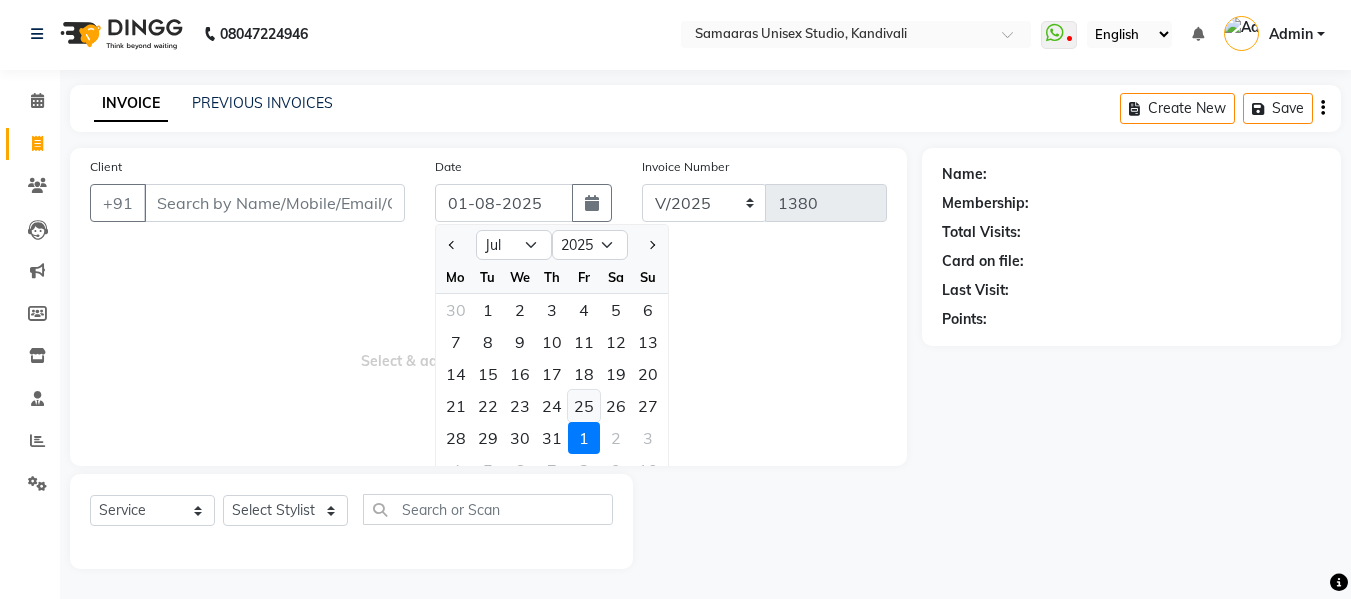 click on "25" 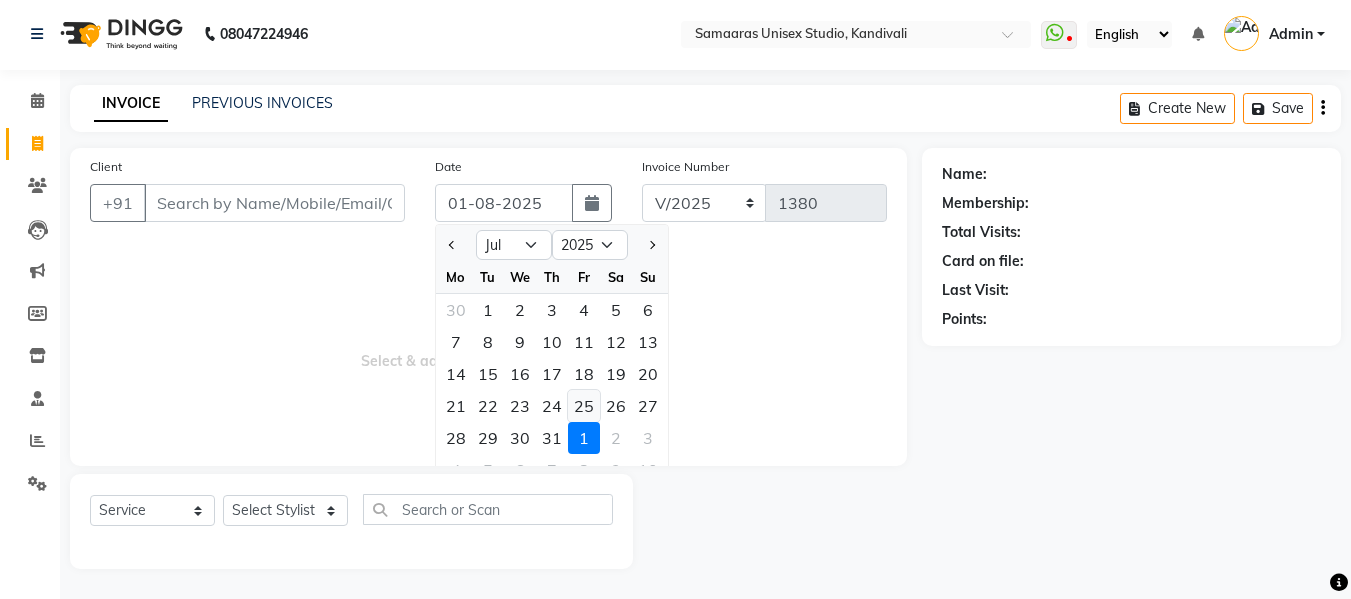 type on "25-07-2025" 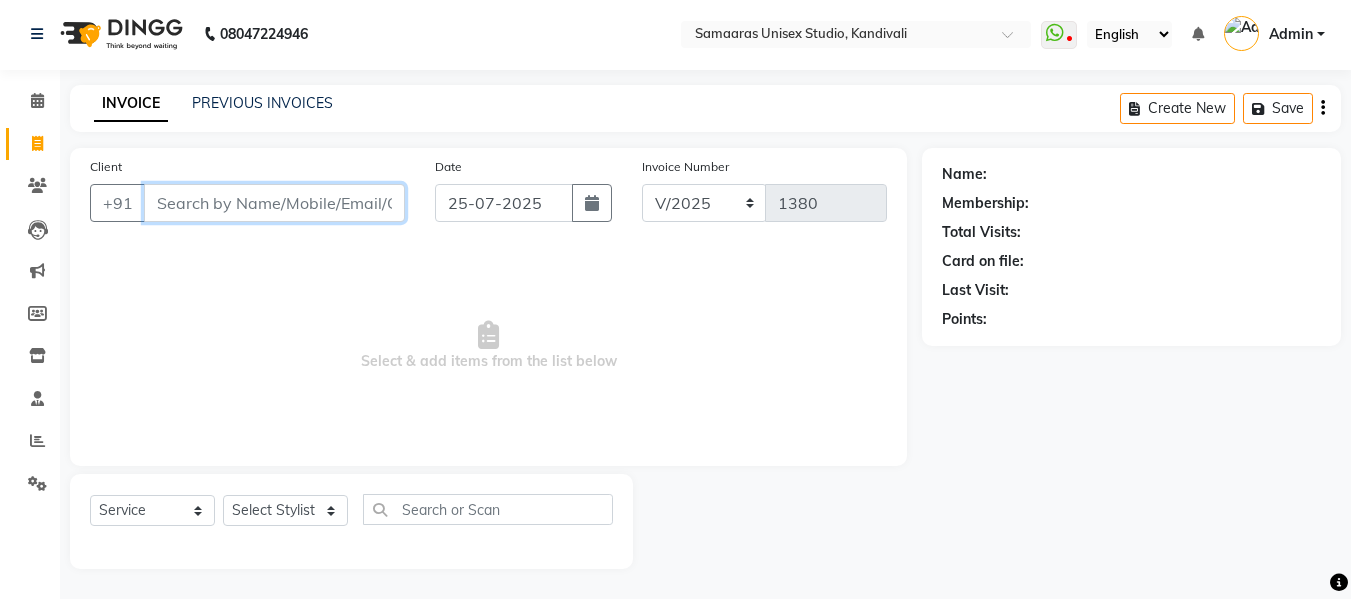 click on "Client" at bounding box center (274, 203) 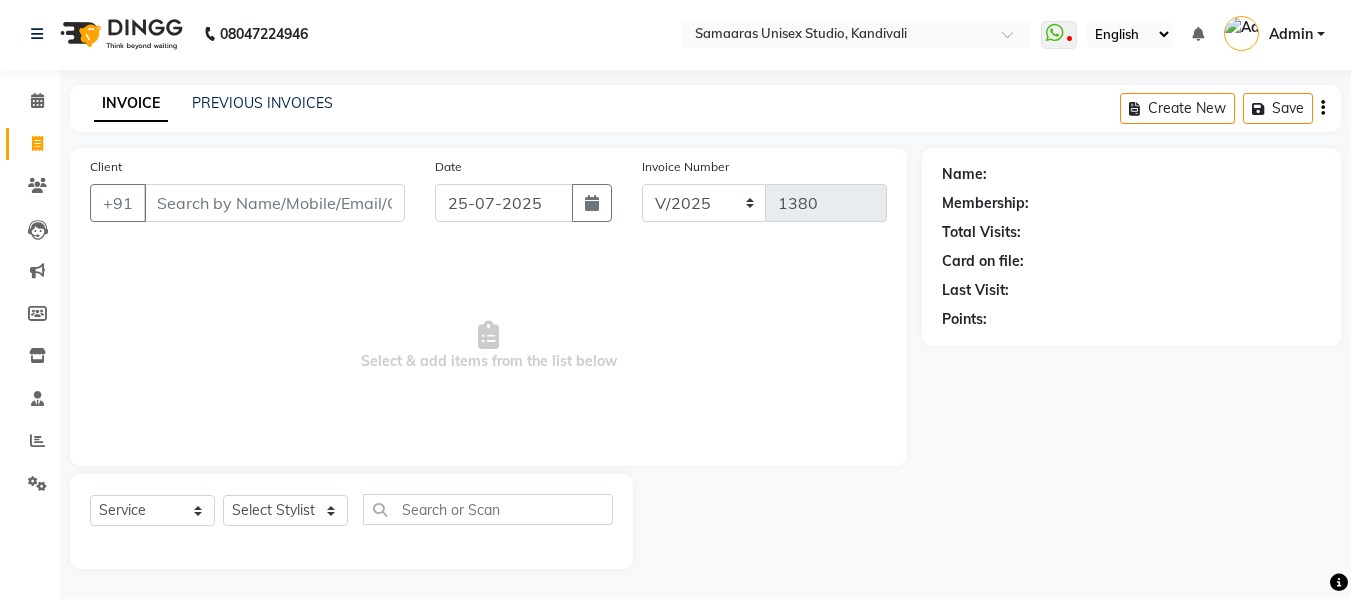 click on "INVOICE" 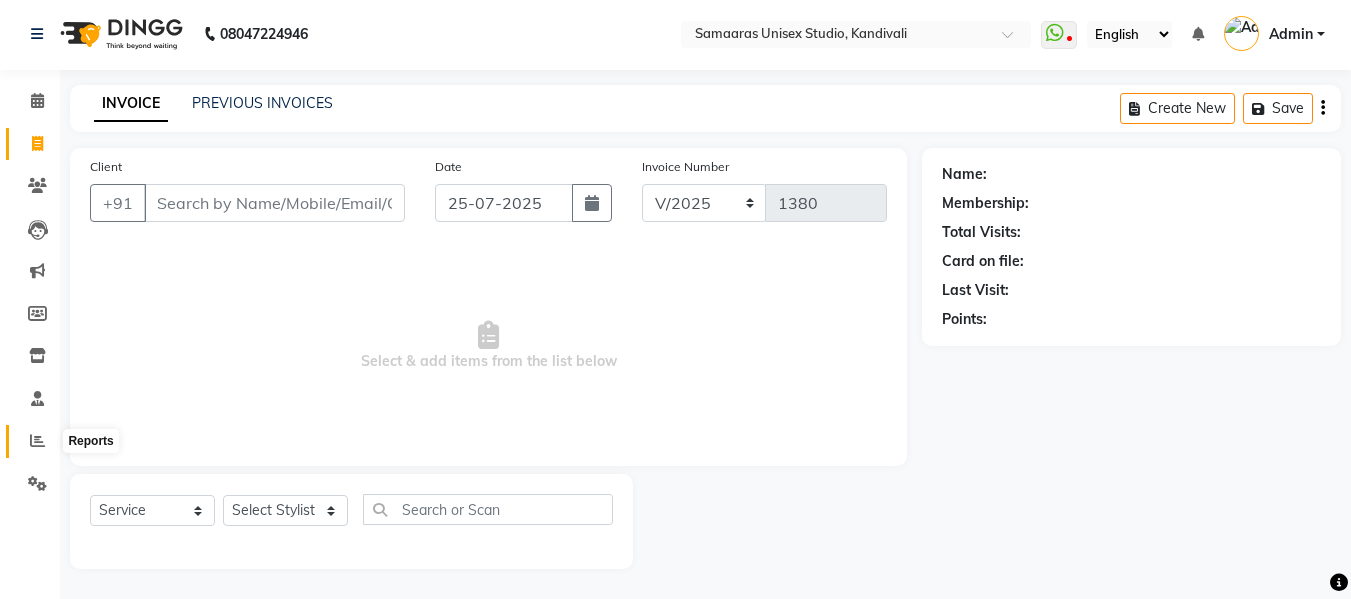 click 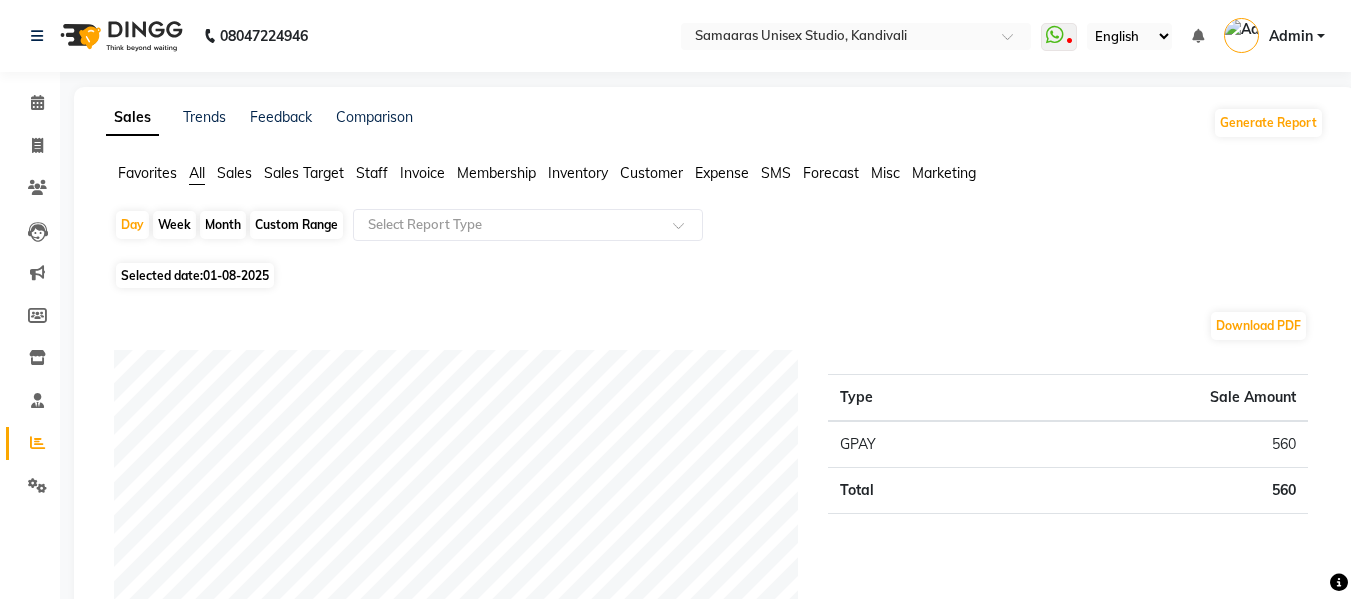 click on "Sales" 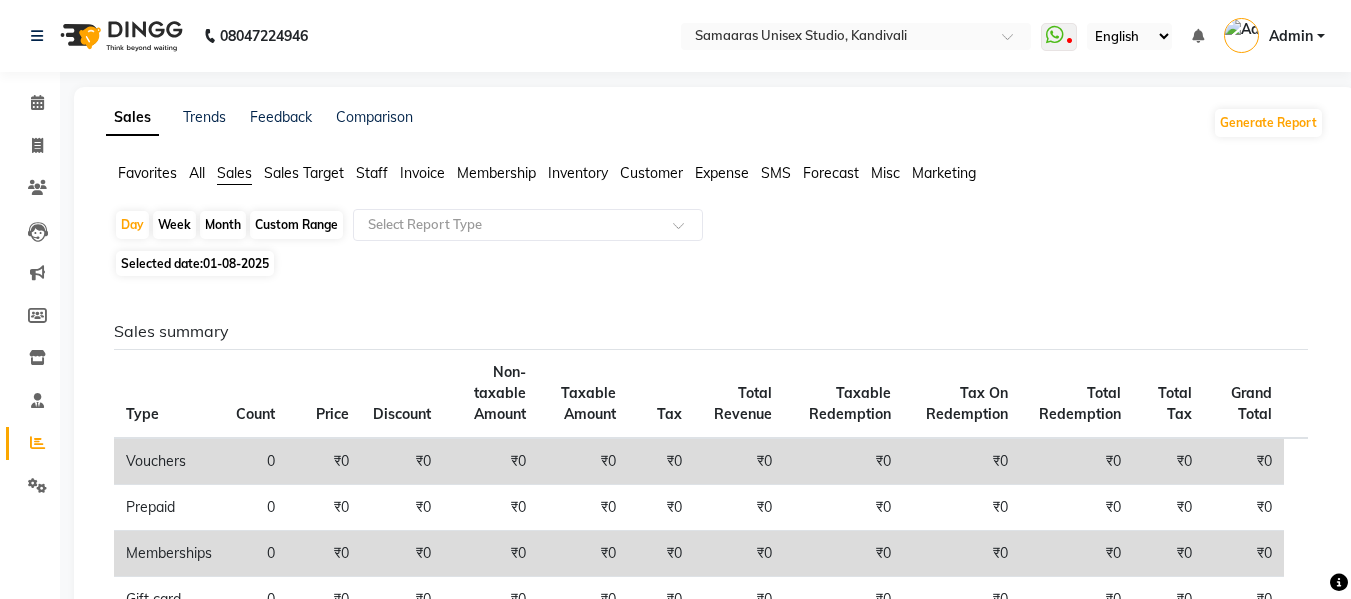 click on "01-08-2025" 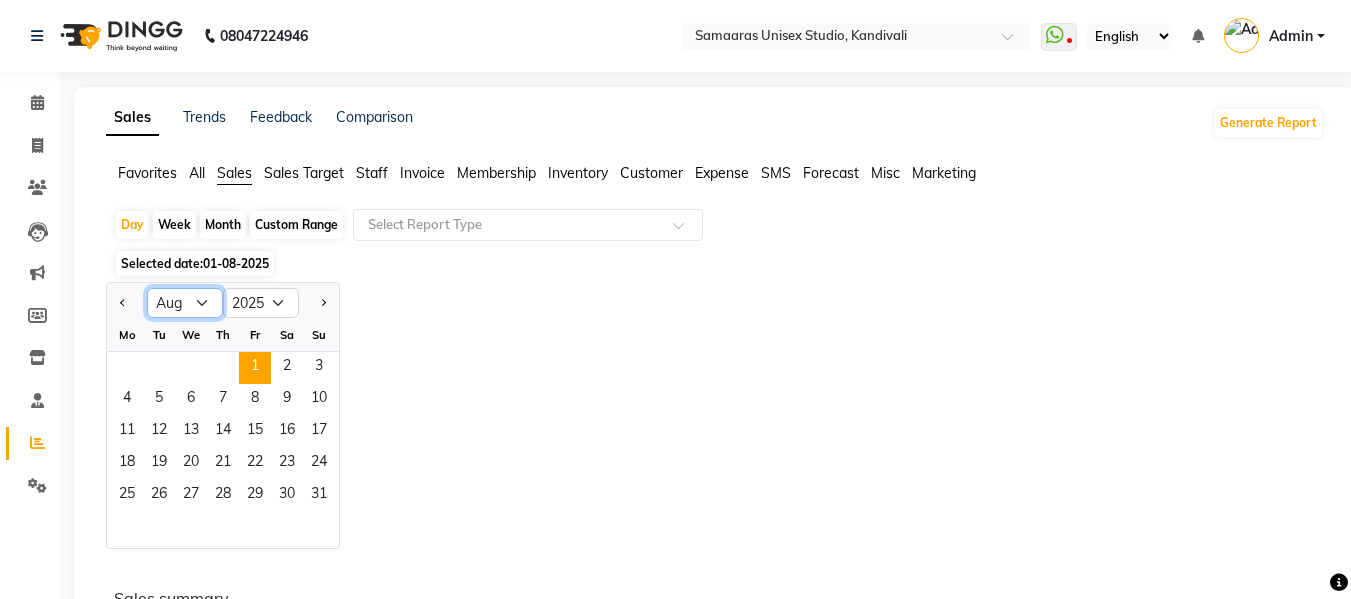click on "Jan Feb Mar Apr May Jun Jul Aug Sep Oct Nov Dec" 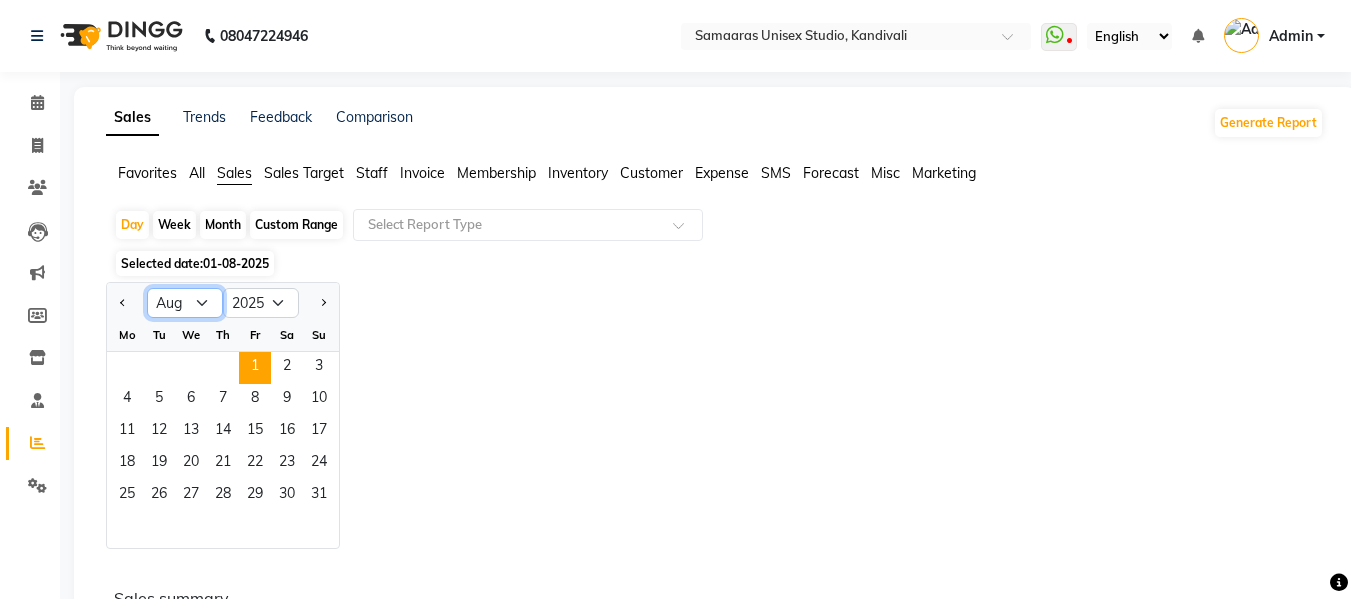 select on "7" 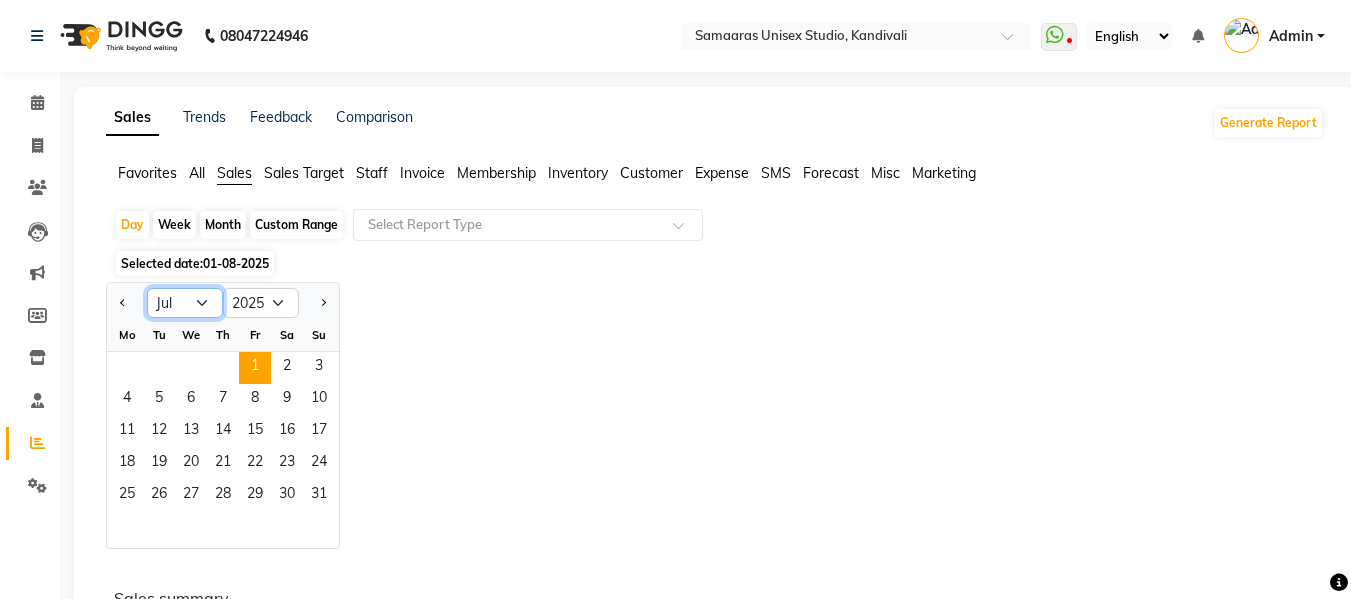 click on "Jan Feb Mar Apr May Jun Jul Aug Sep Oct Nov Dec" 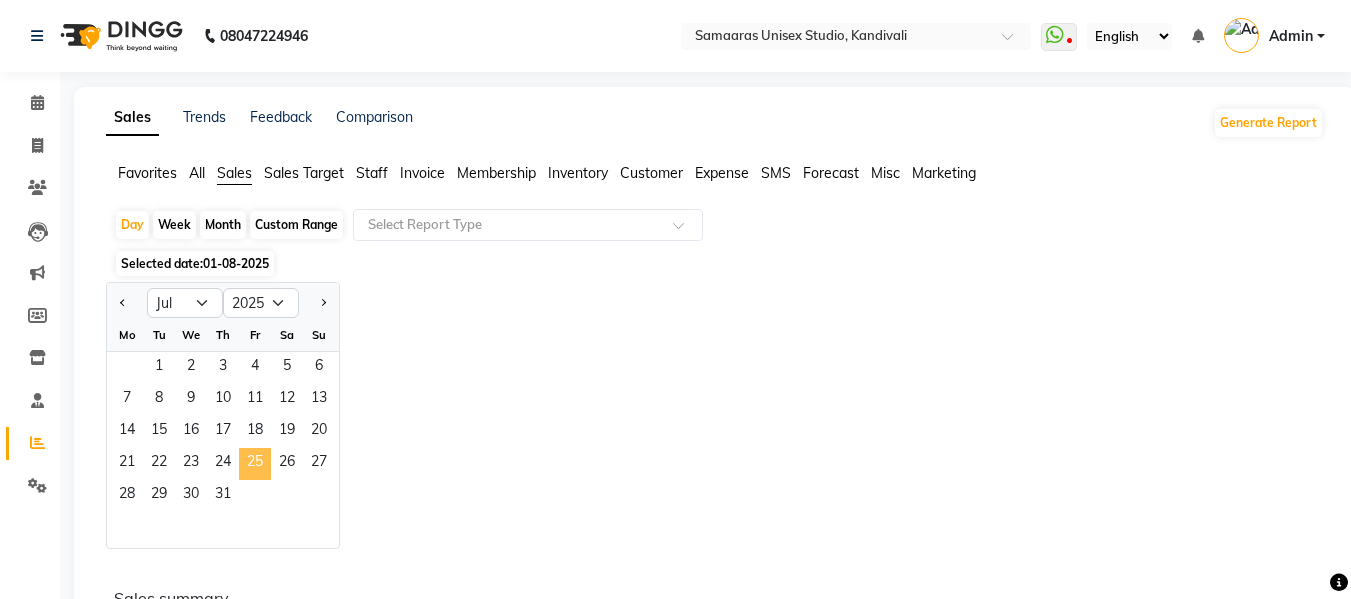 click on "25" 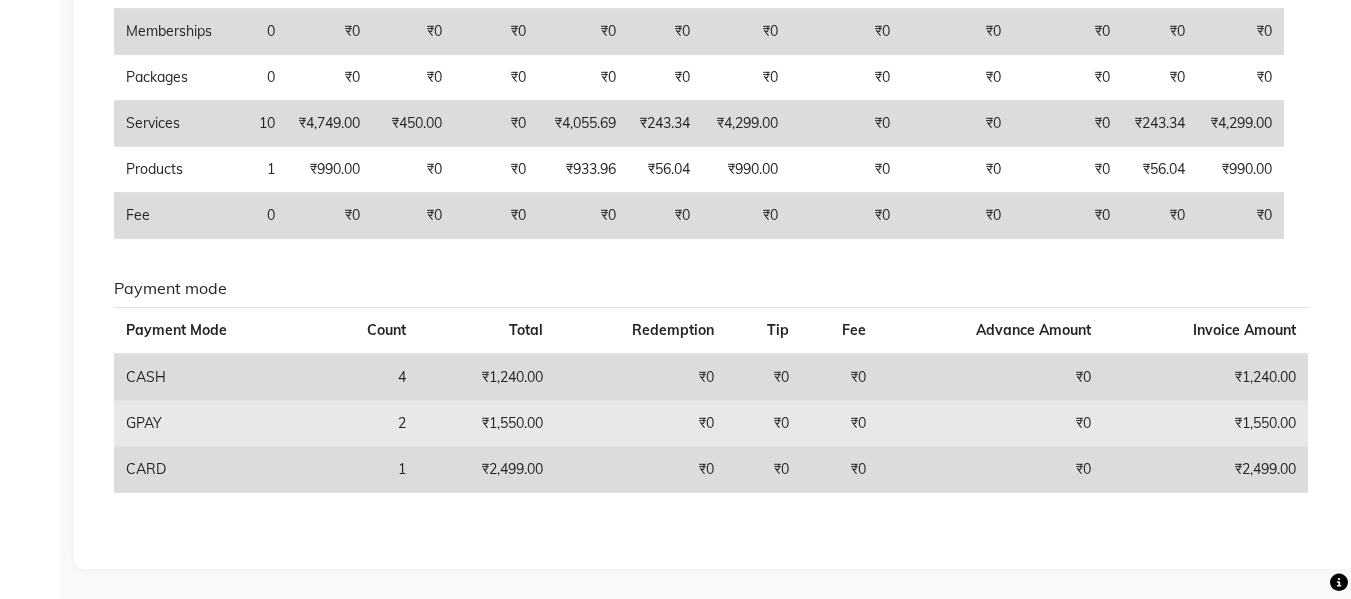 scroll, scrollTop: 114, scrollLeft: 0, axis: vertical 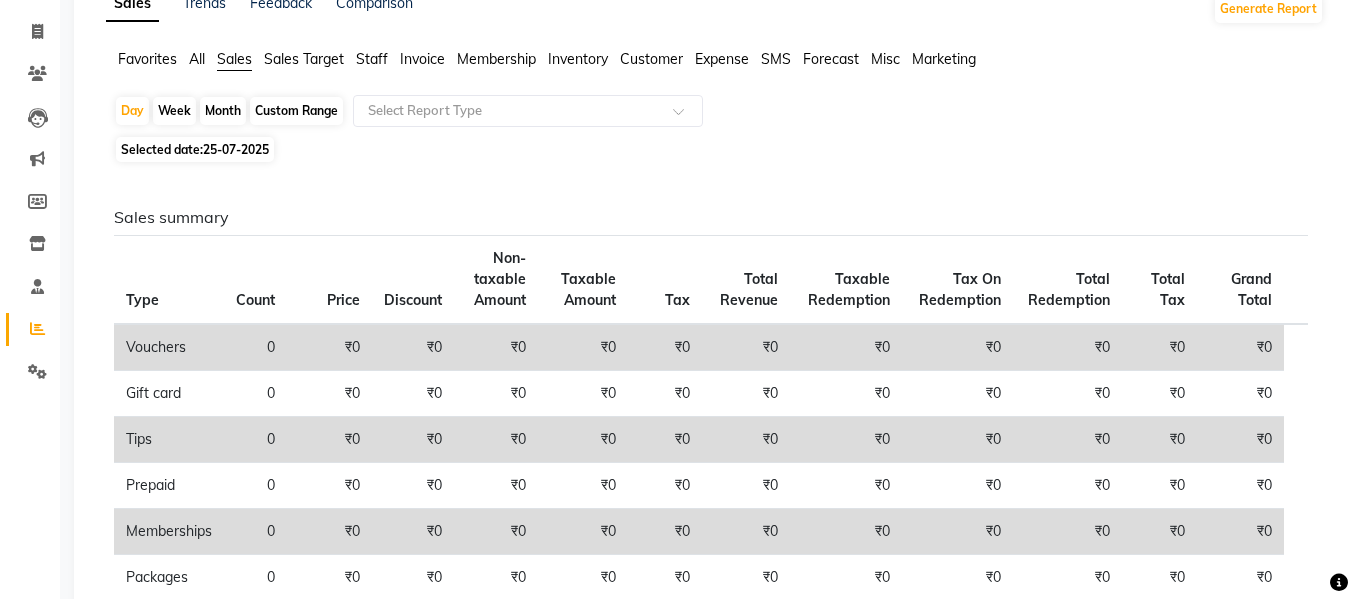click on "Invoice" 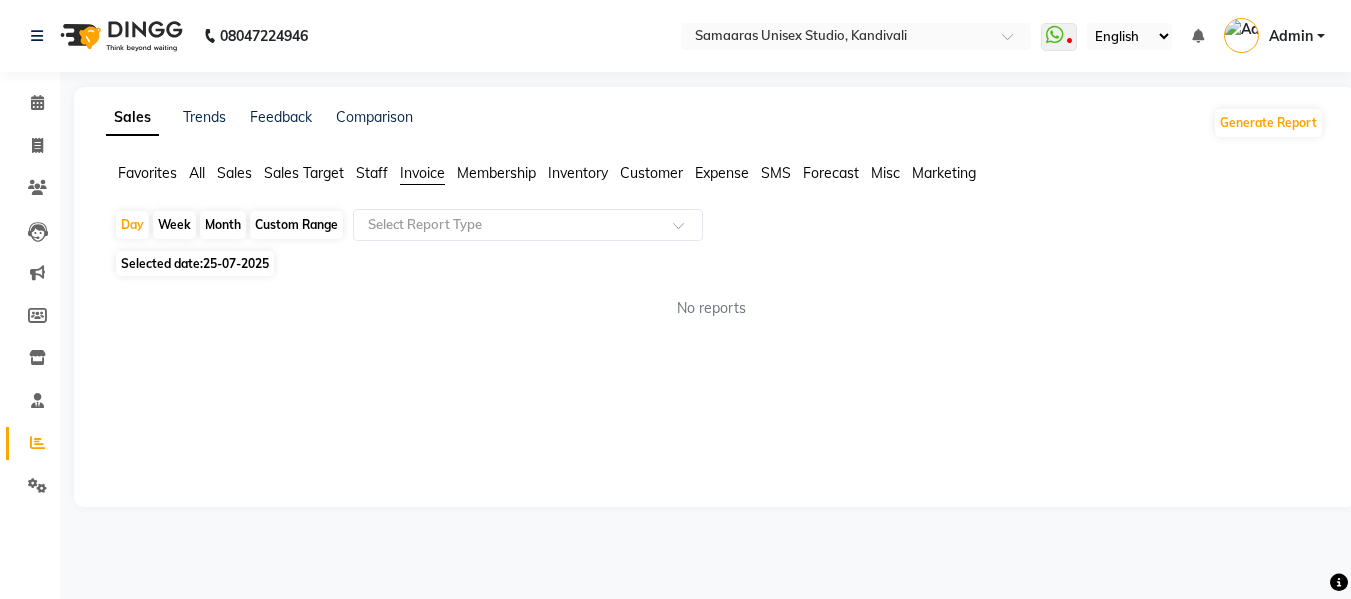 scroll, scrollTop: 0, scrollLeft: 0, axis: both 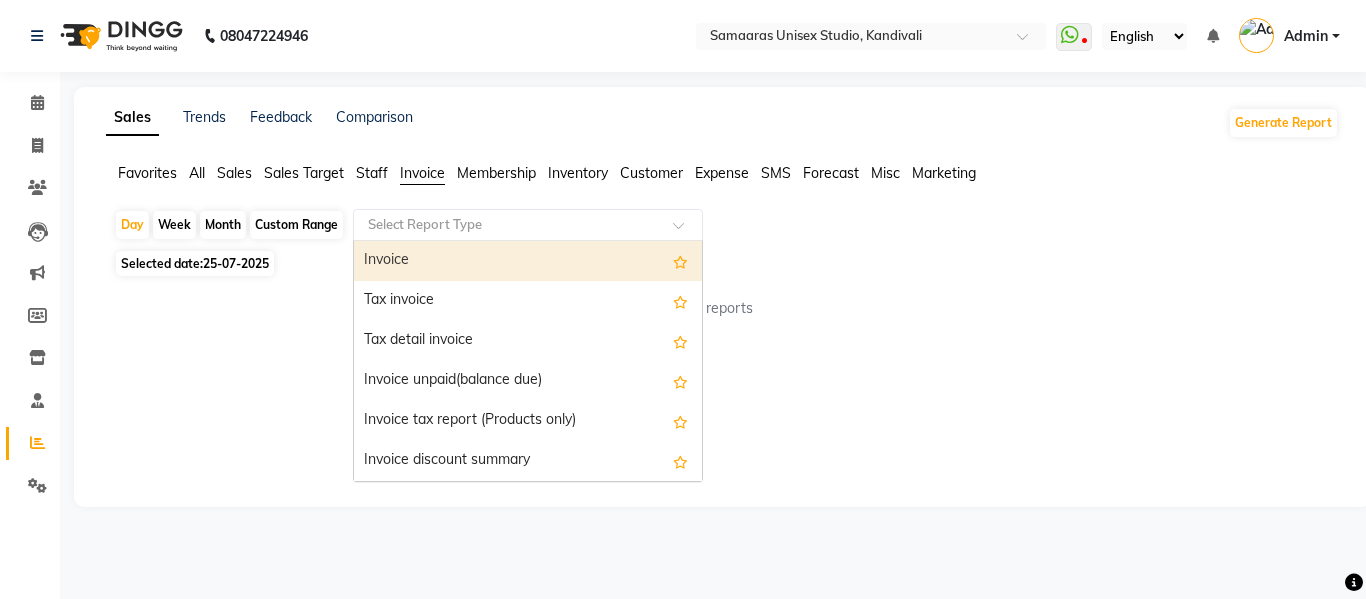 click on "Select Report Type" 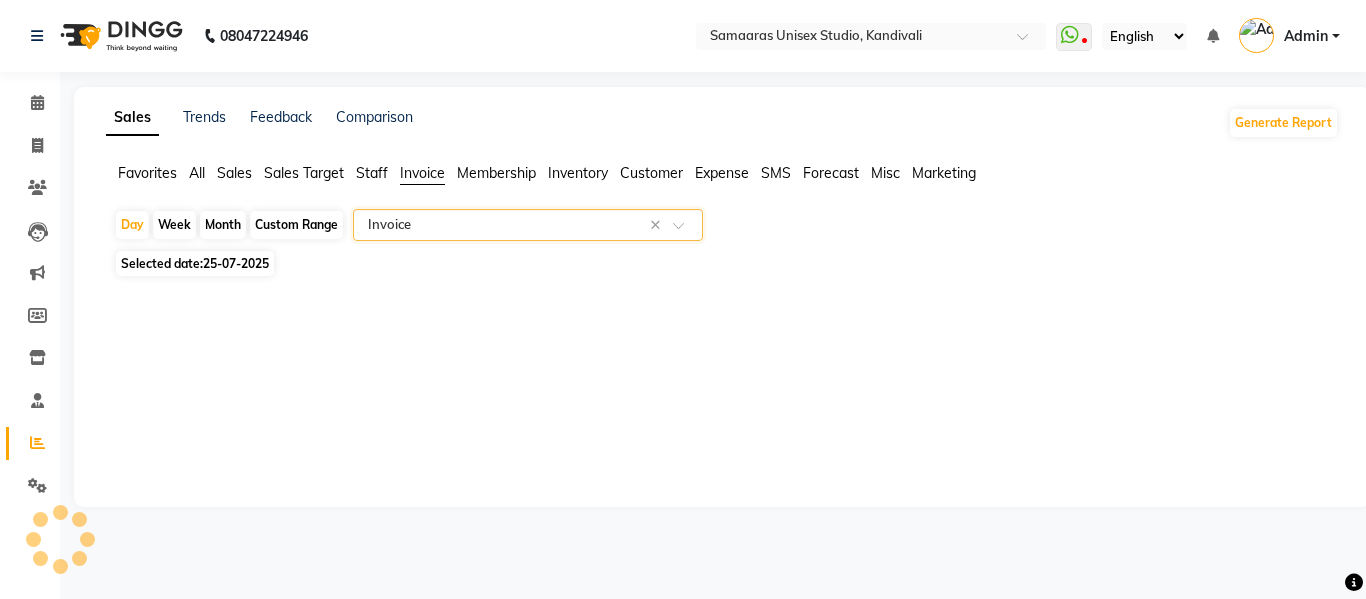 select on "full_report" 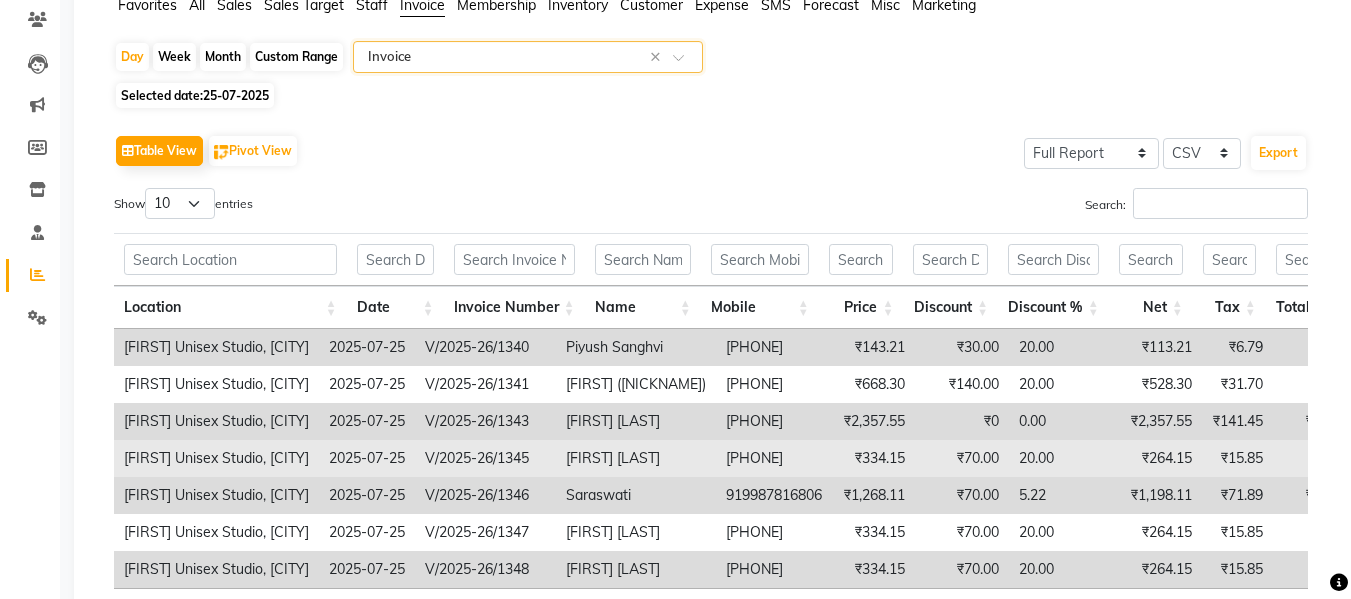 scroll, scrollTop: 200, scrollLeft: 0, axis: vertical 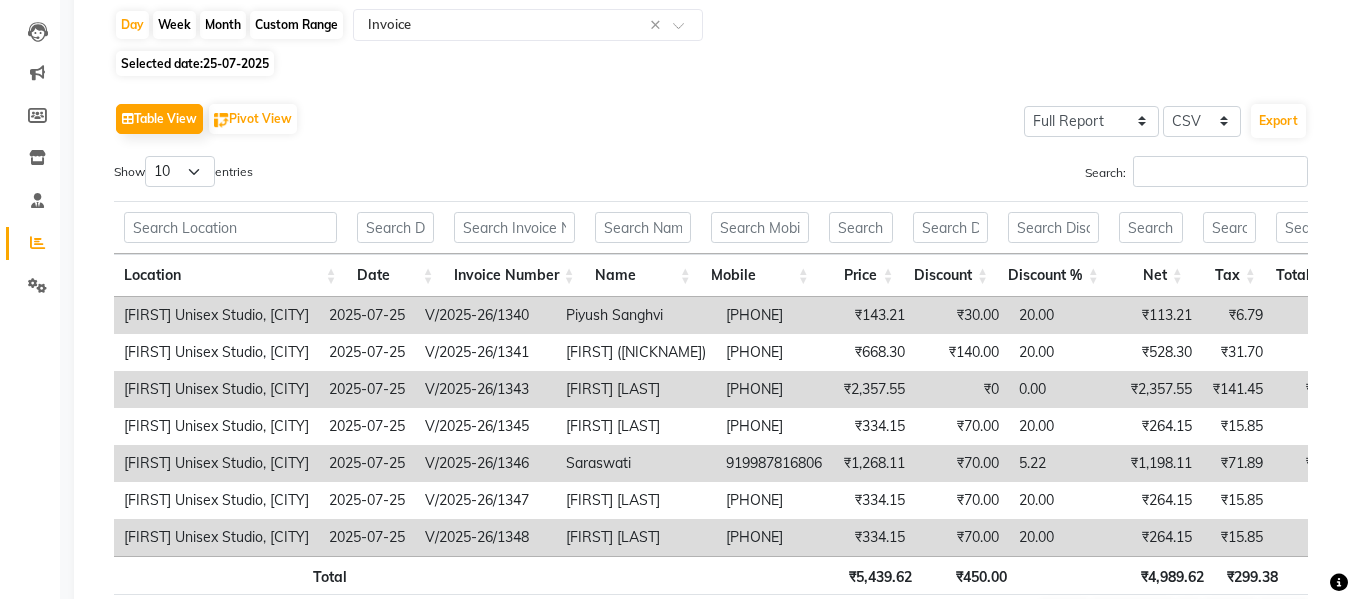 click on "[FIRST] Unisex Studio, [CITY]" at bounding box center [216, 463] 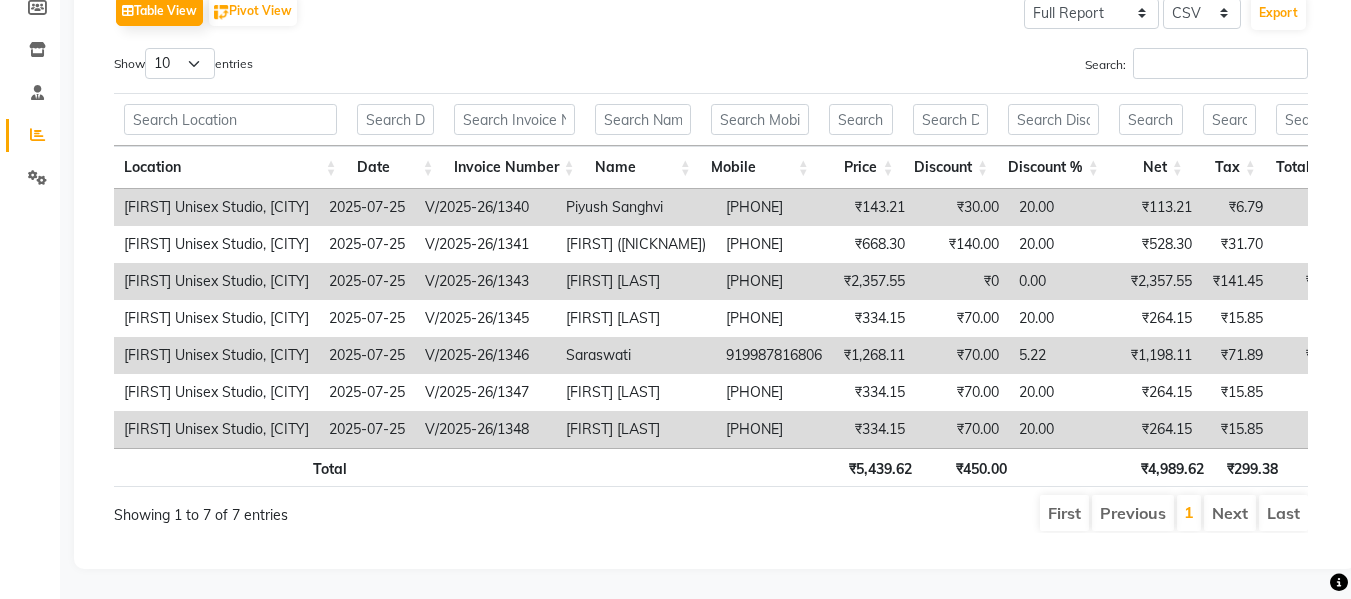 scroll, scrollTop: 338, scrollLeft: 0, axis: vertical 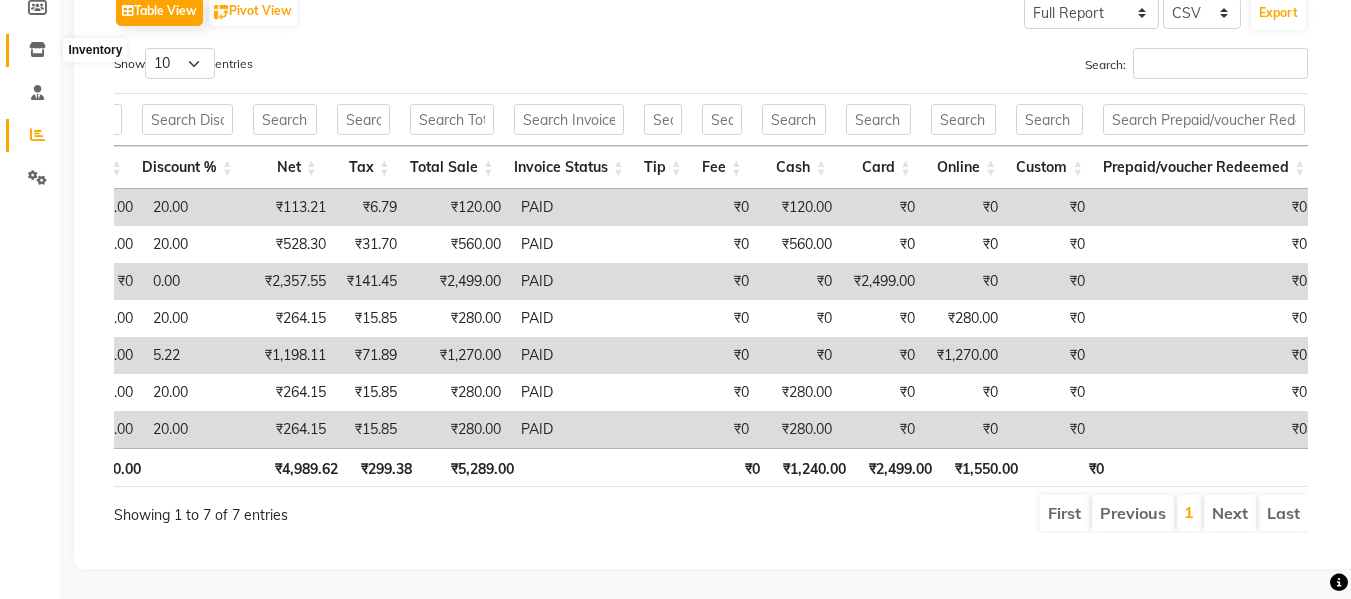 click 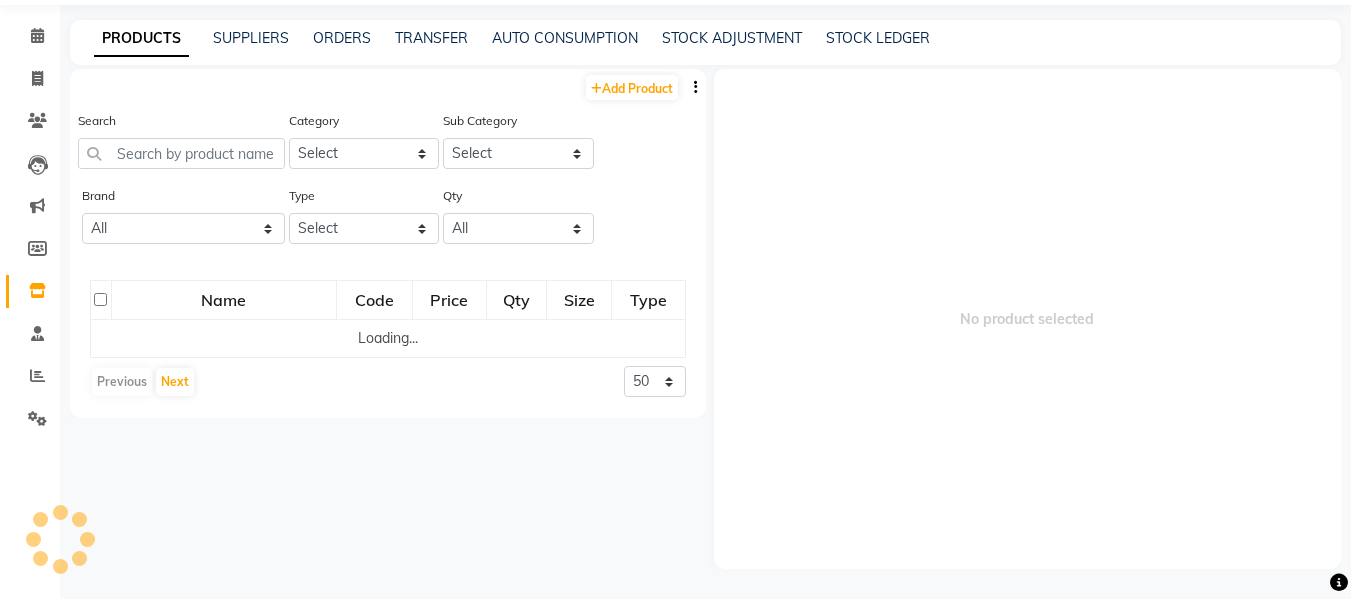 scroll, scrollTop: 67, scrollLeft: 0, axis: vertical 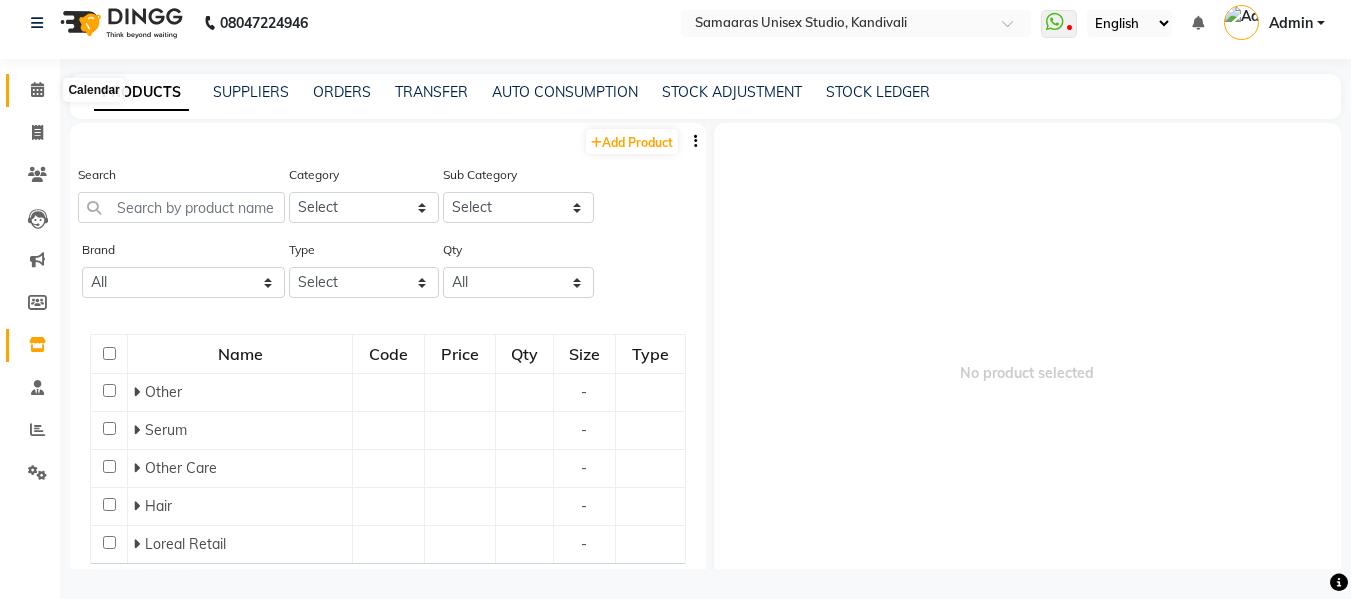 click 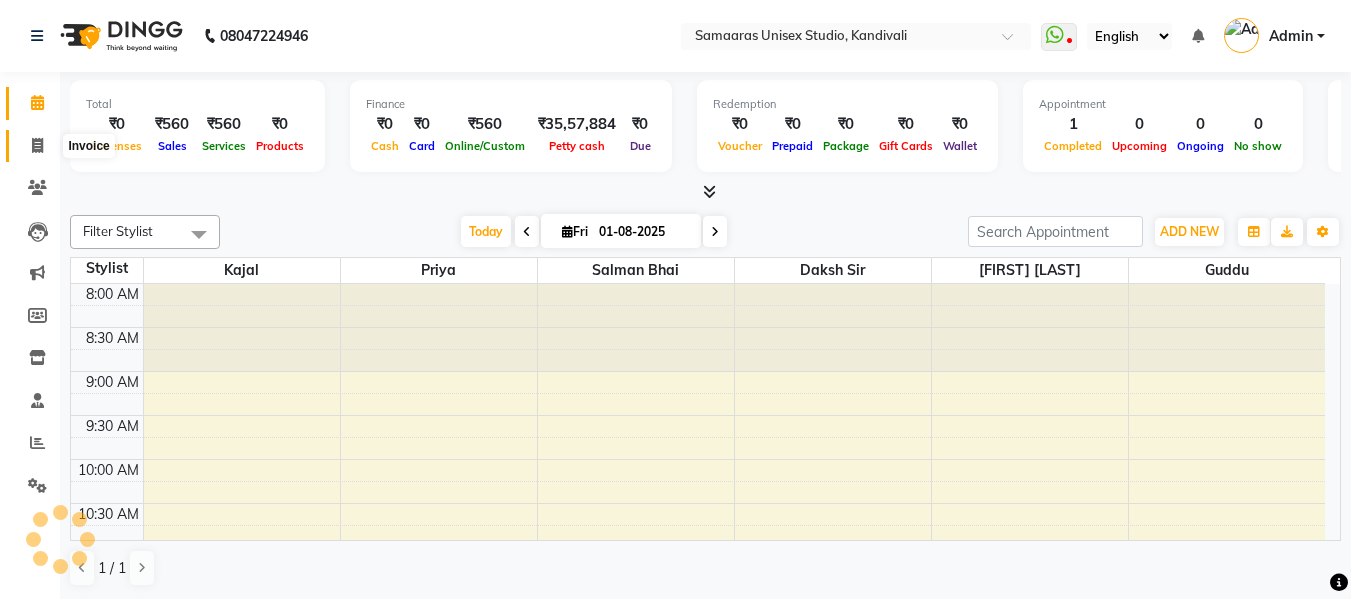 click 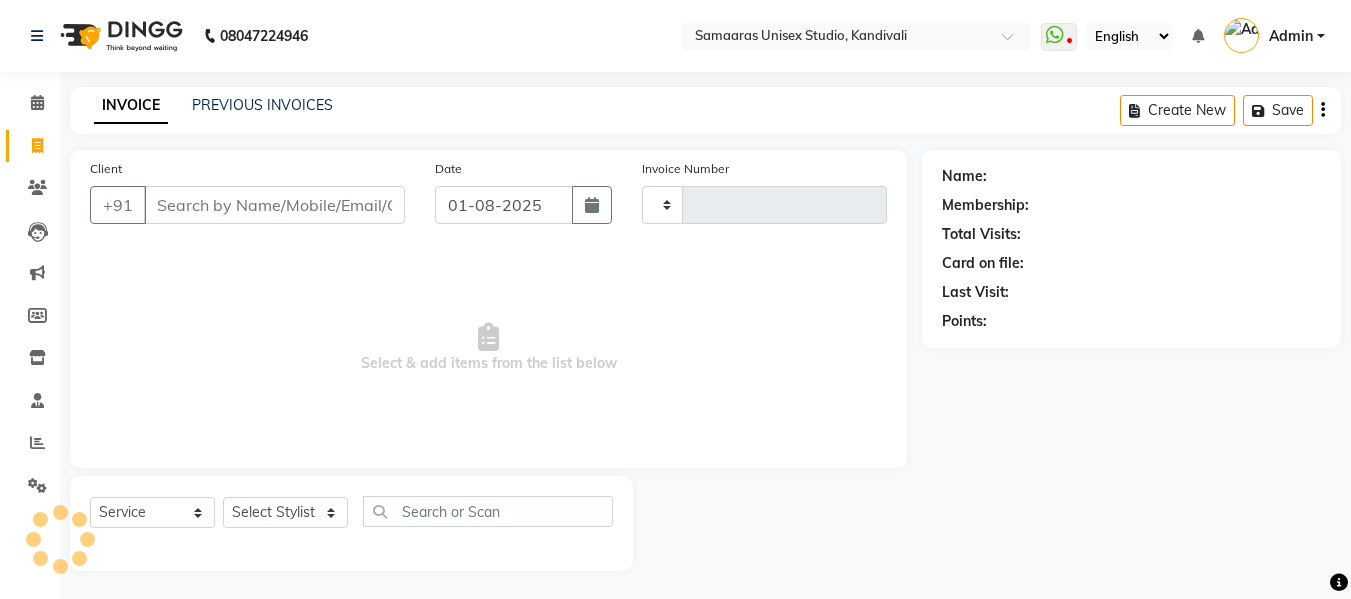 type on "1380" 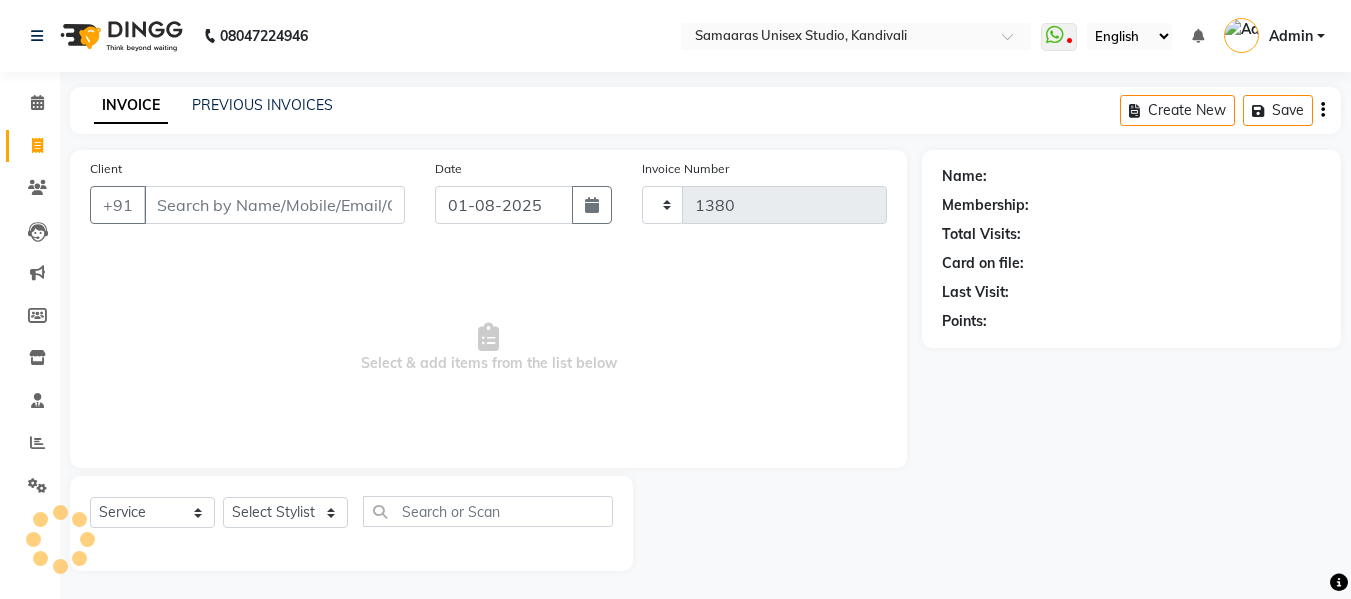 select on "[NUMBER]" 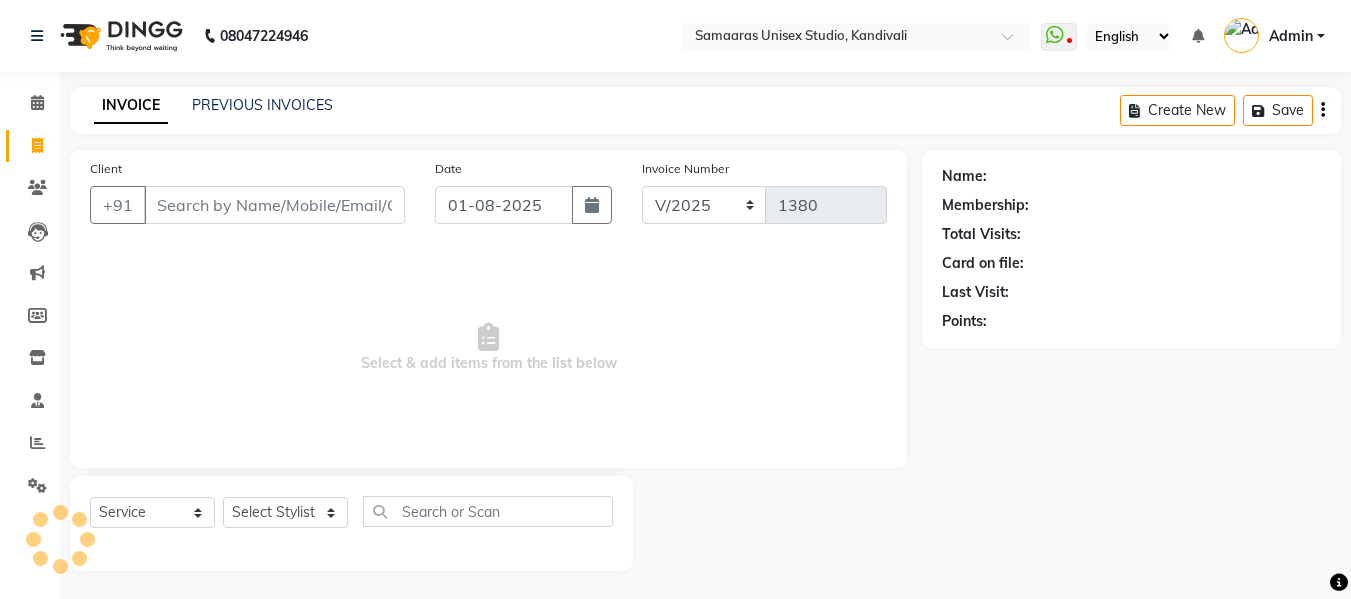click 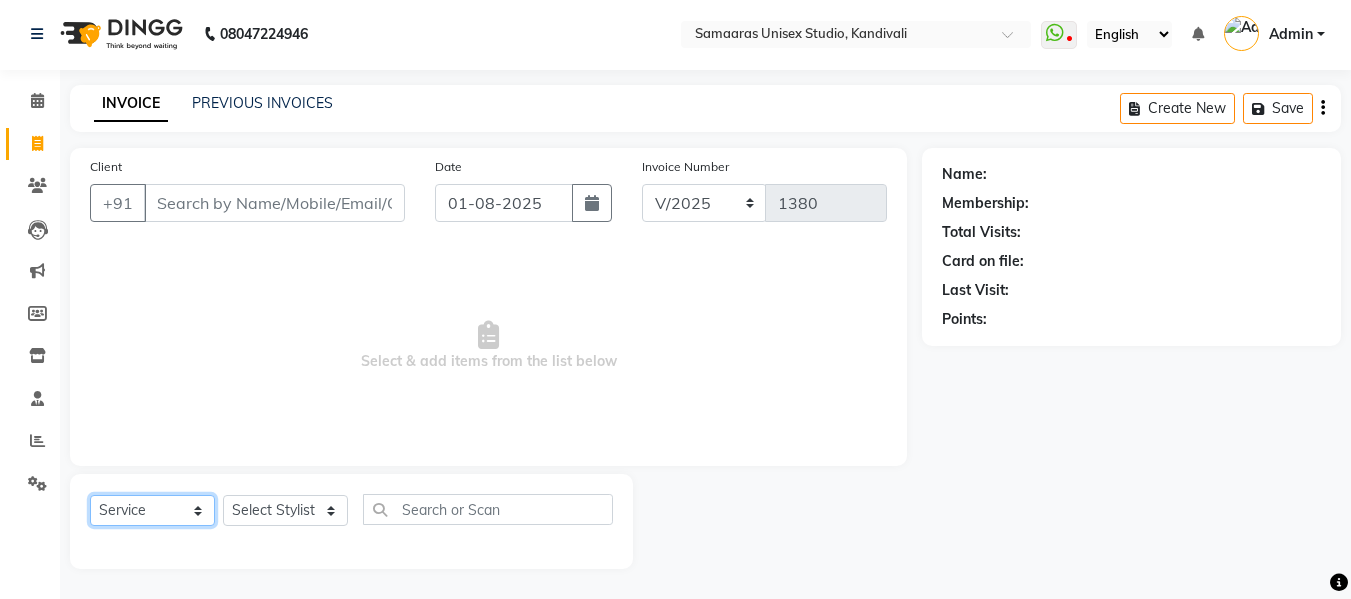 click on "Select  Service  Product  Membership  Package Voucher Prepaid Gift Card" 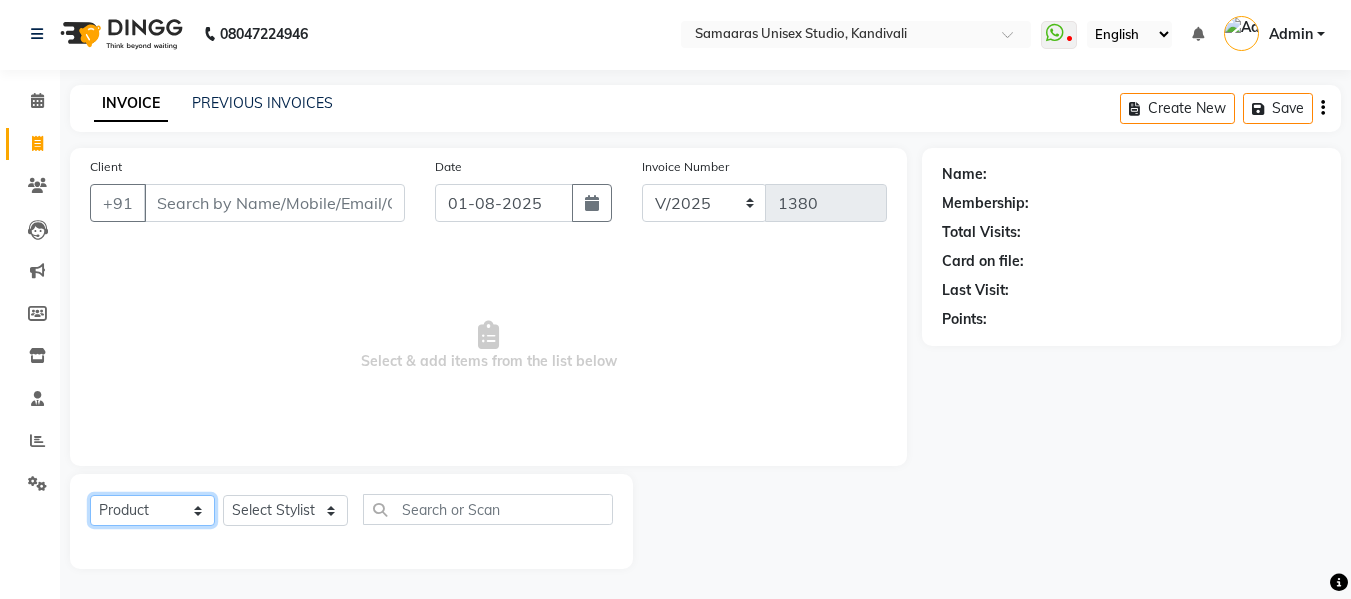 click on "Select  Service  Product  Membership  Package Voucher Prepaid Gift Card" 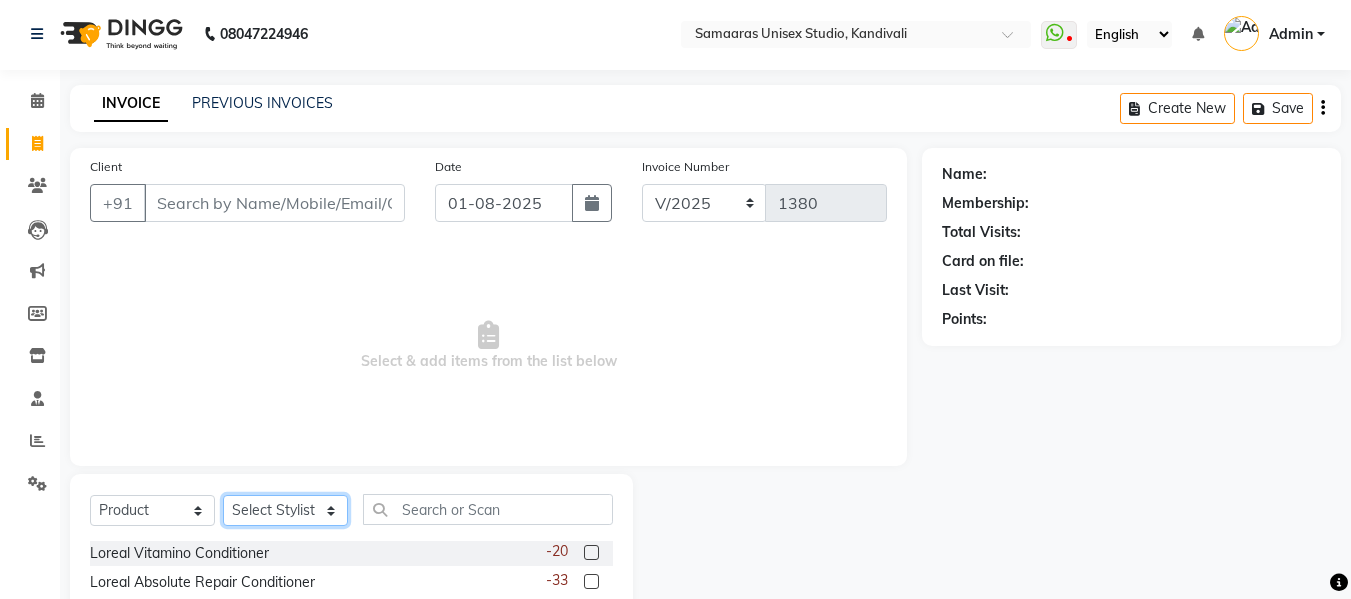 click on "Select Stylist Daksh Sir Firoz bhai Front Desk Guddu Kajal Priya Salman Bhai" 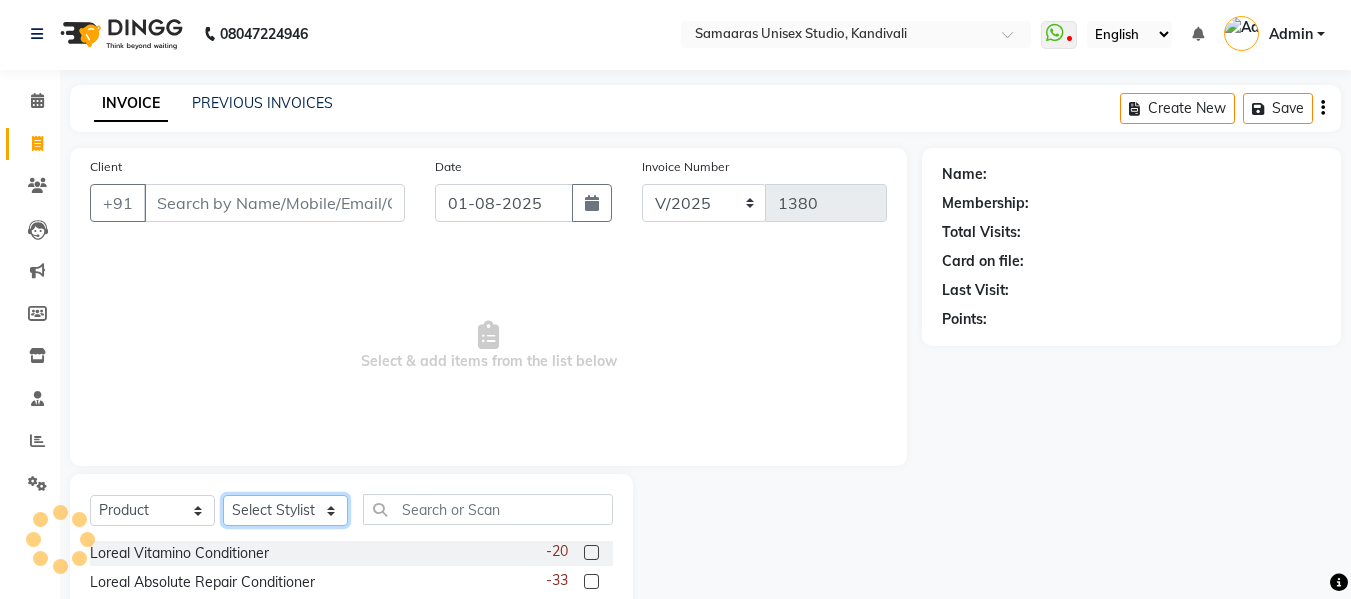 select on "50822" 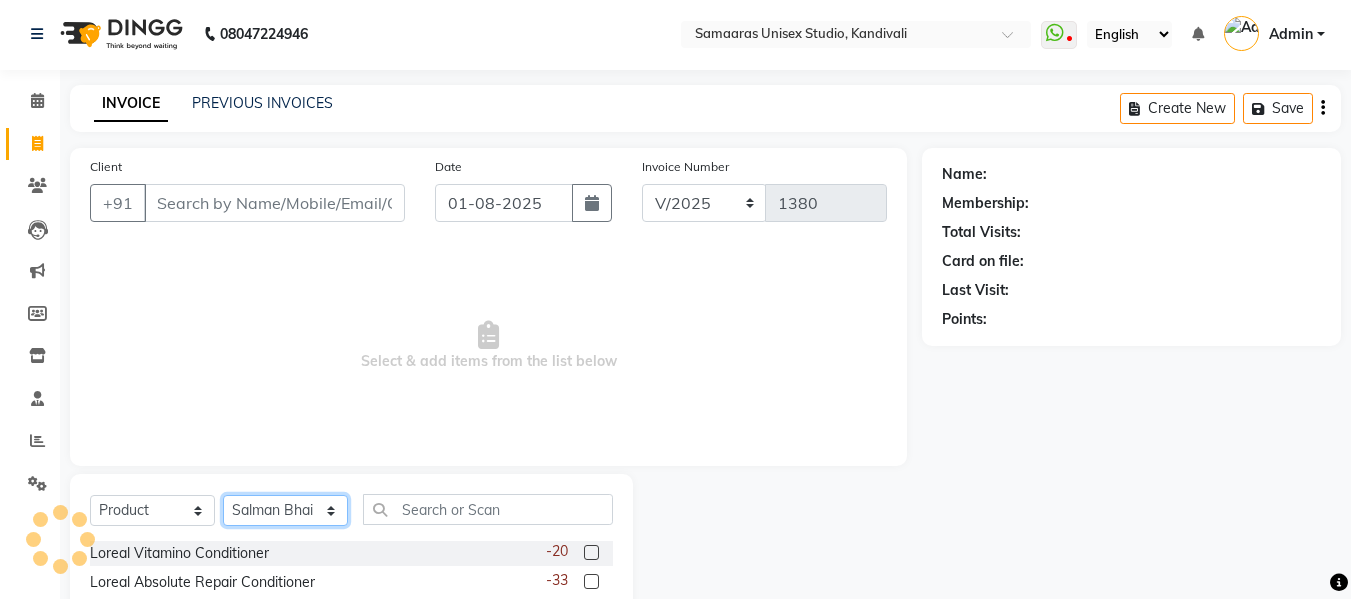 click on "Select Stylist Daksh Sir Firoz bhai Front Desk Guddu Kajal Priya Salman Bhai" 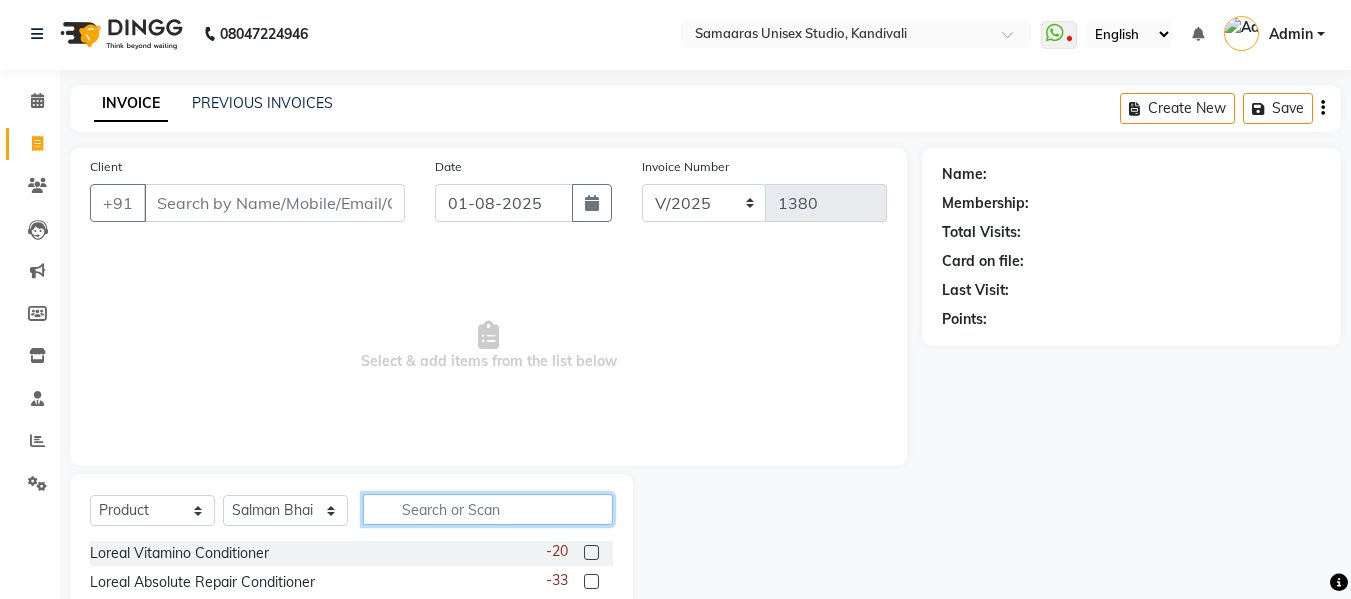 click 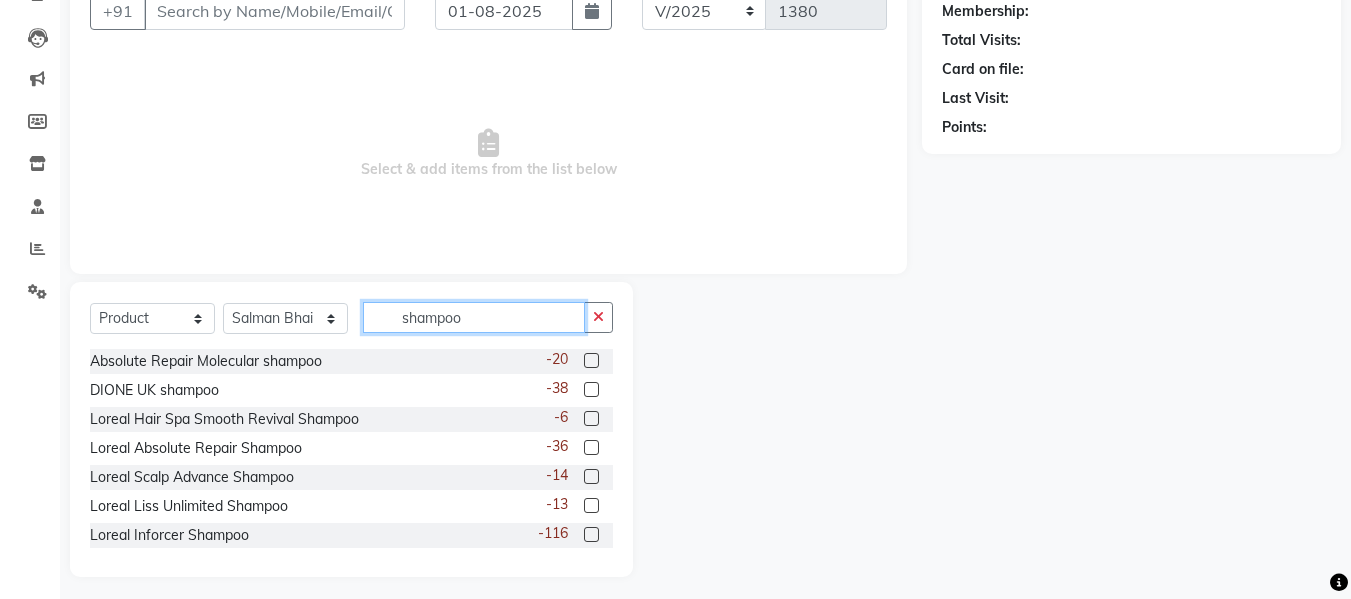 scroll, scrollTop: 202, scrollLeft: 0, axis: vertical 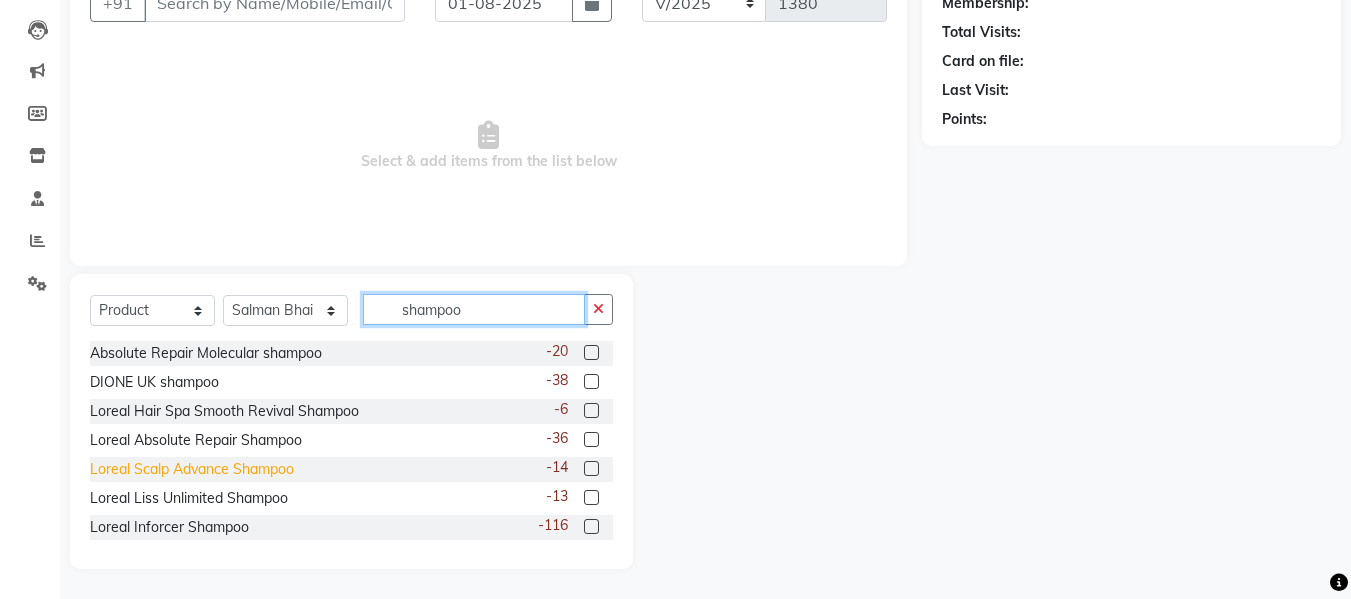 type on "shampoo" 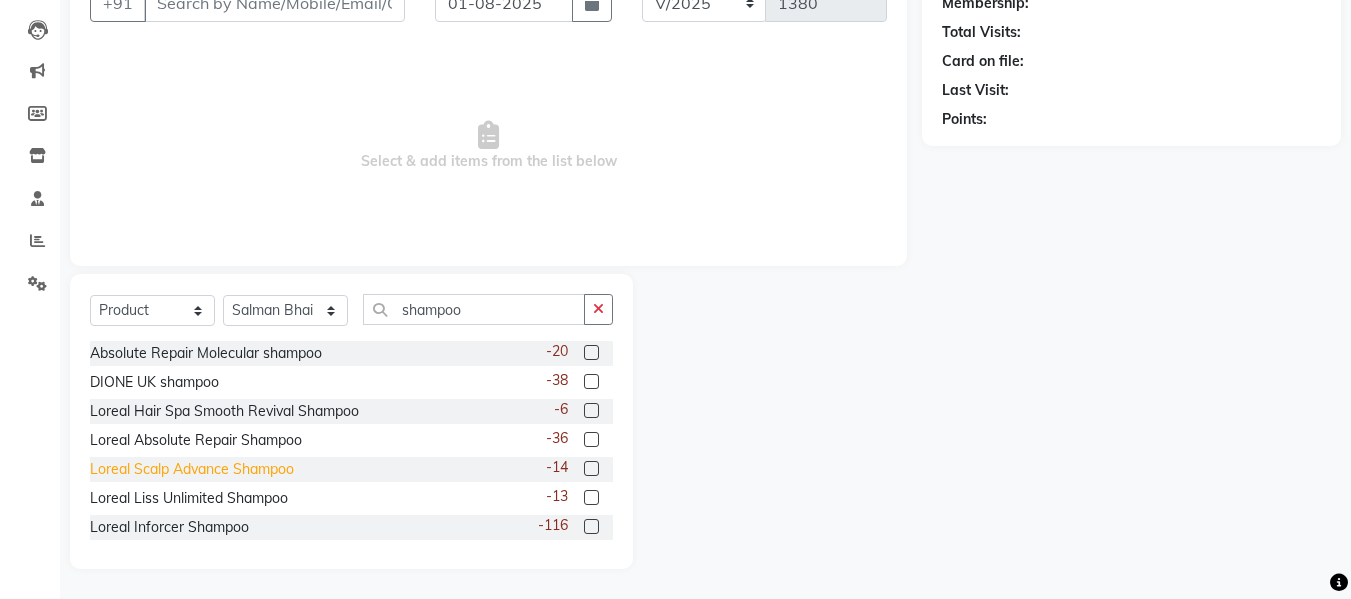 click on "Loreal Scalp Advance Shampoo" 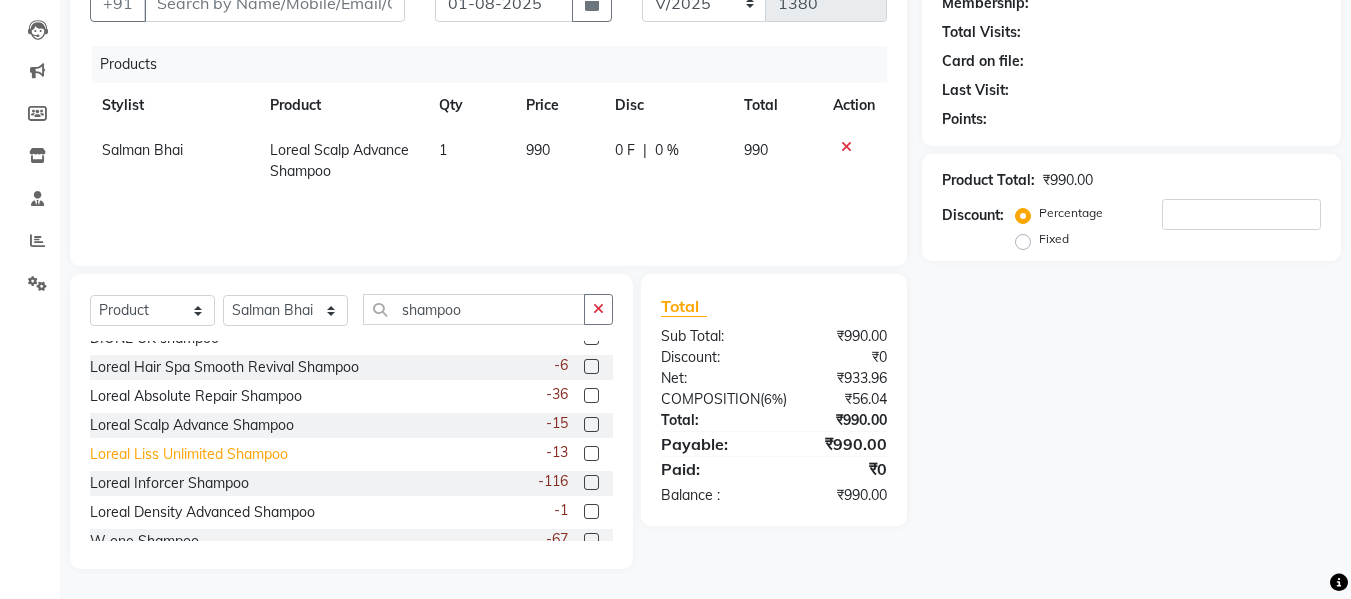 scroll, scrollTop: 0, scrollLeft: 0, axis: both 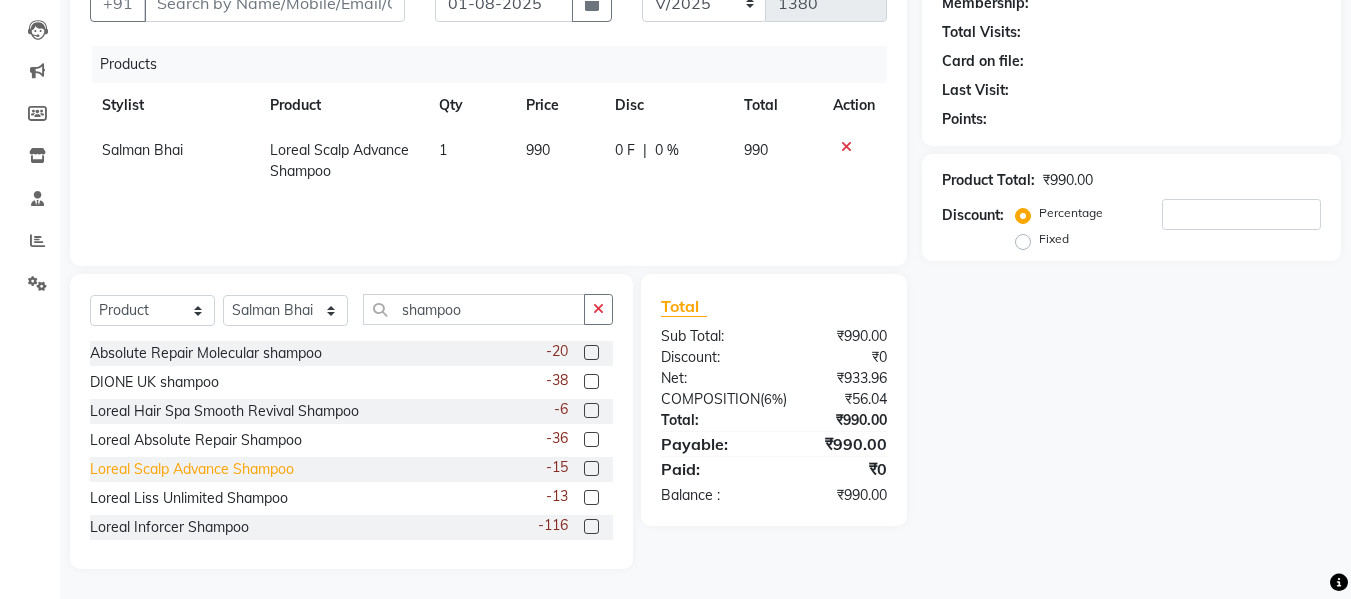 click on "Loreal Scalp Advance Shampoo" 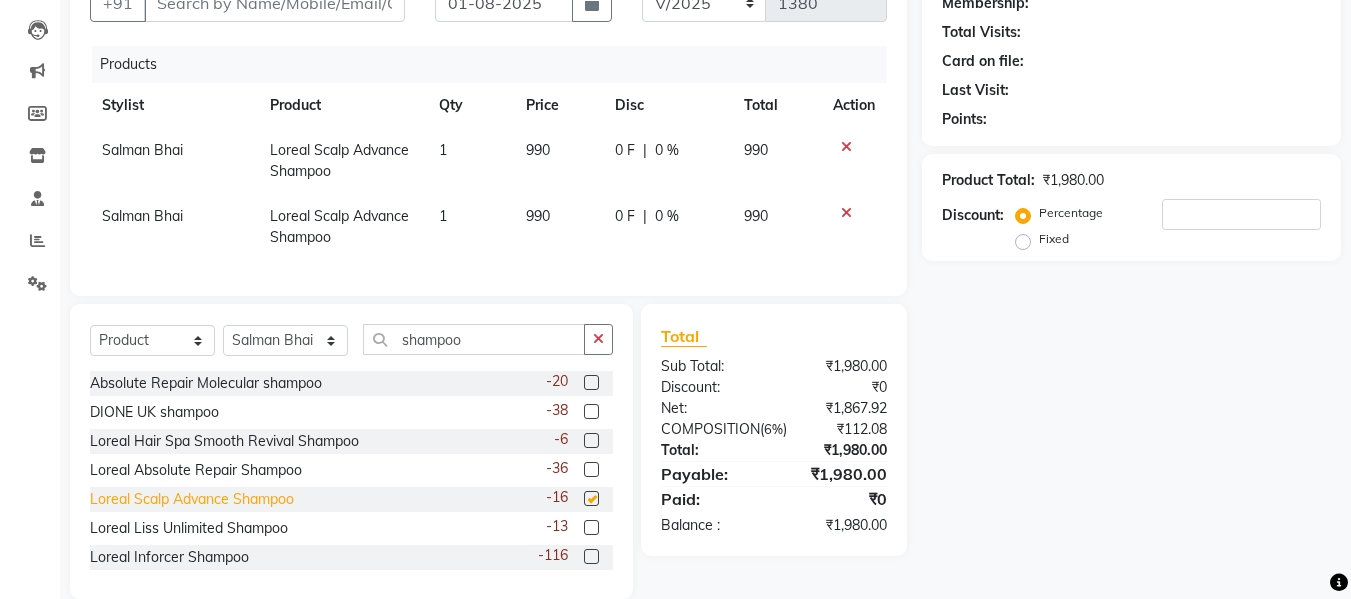 checkbox on "false" 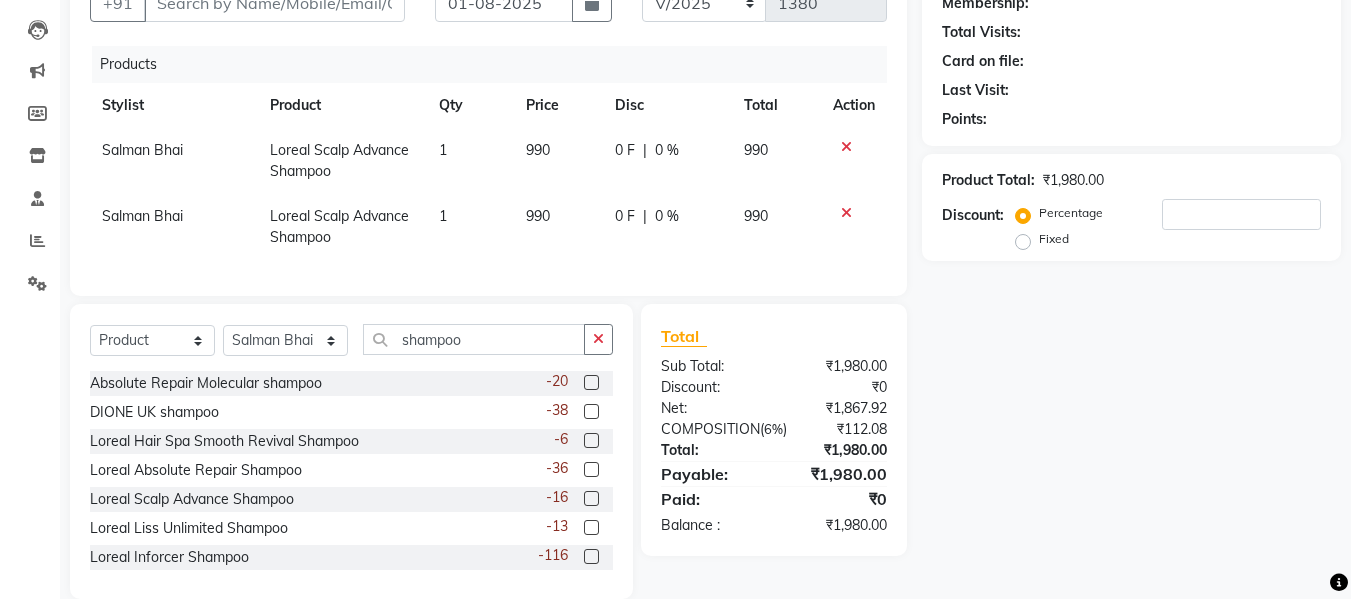 click 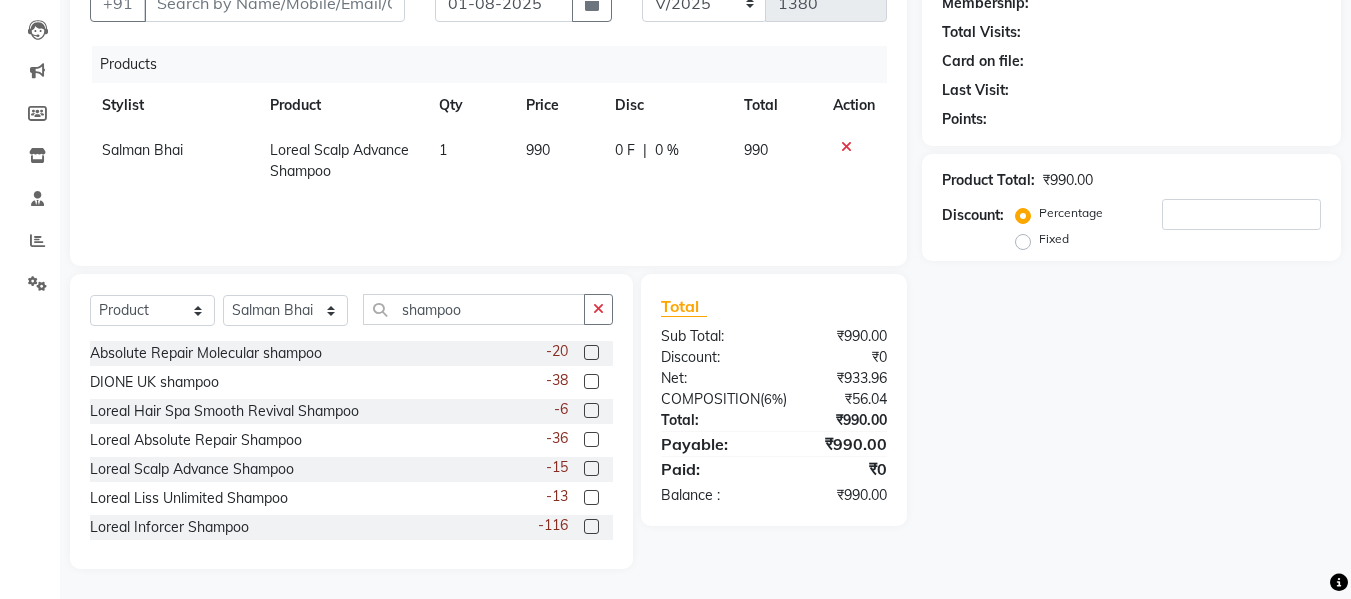 click 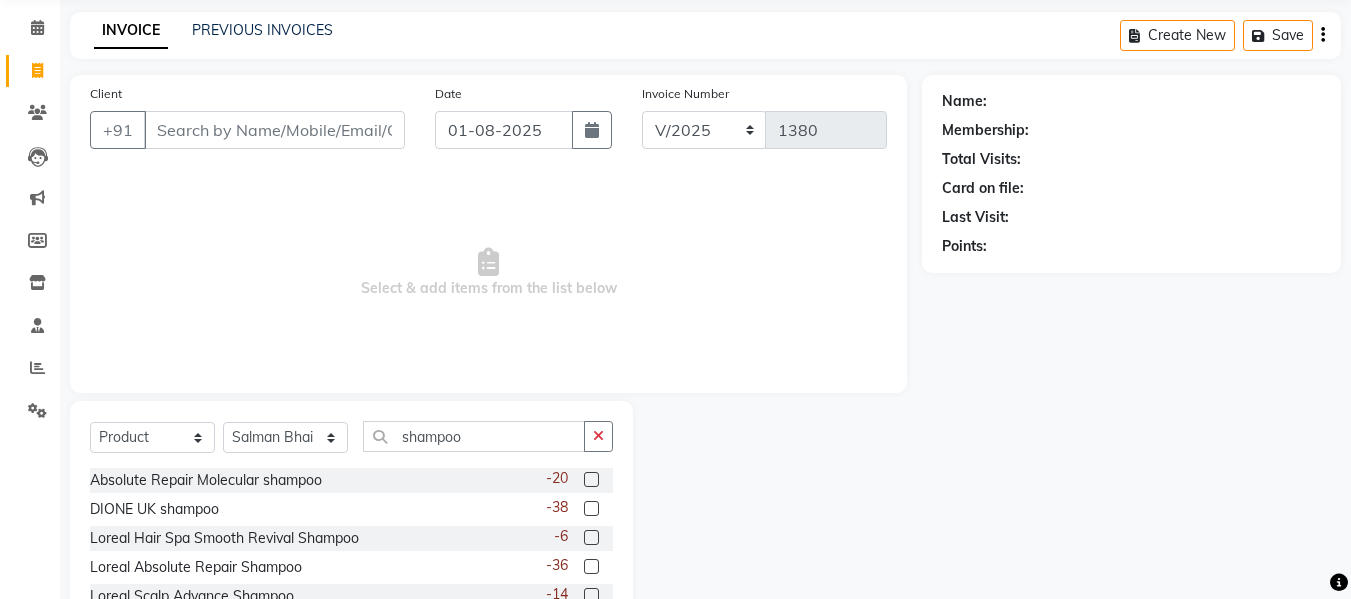 scroll, scrollTop: 0, scrollLeft: 0, axis: both 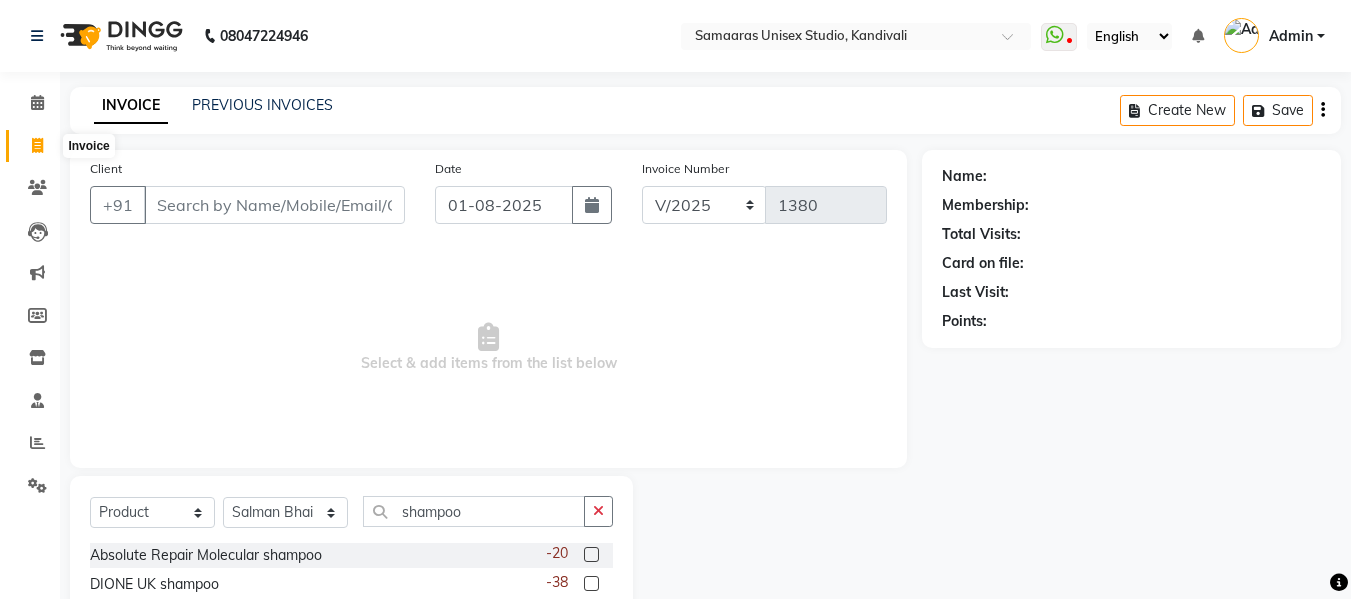 click 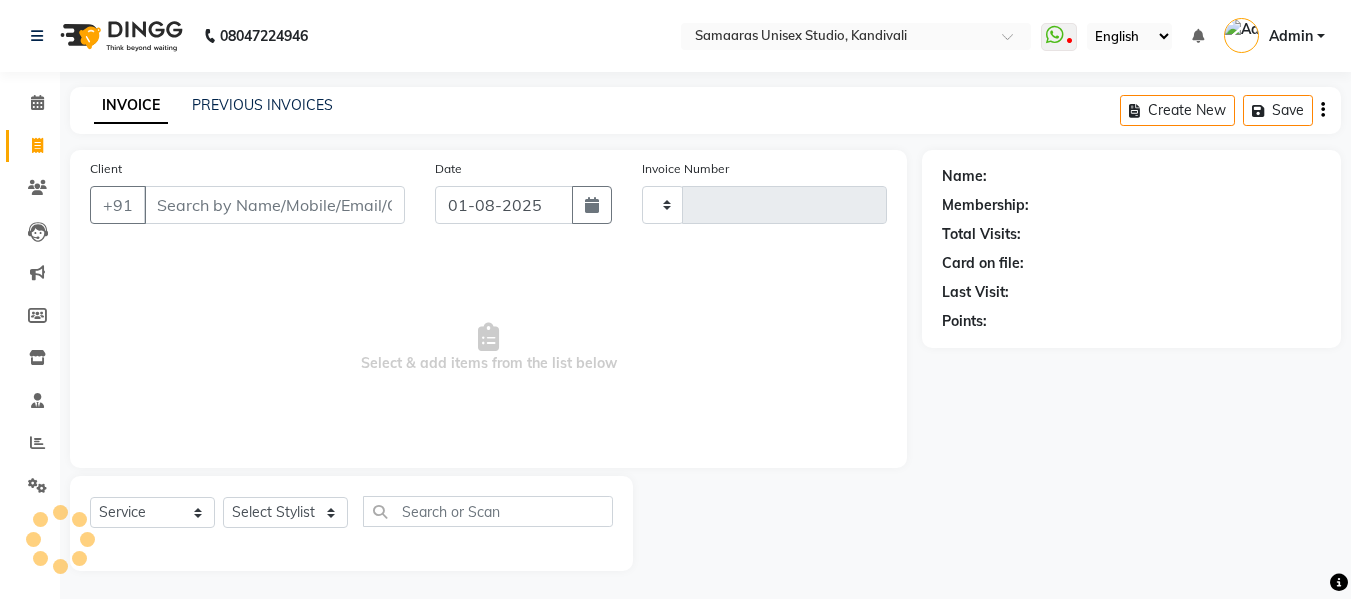 scroll, scrollTop: 2, scrollLeft: 0, axis: vertical 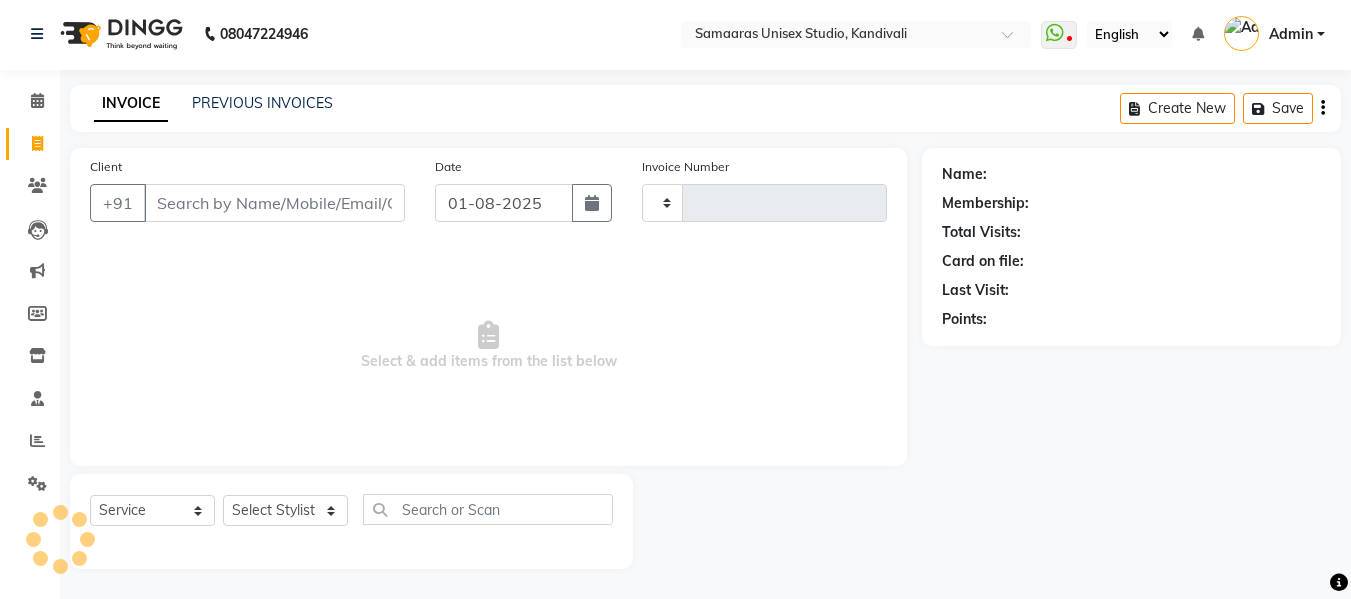 type on "1380" 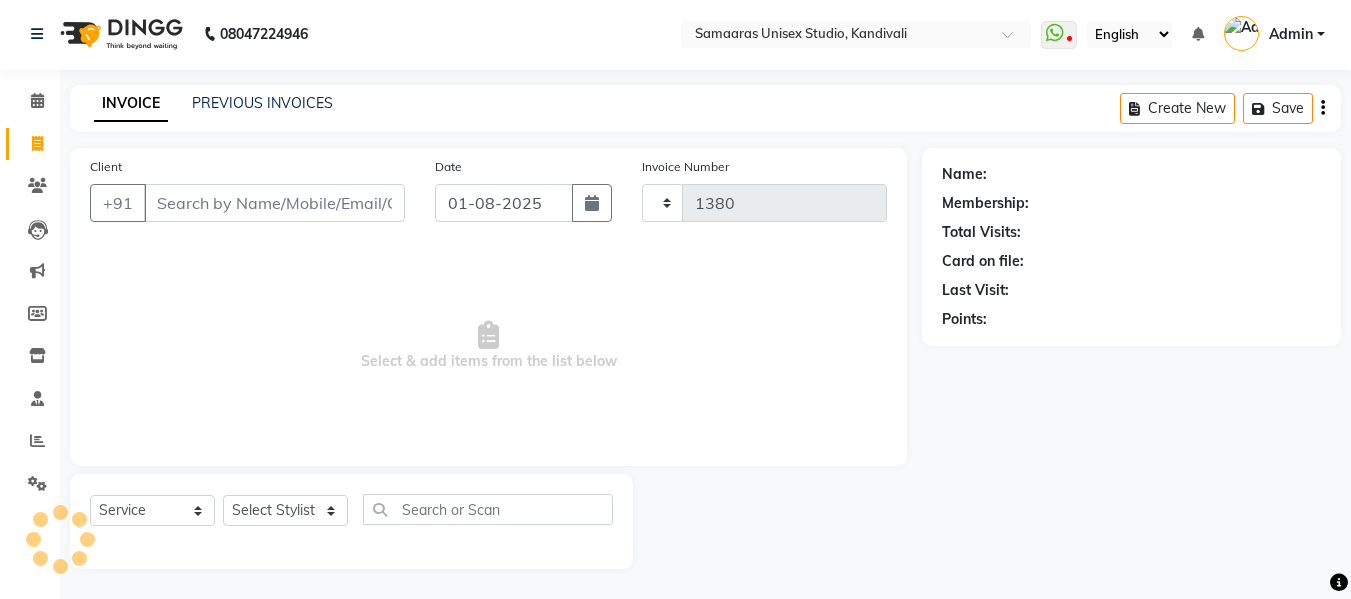 select on "[NUMBER]" 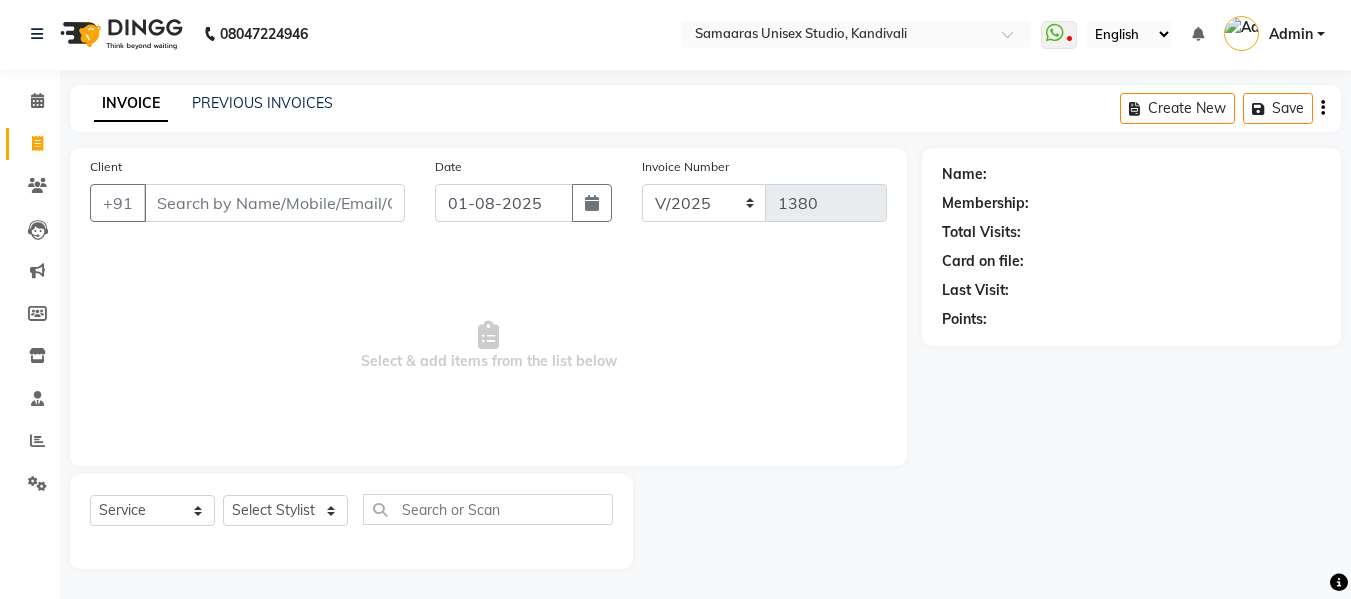 click on "Client" at bounding box center (274, 203) 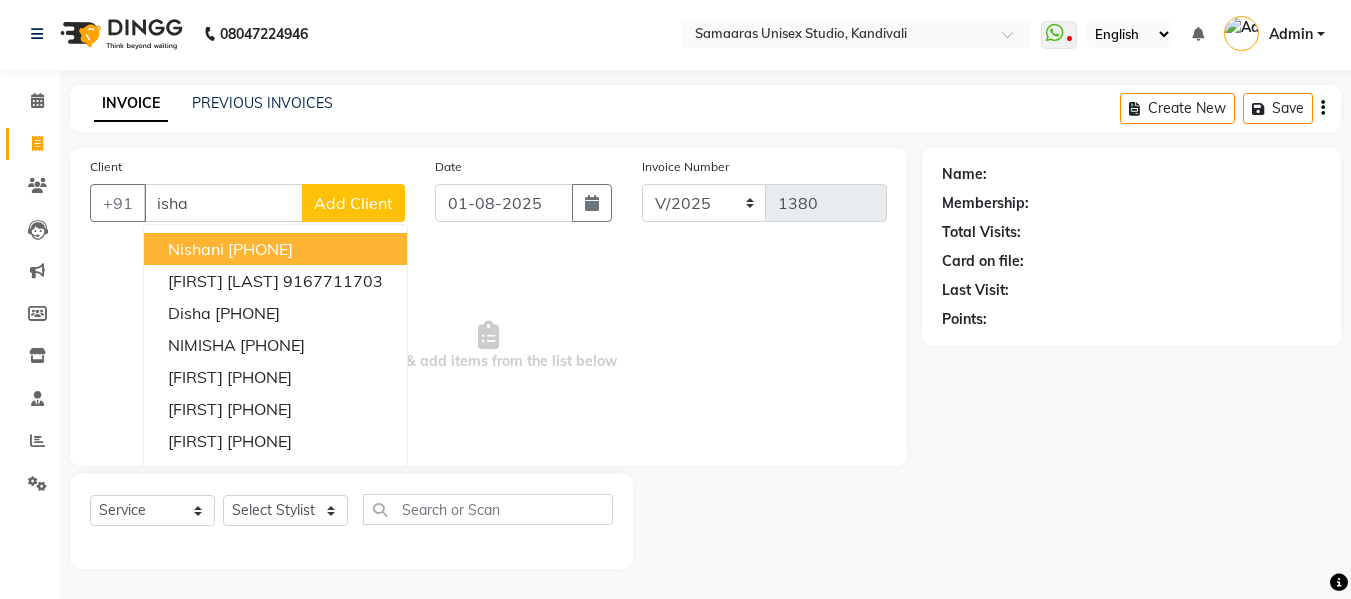 click on "isha" at bounding box center (223, 203) 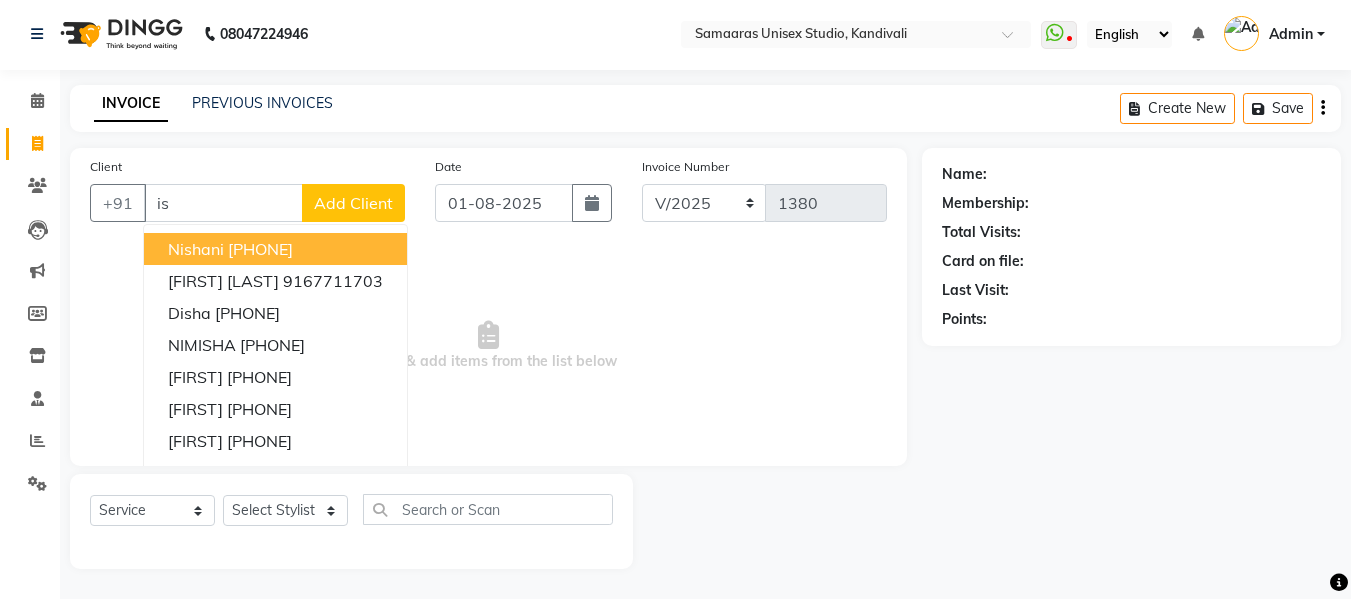 type on "i" 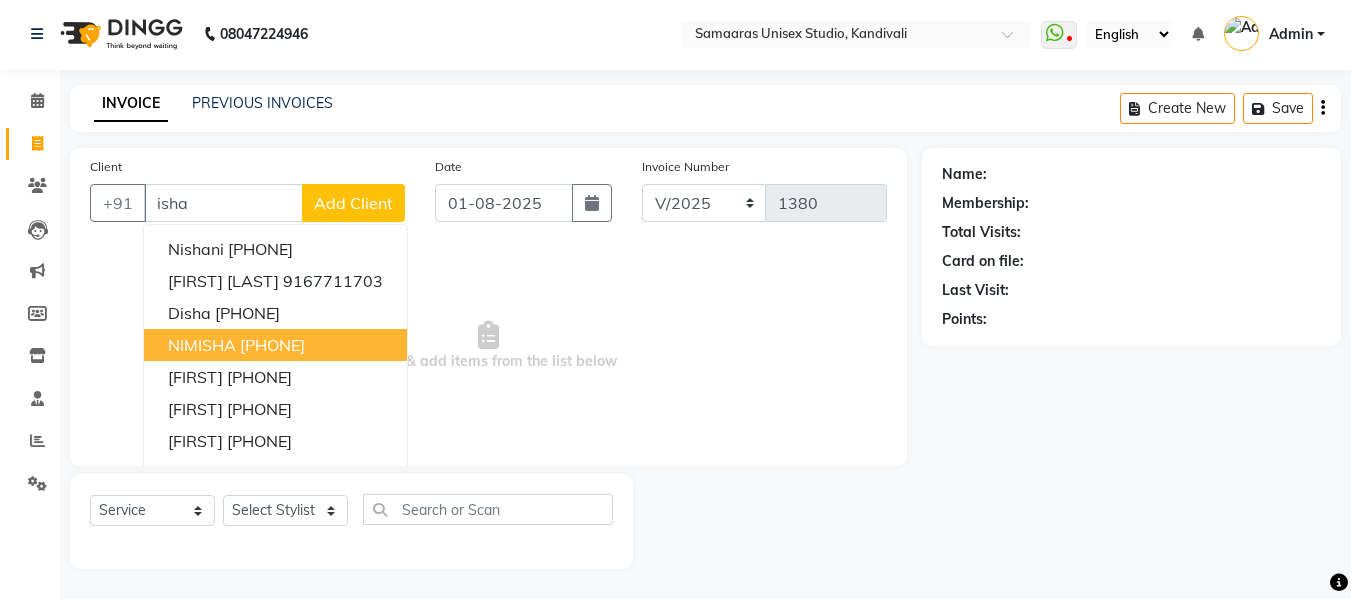 scroll, scrollTop: 0, scrollLeft: 0, axis: both 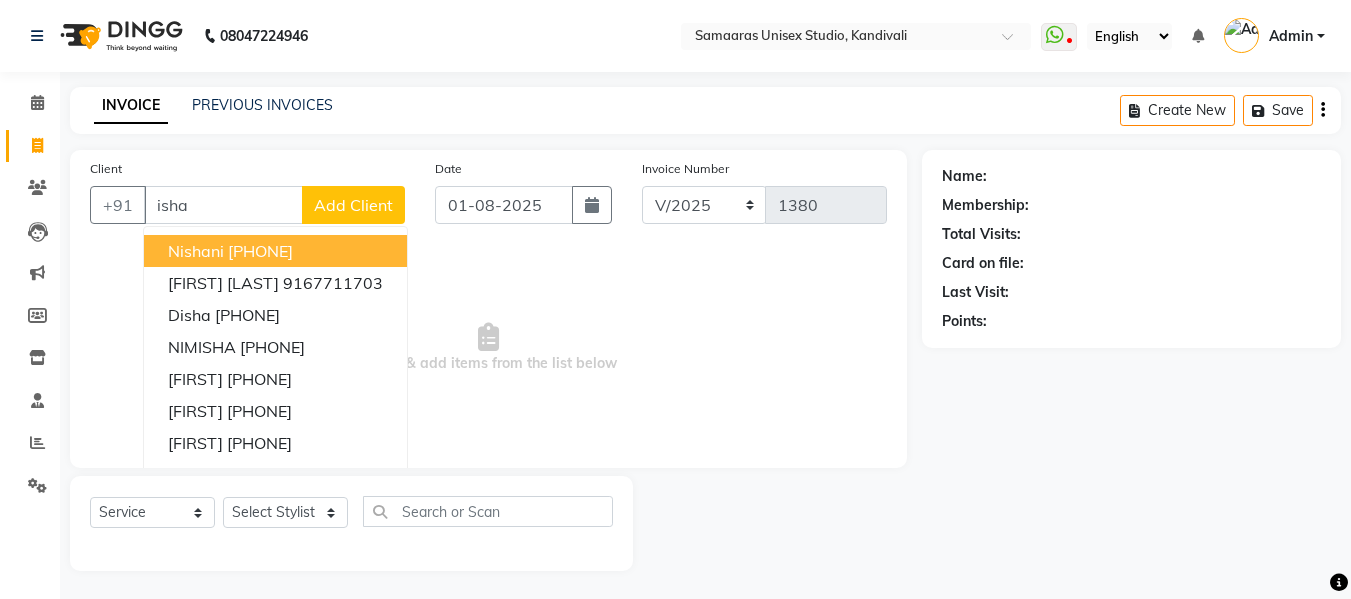 click on "isha" at bounding box center (223, 205) 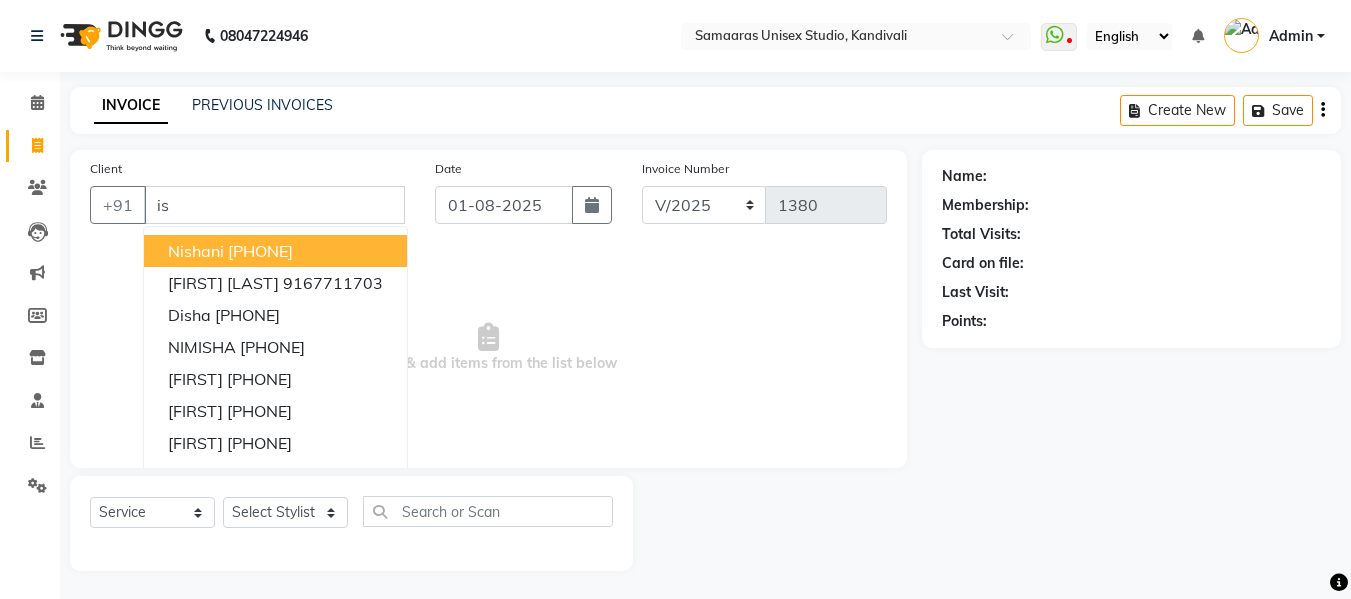 type on "i" 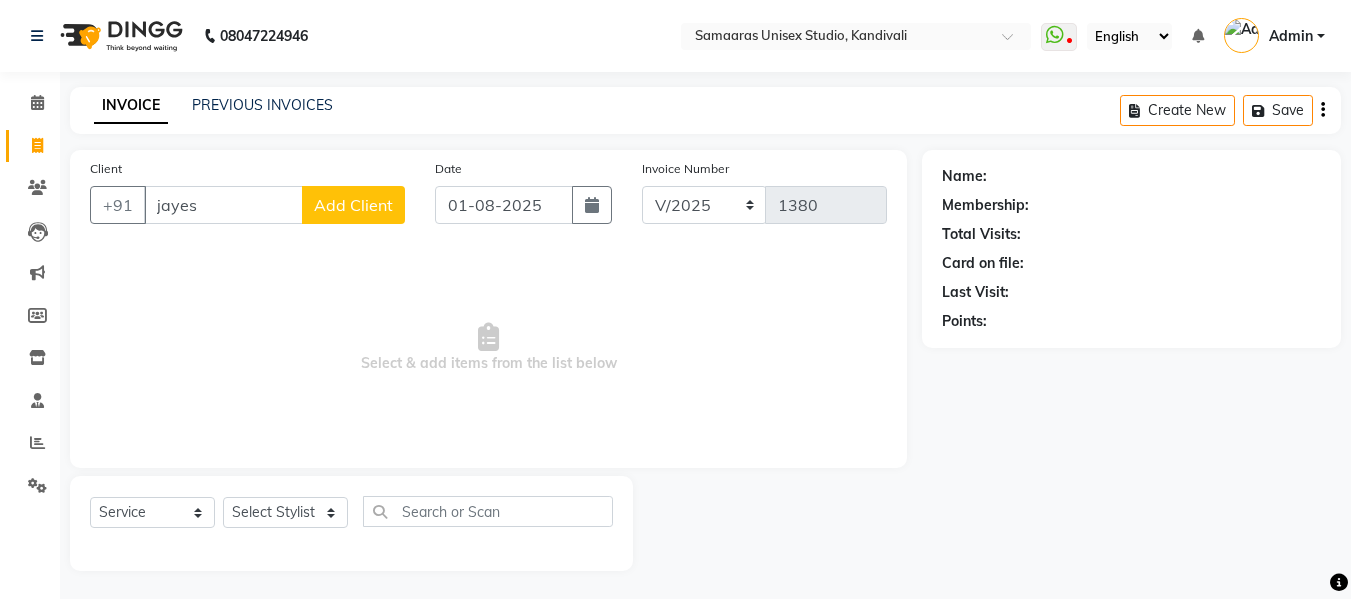 type on "jayesh" 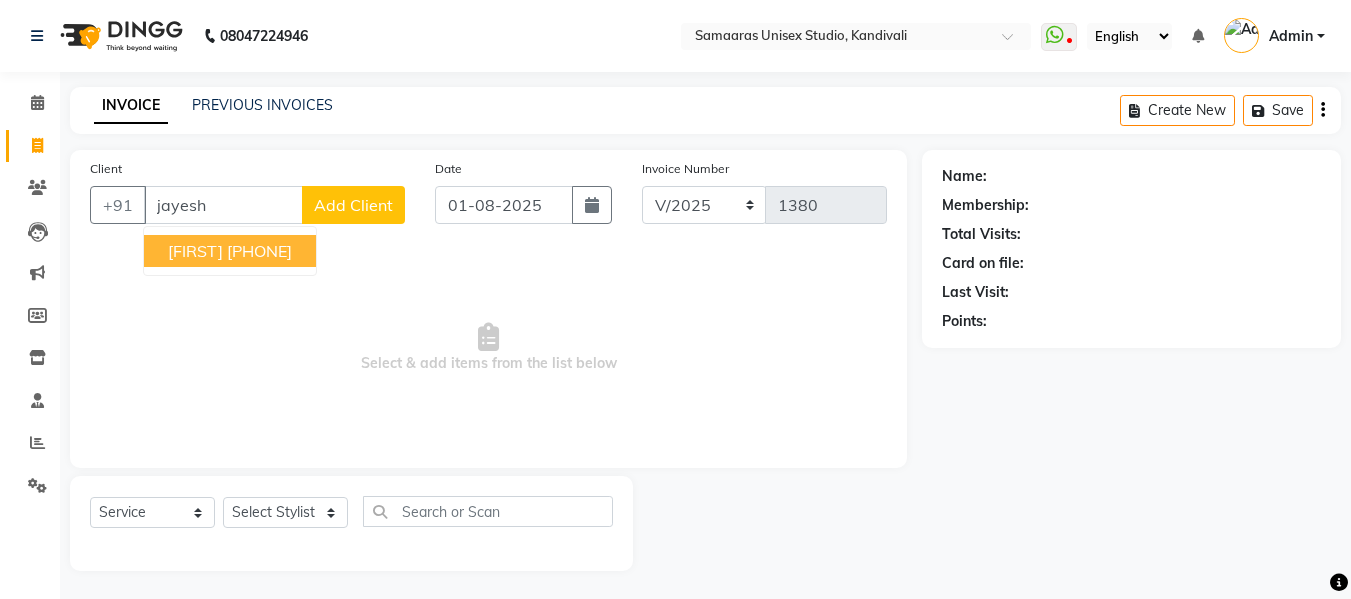 click on "jayesh" at bounding box center [223, 205] 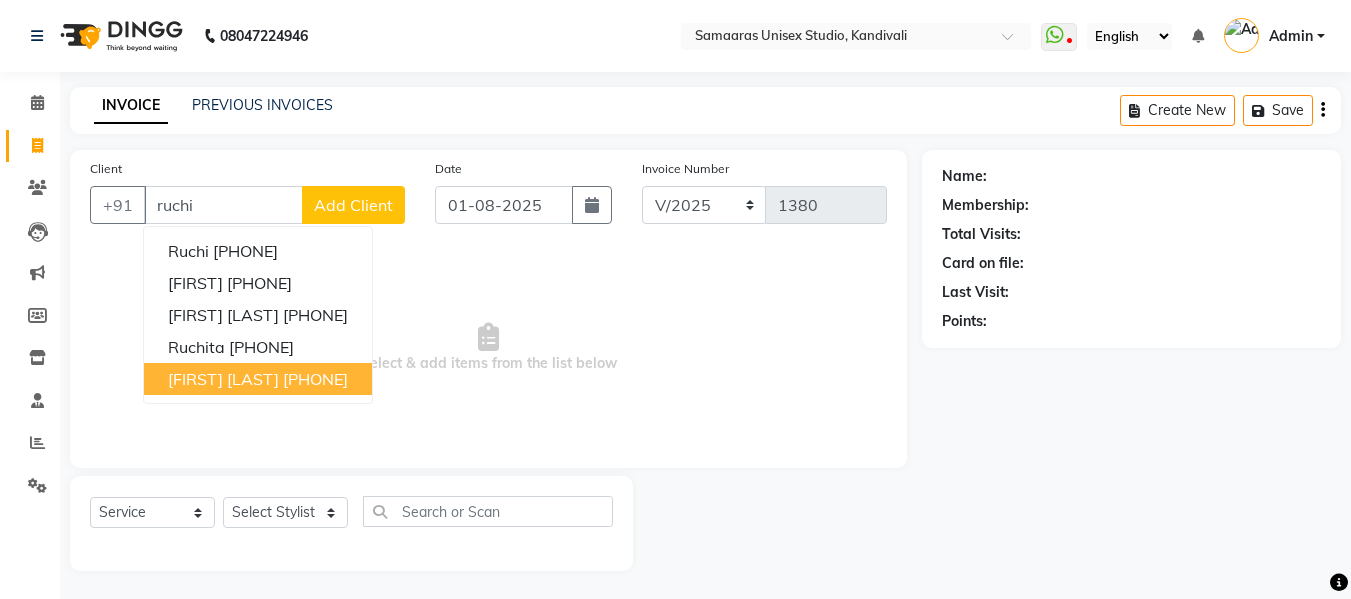 click on "[FIRST] [LAST]" at bounding box center (223, 379) 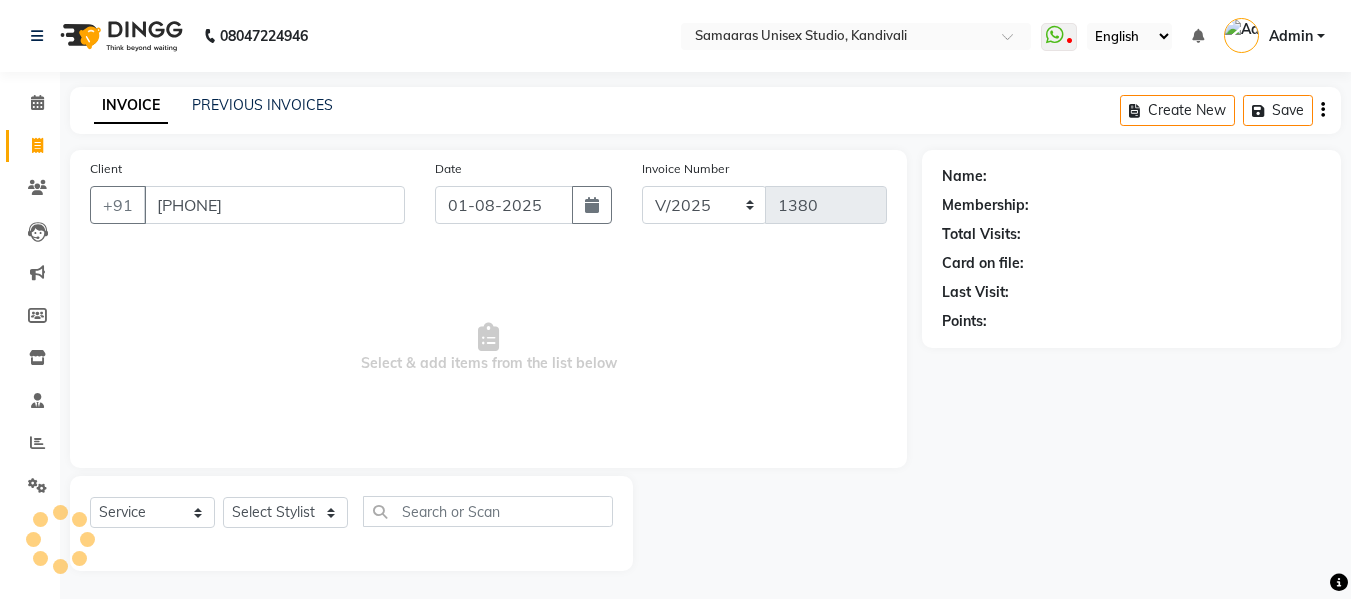 type on "[PHONE]" 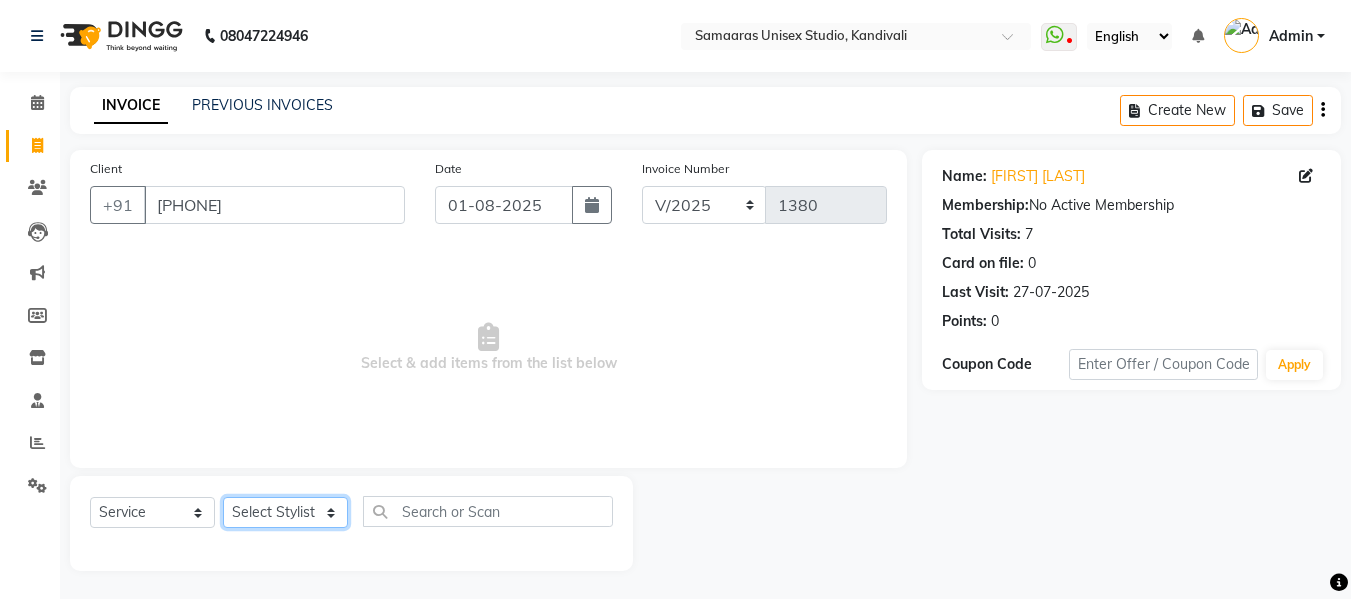 click on "Select Stylist Daksh Sir Firoz bhai Front Desk Guddu Kajal Priya Salman Bhai" 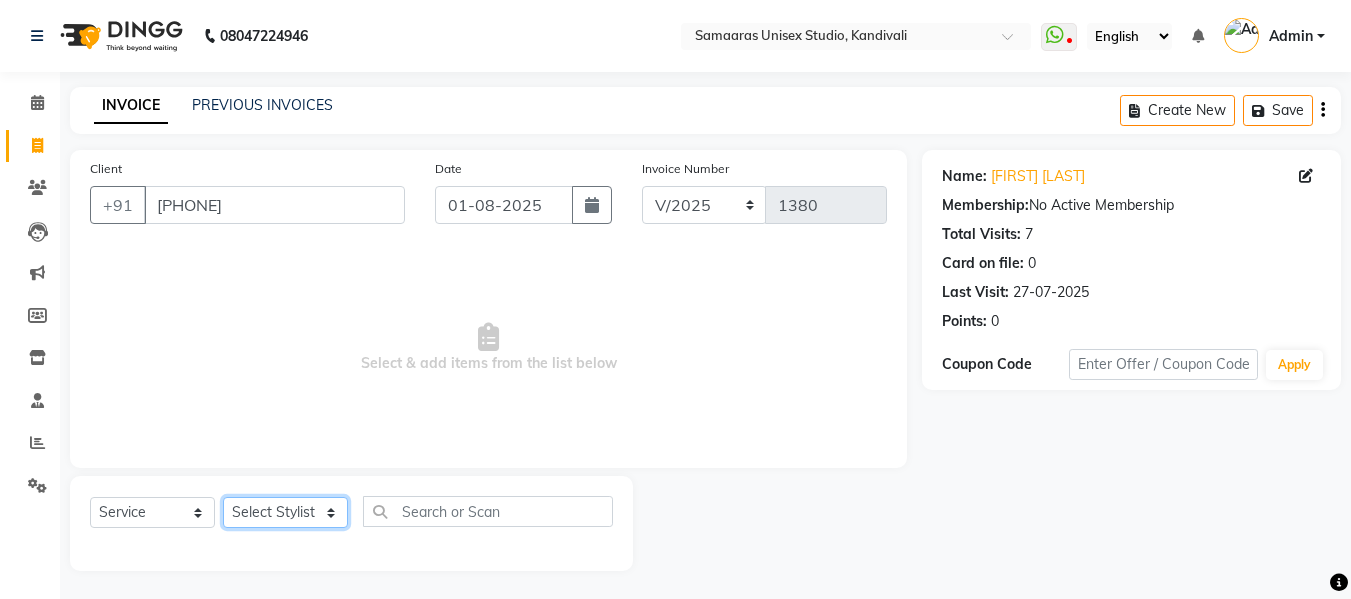 select on "85043" 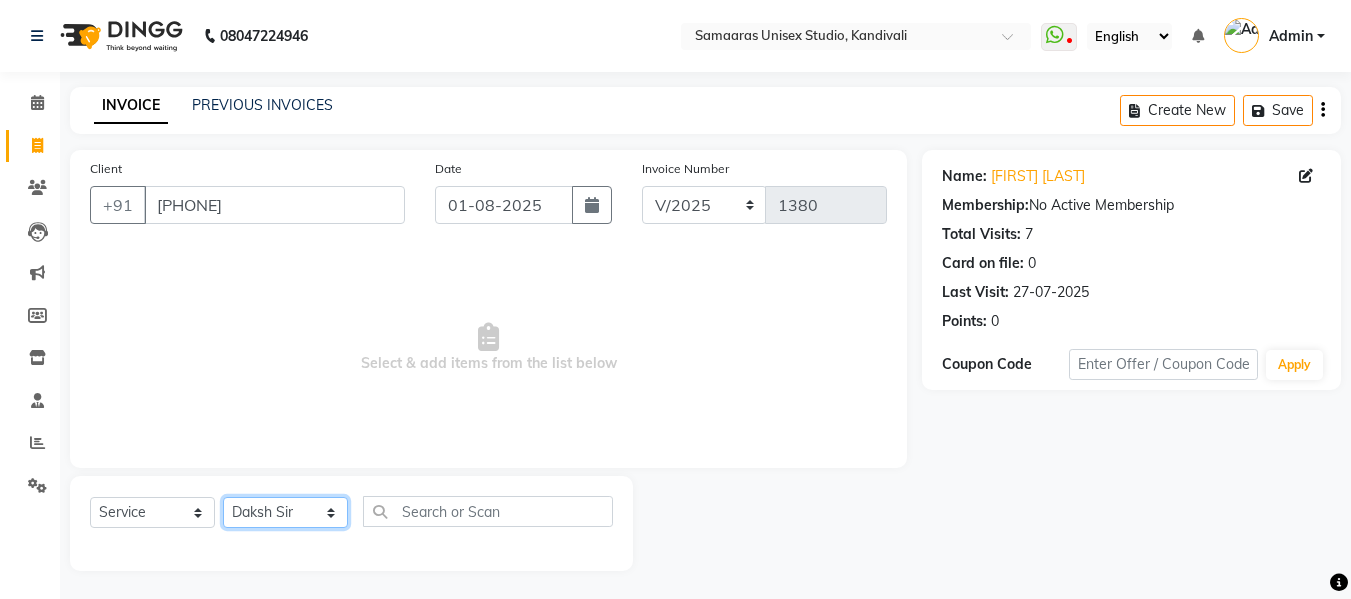 click on "Select Stylist Daksh Sir Firoz bhai Front Desk Guddu Kajal Priya Salman Bhai" 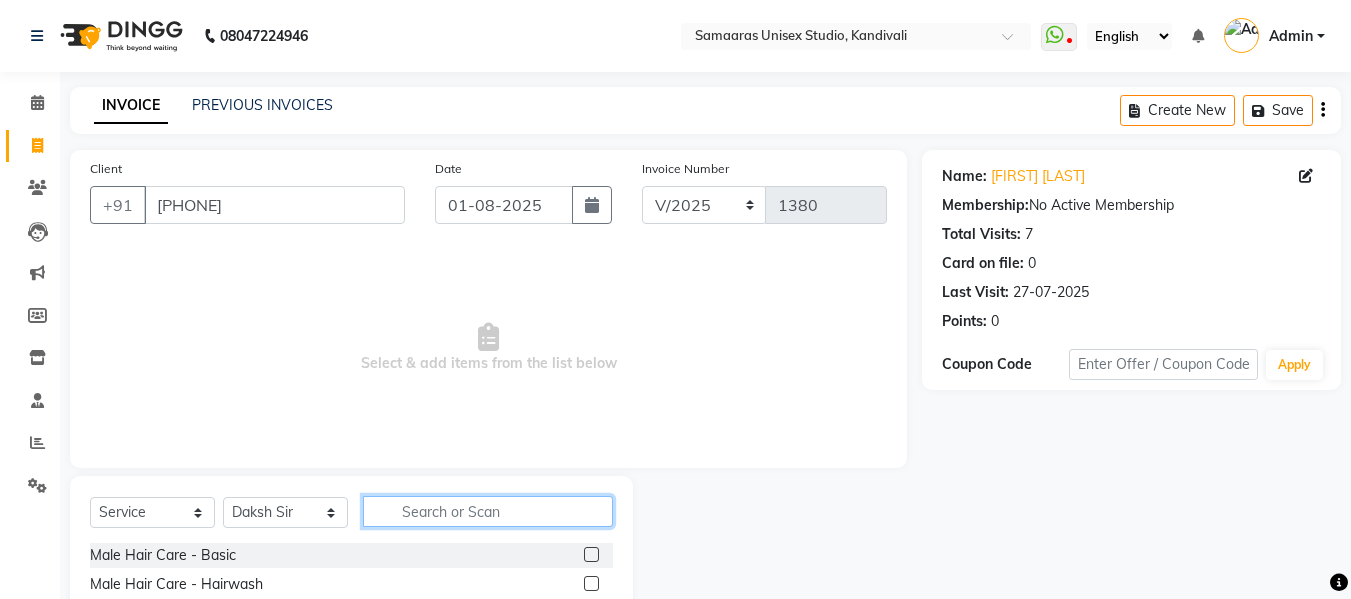 click 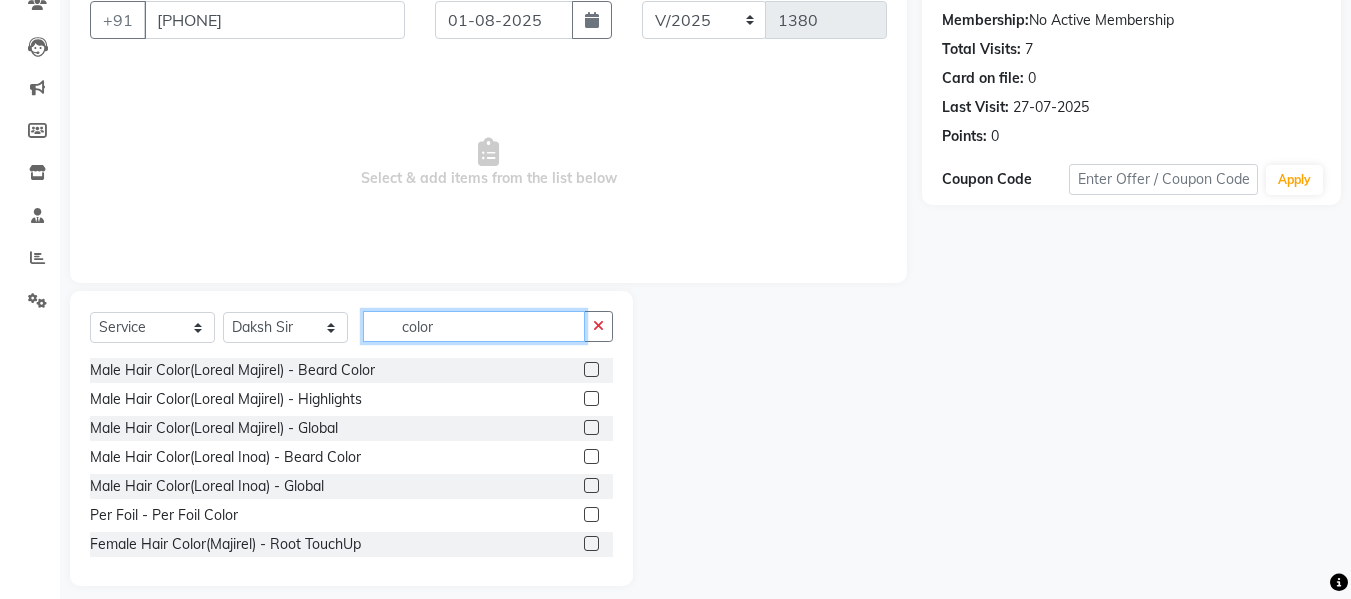 scroll, scrollTop: 202, scrollLeft: 0, axis: vertical 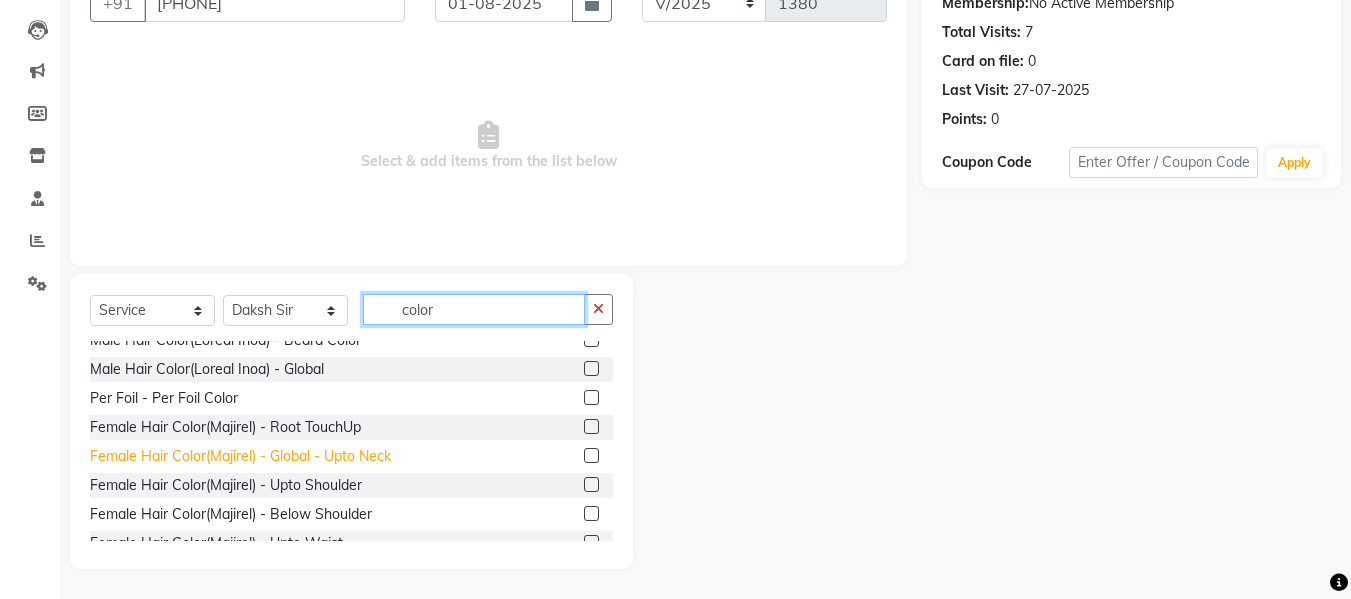 type on "color" 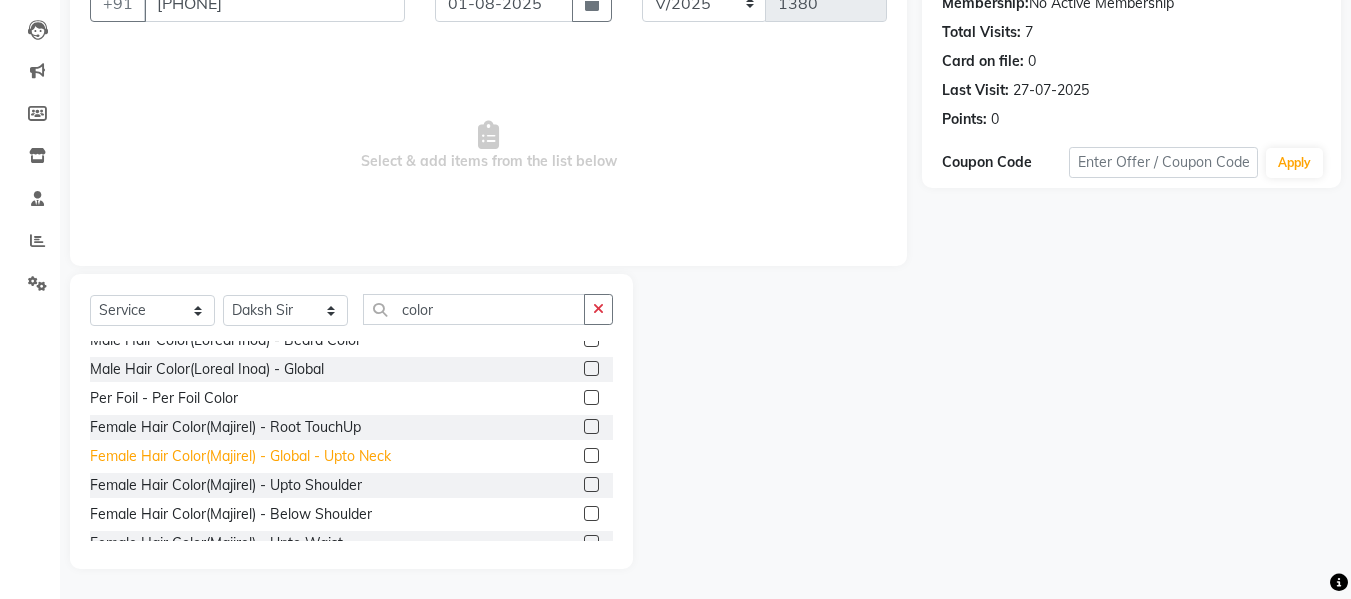 click on "Female Hair Color(Majirel) - Global - Upto Neck" 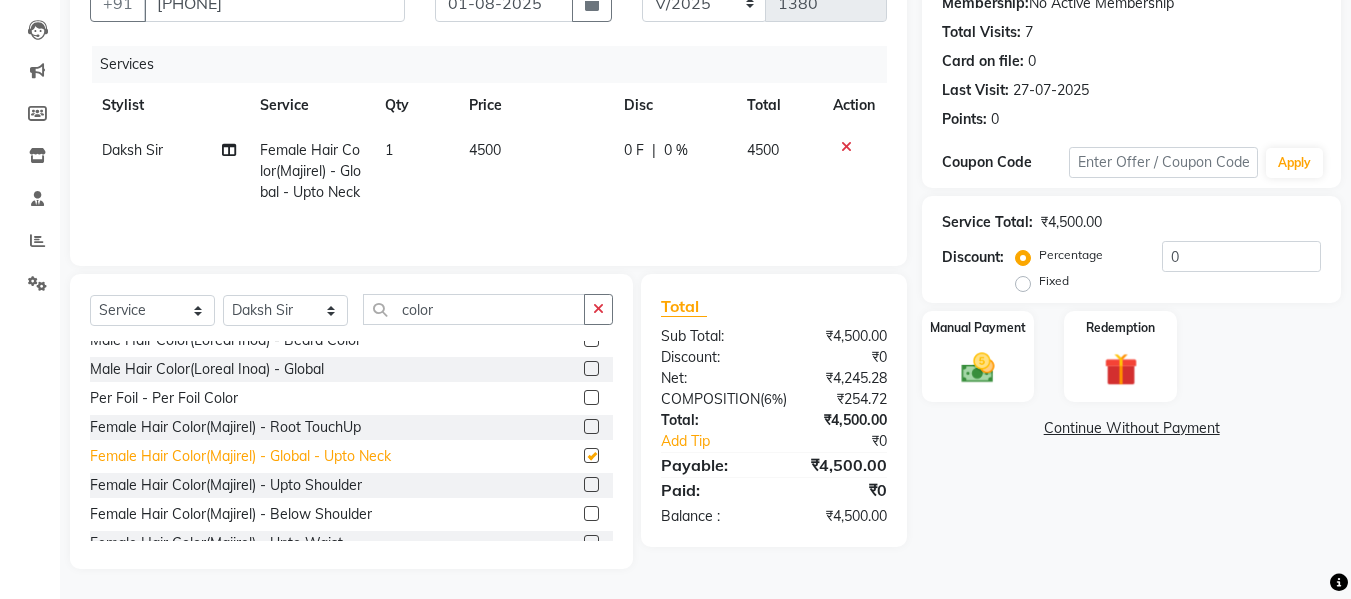 checkbox on "false" 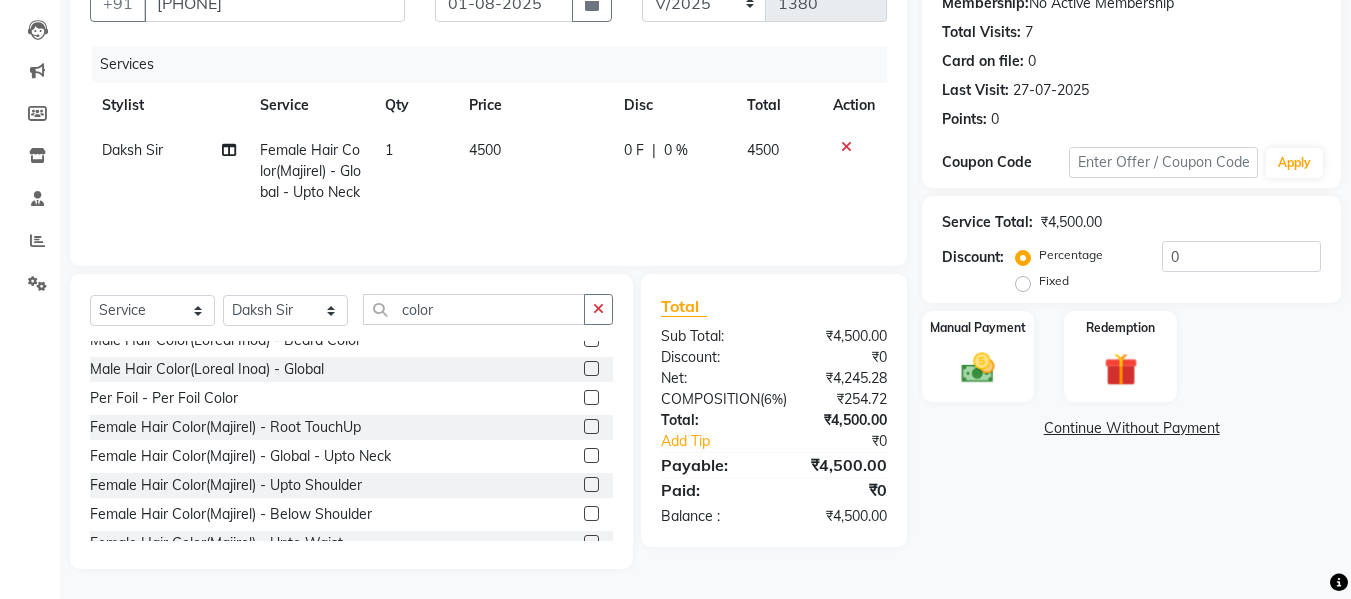 click on "4500" 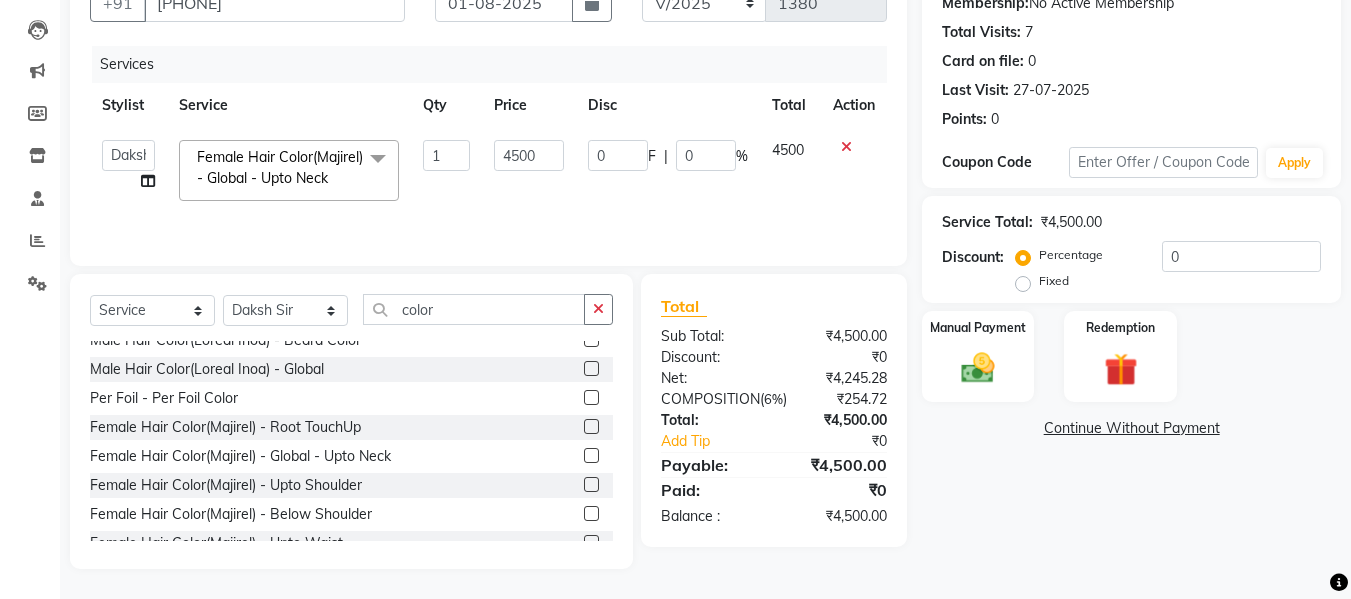 click on "1" 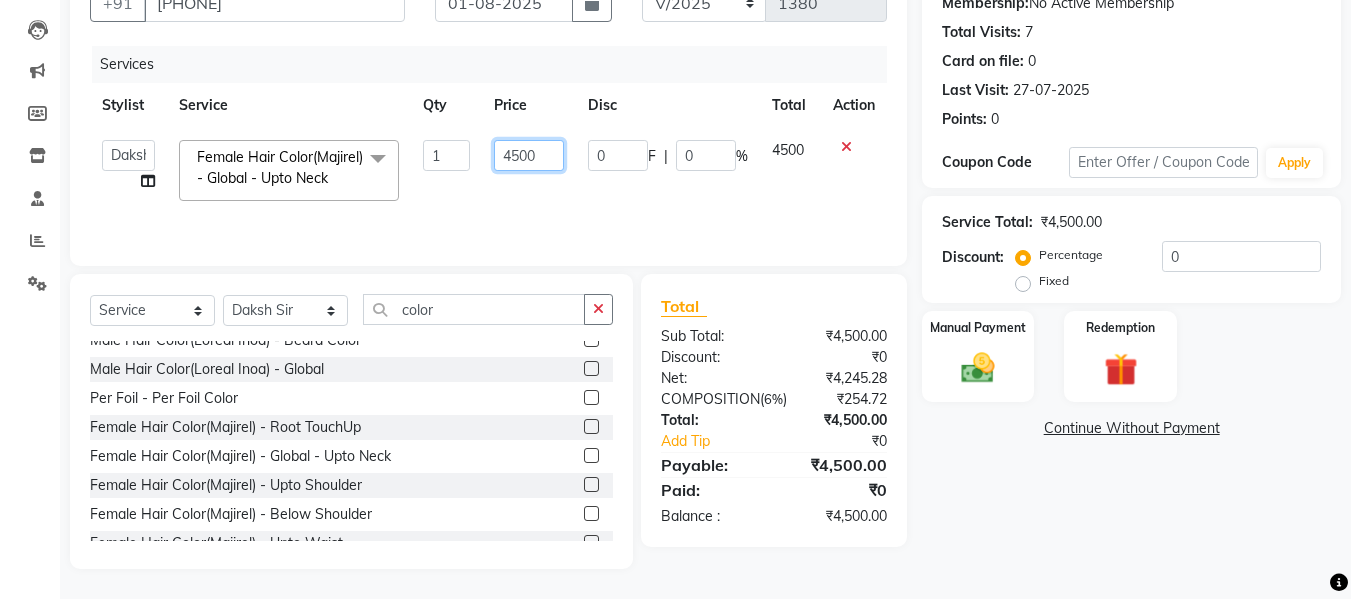 click on "4500" 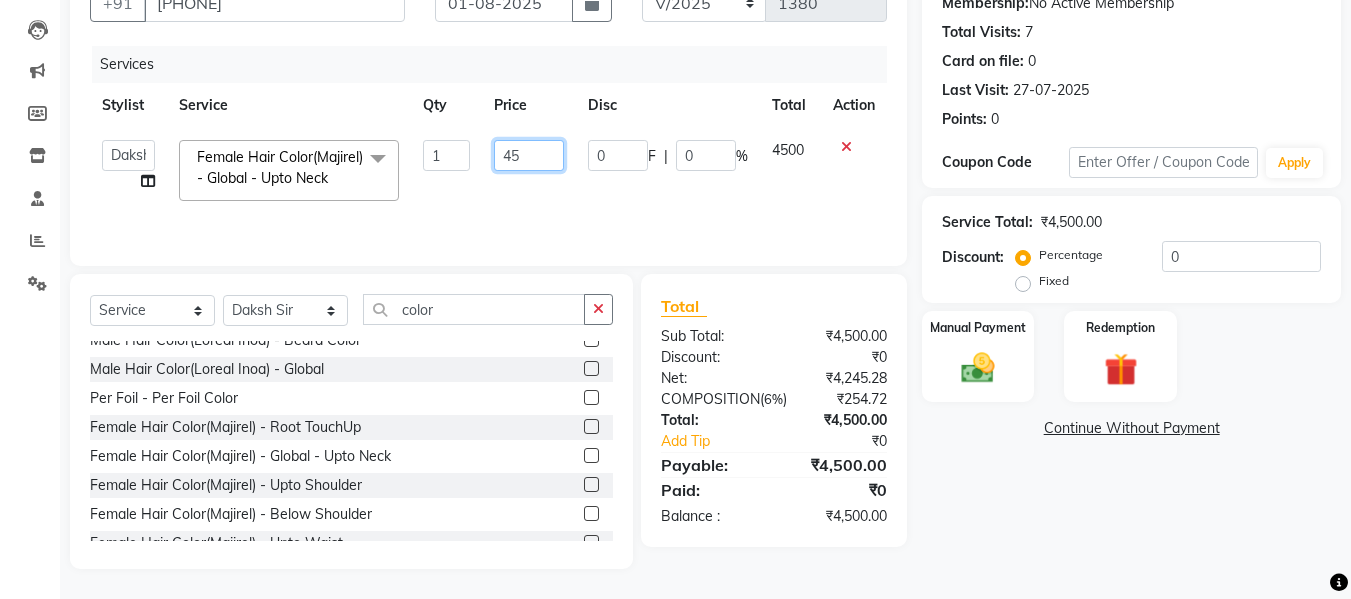 type on "4" 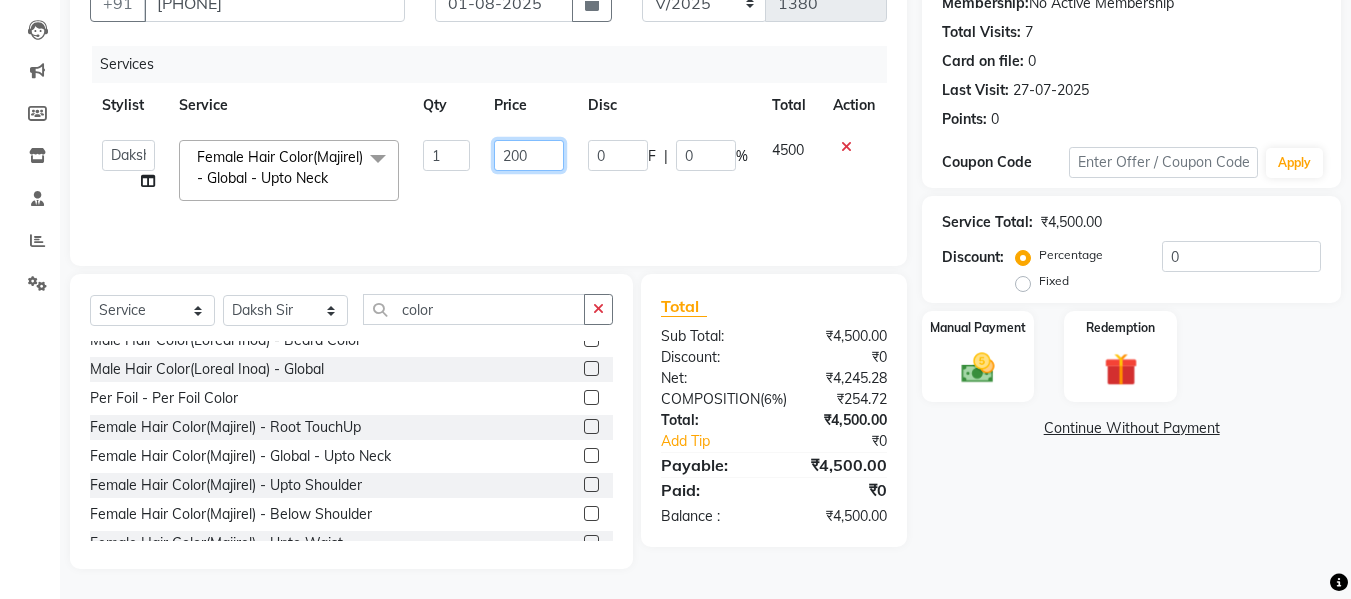 type on "2000" 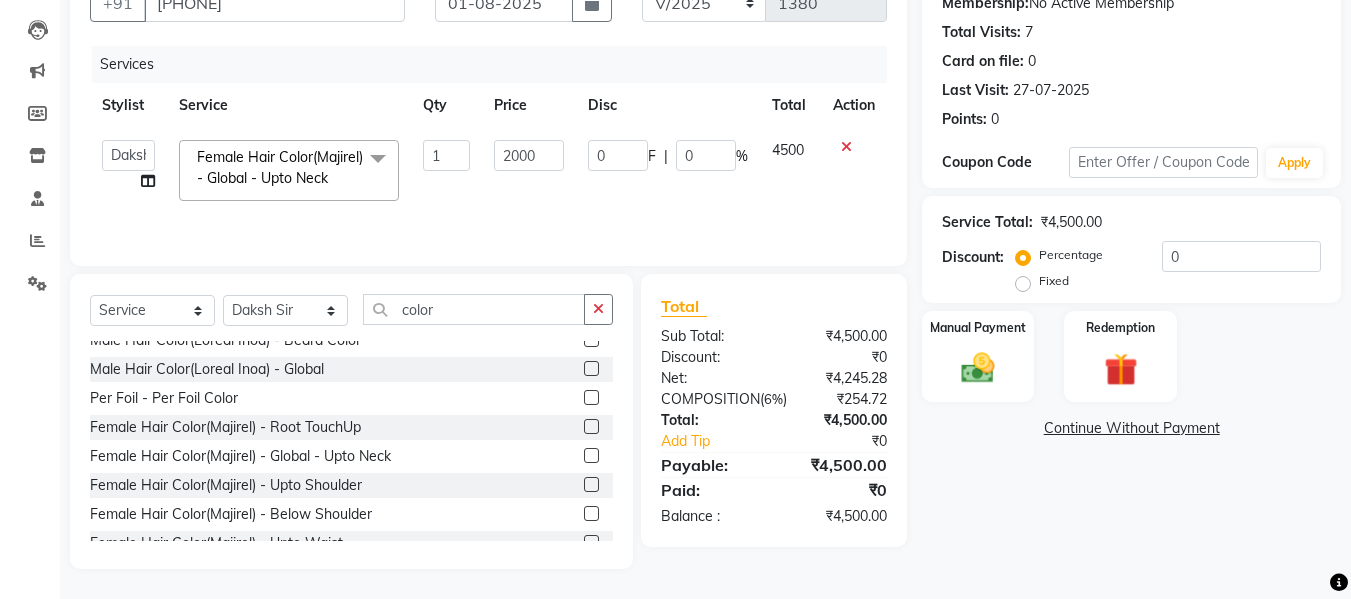 click on "0 F | 0 %" 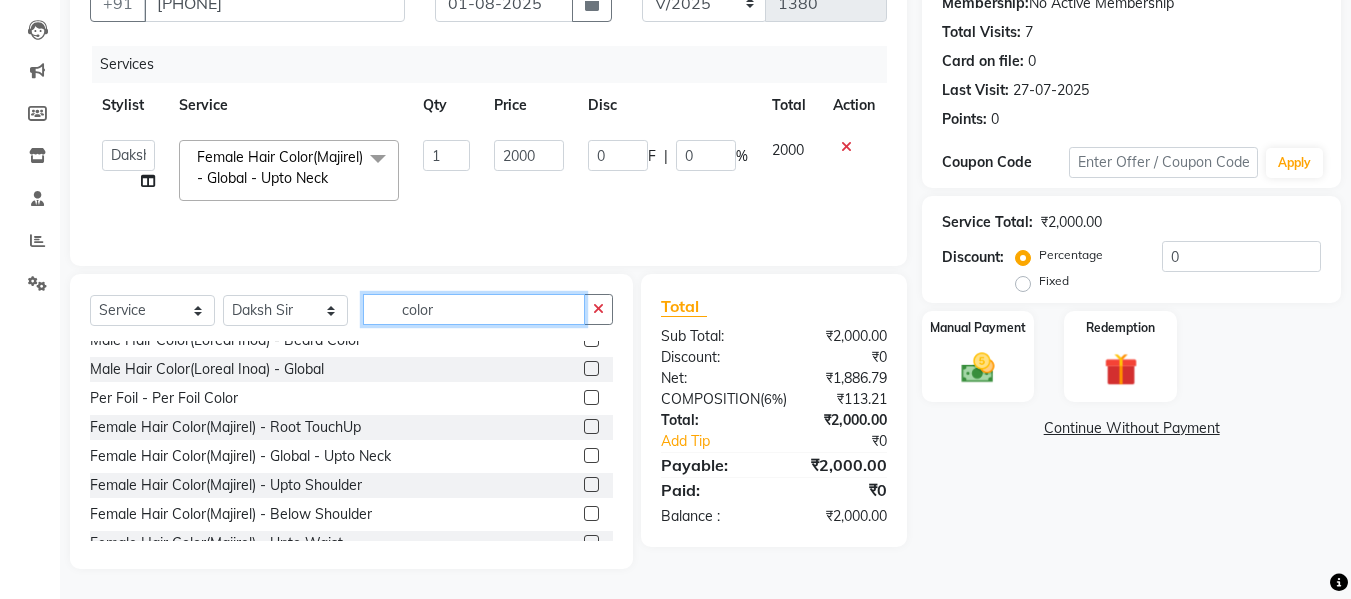 click on "color" 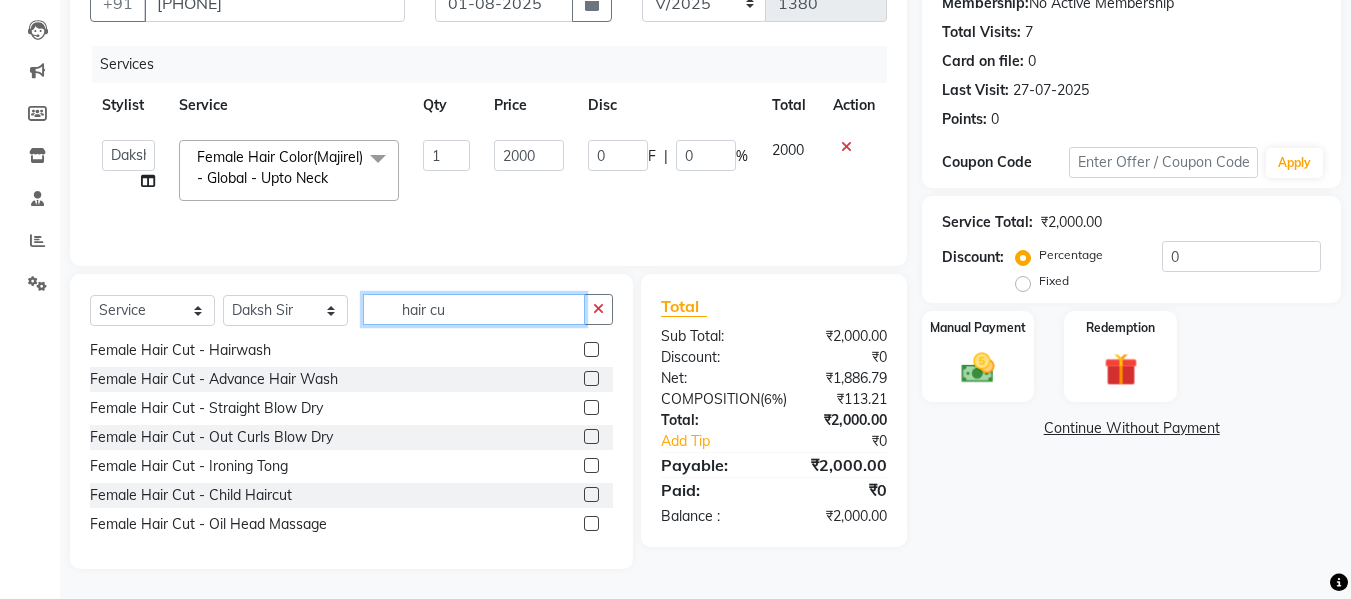 scroll, scrollTop: 0, scrollLeft: 0, axis: both 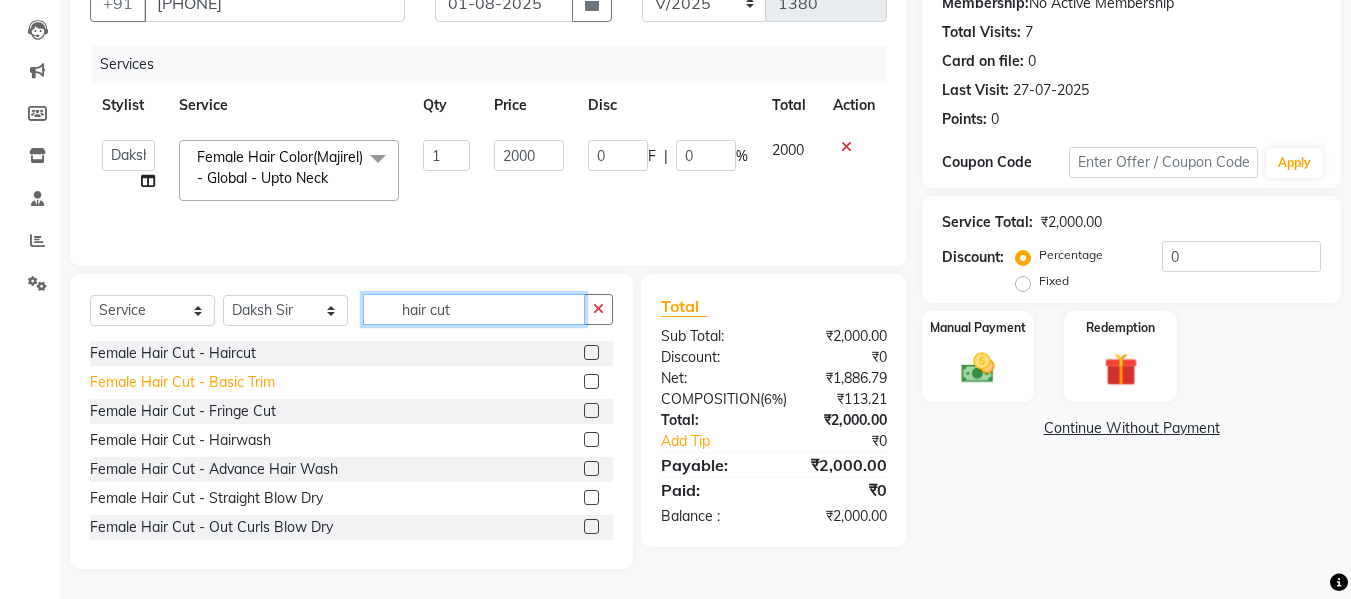 type on "hair cut" 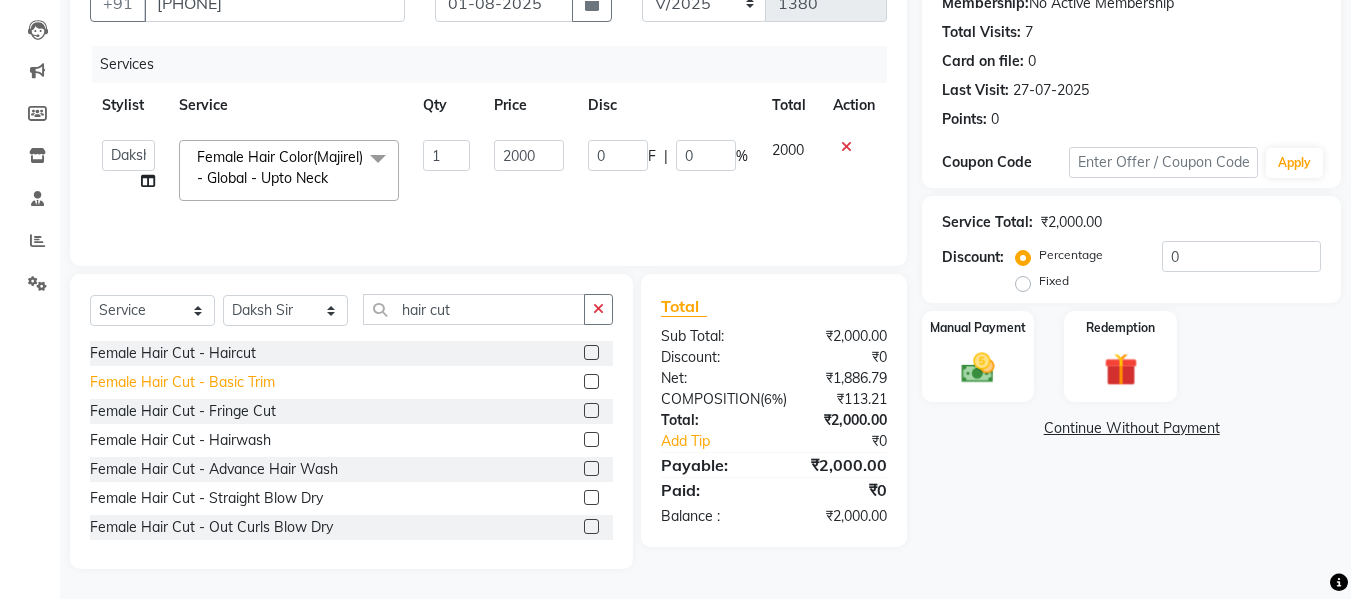 click on "Female Hair Cut  - Basic Trim" 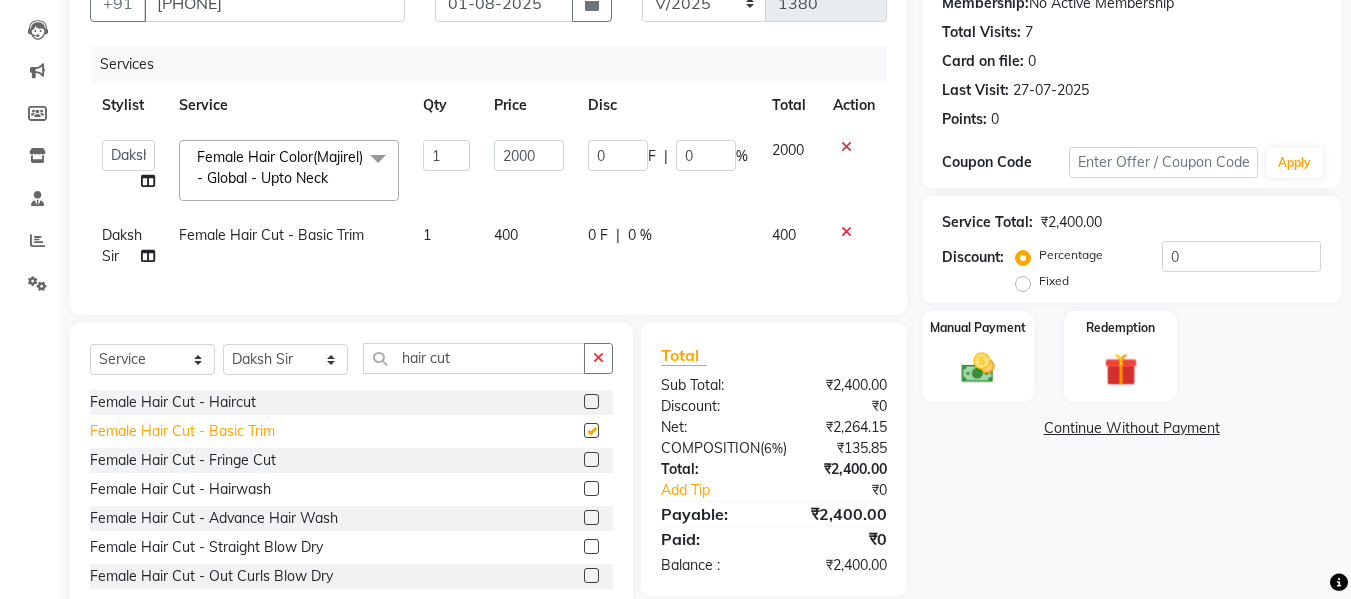 checkbox on "false" 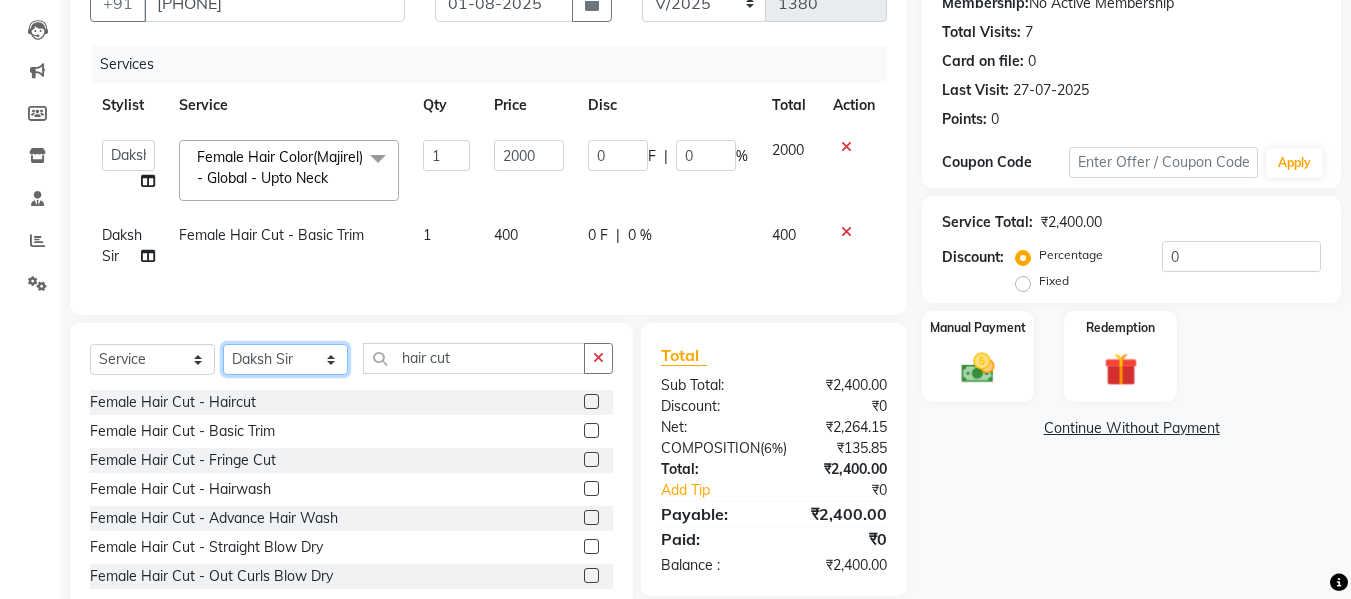 click on "Select Stylist Daksh Sir Firoz bhai Front Desk Guddu Kajal Priya Salman Bhai" 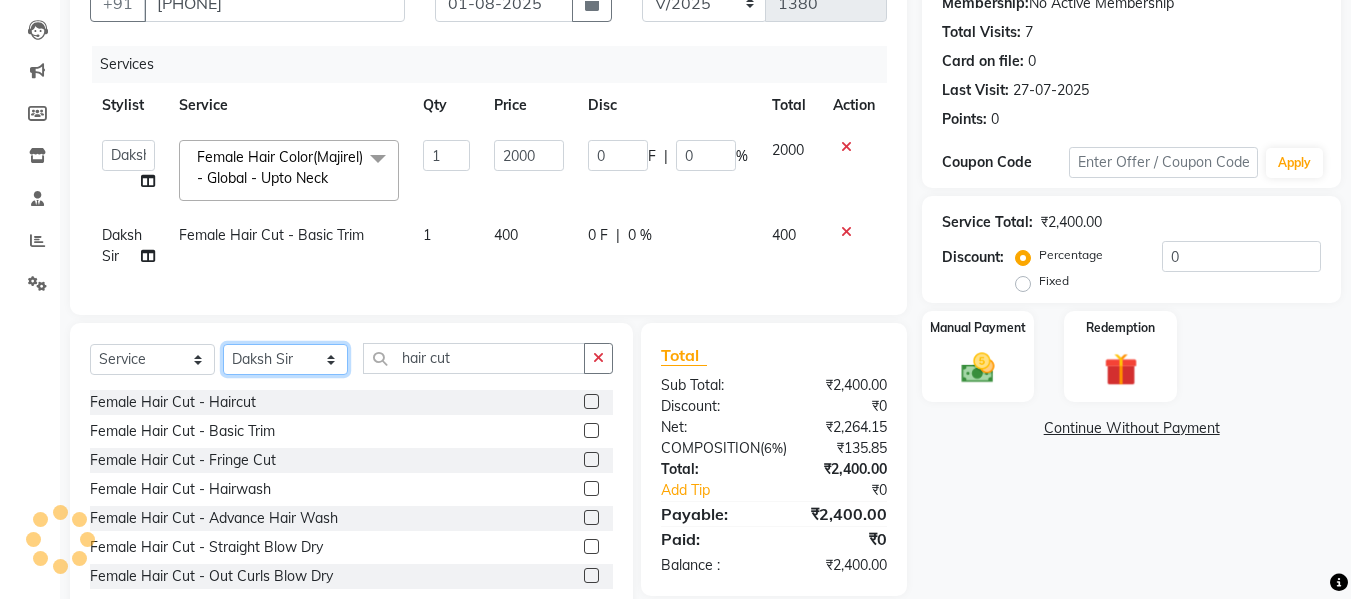 select on "49314" 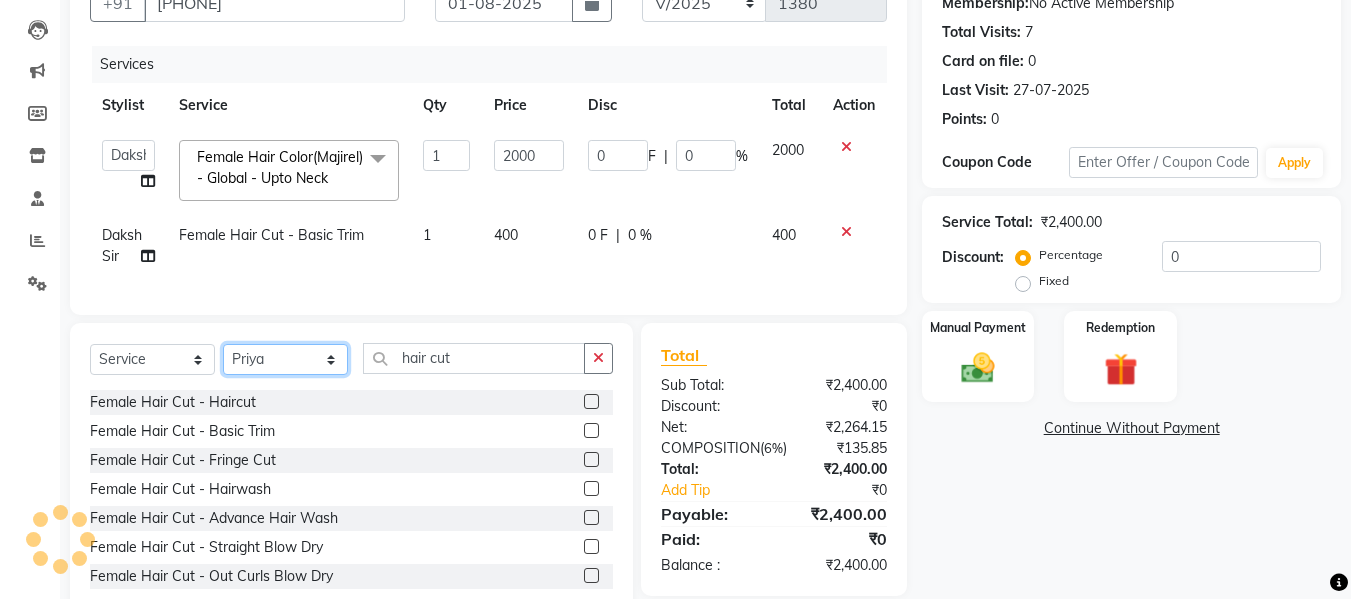 click on "Select Stylist Daksh Sir Firoz bhai Front Desk Guddu Kajal Priya Salman Bhai" 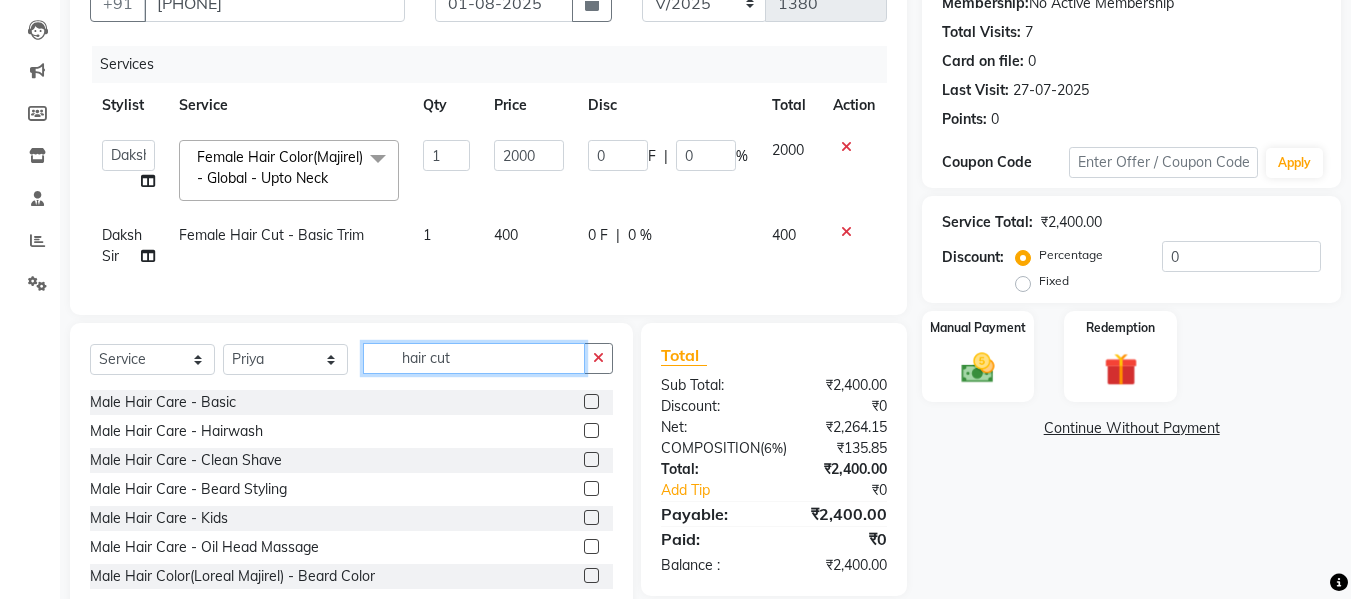 click on "hair cut" 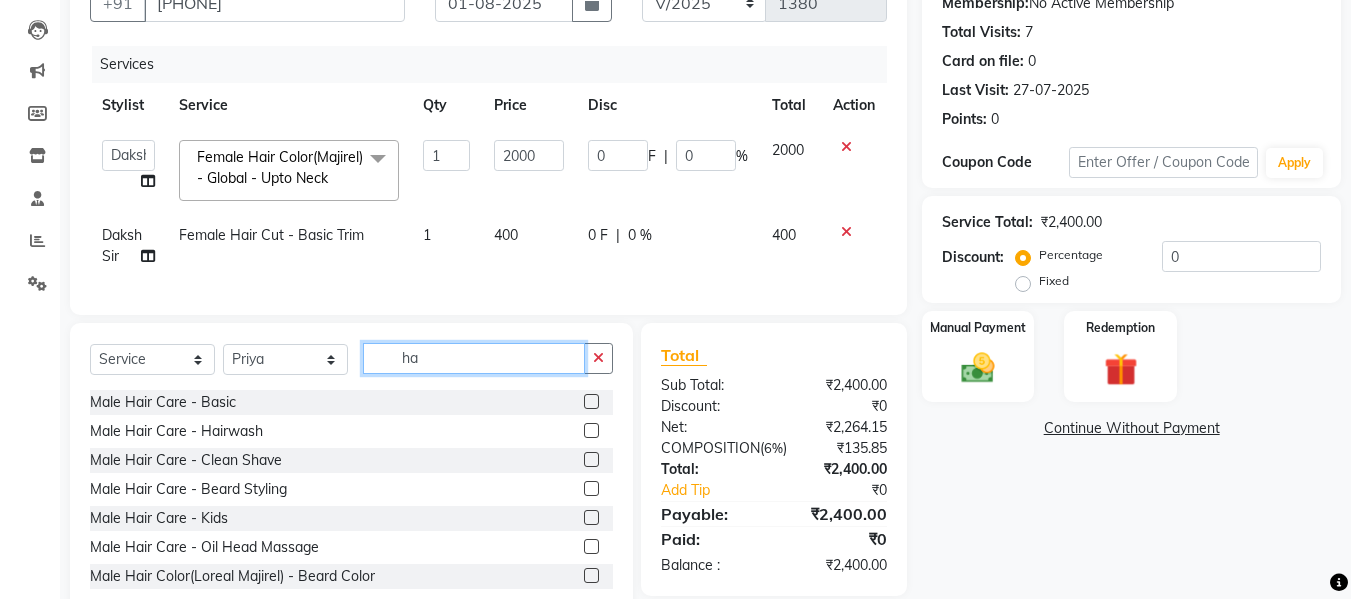 type on "h" 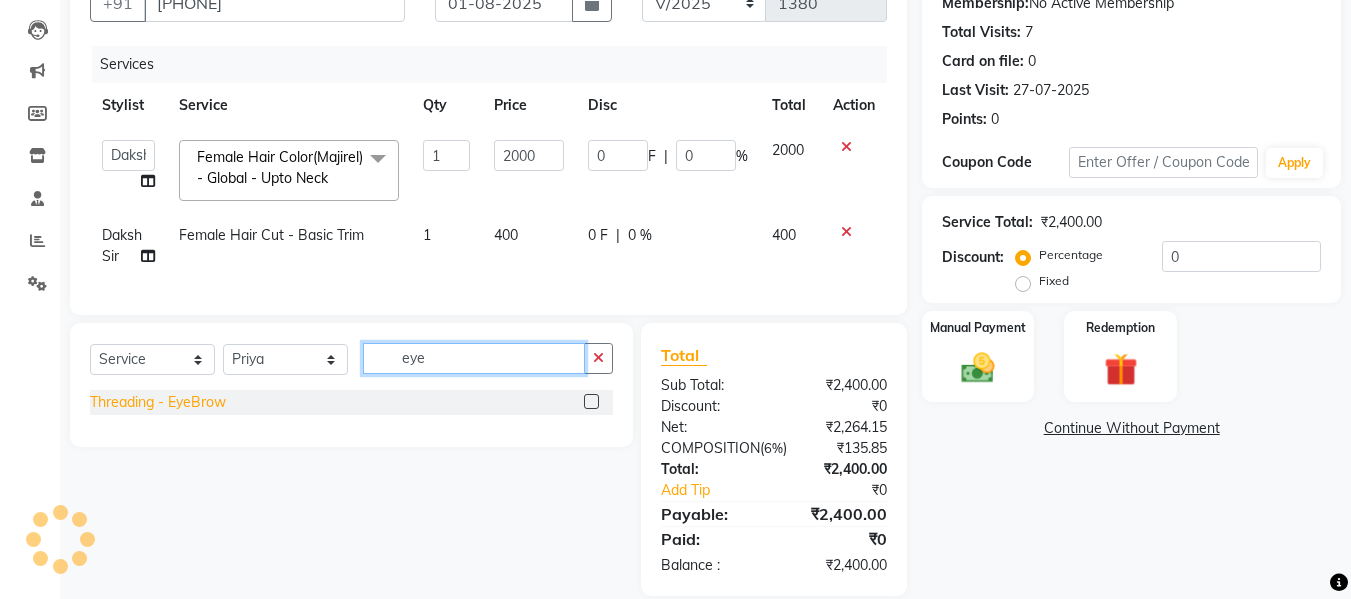 type on "eye" 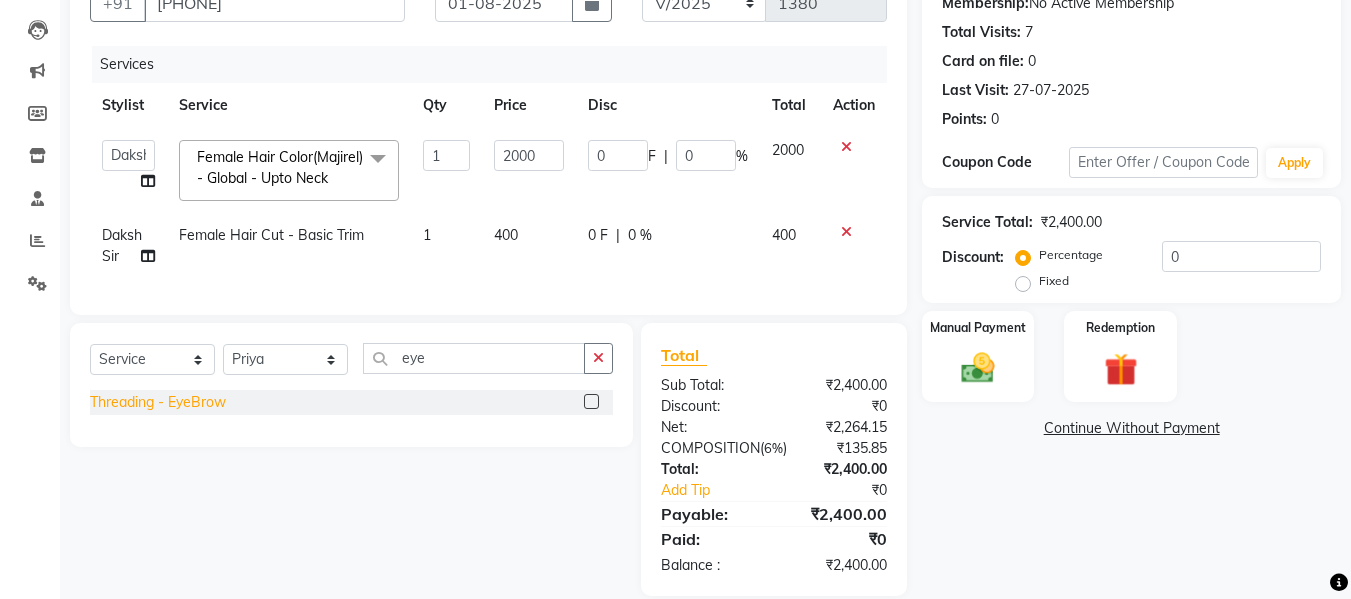 click on "Threading - EyeBrow" 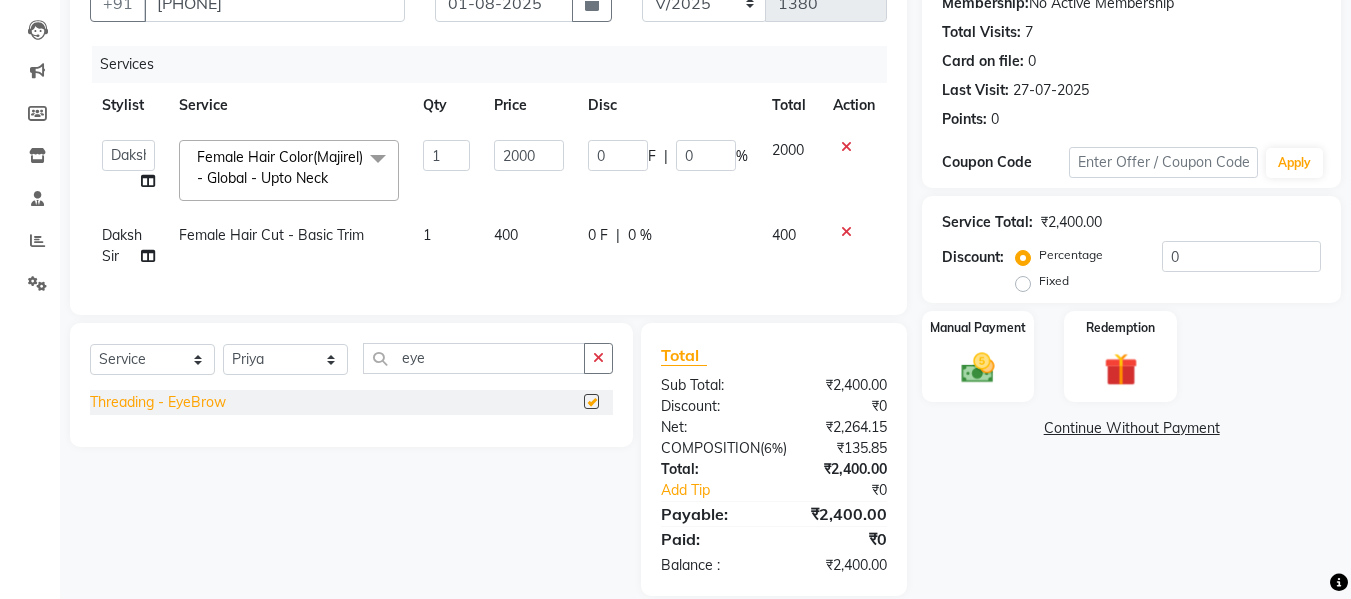checkbox on "false" 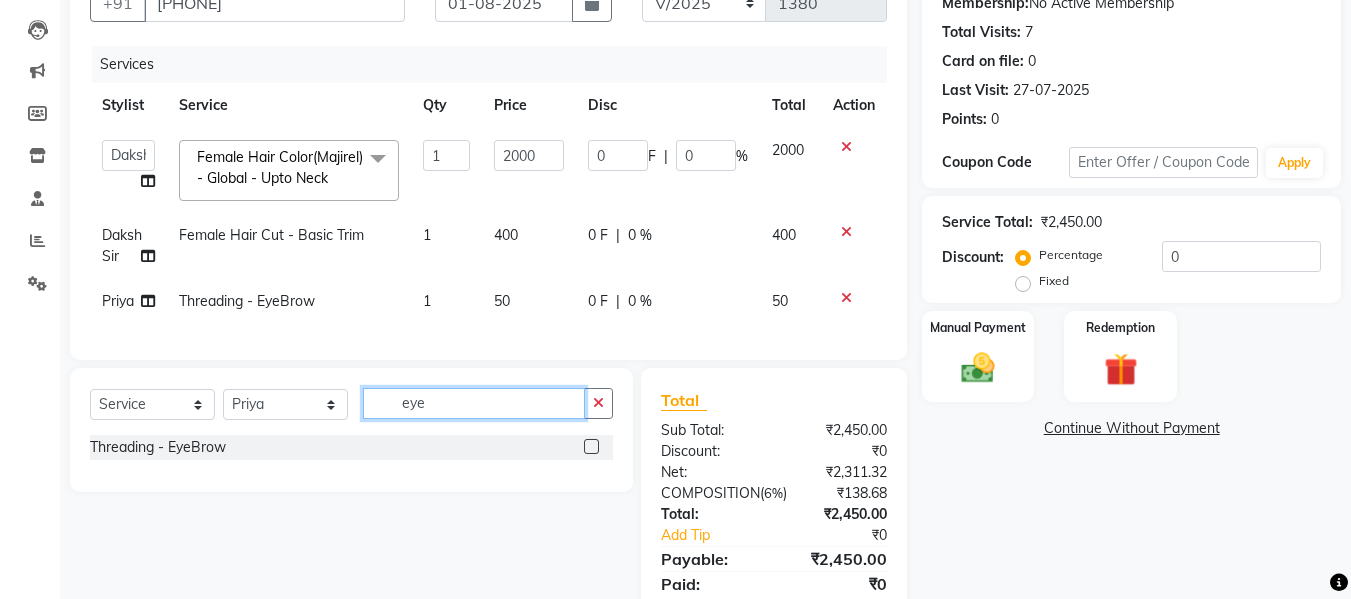 click on "eye" 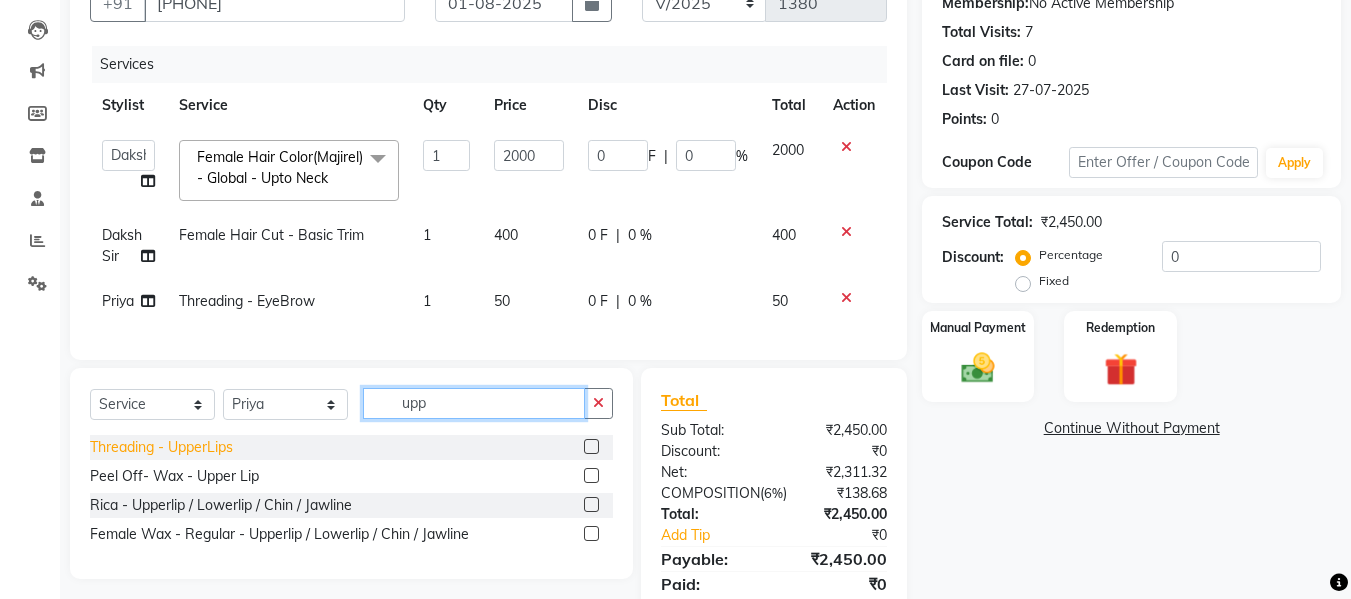 type on "upp" 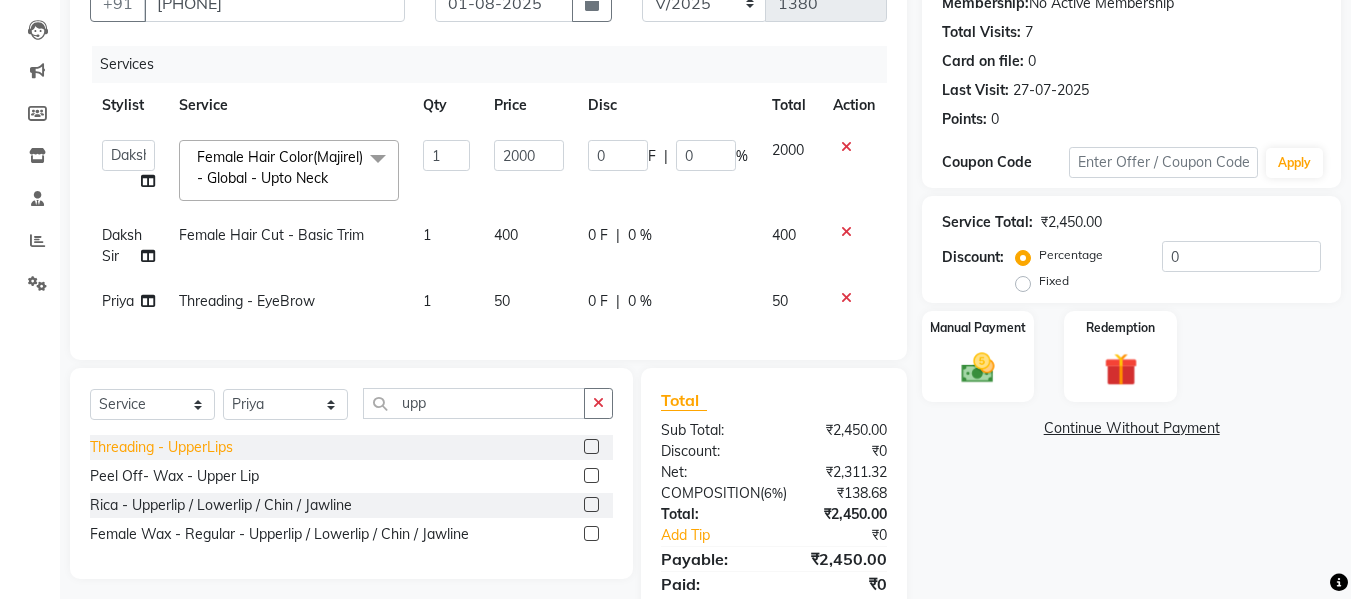 click on "Threading - UpperLips" 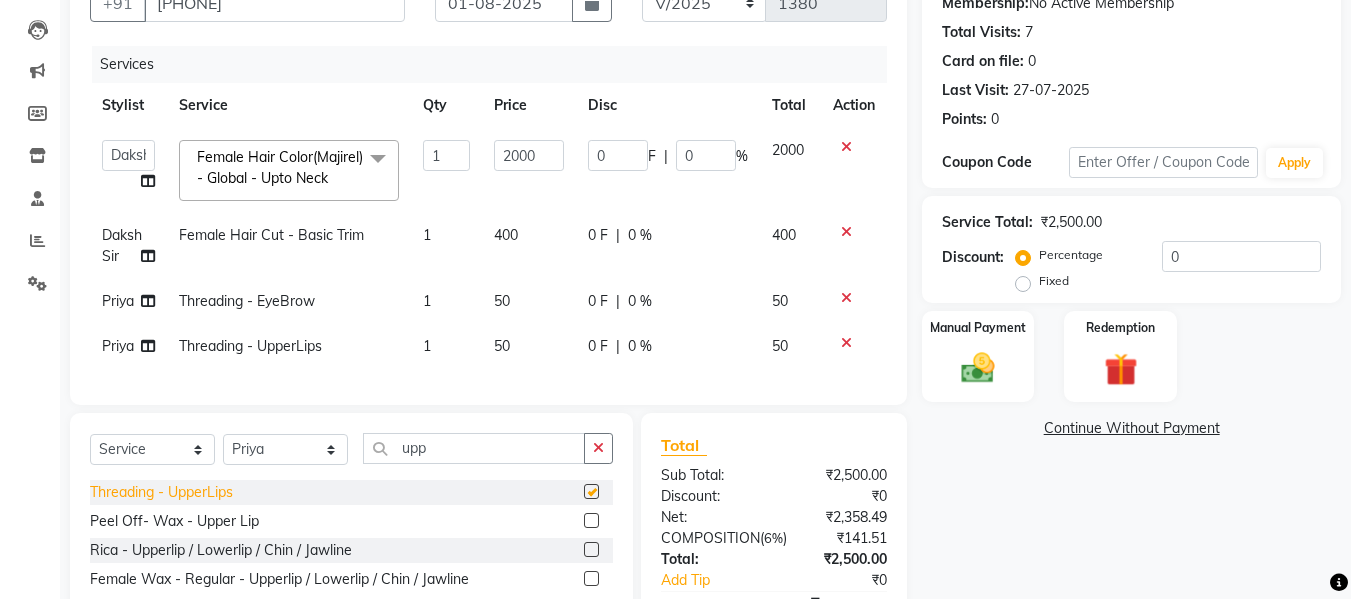 checkbox on "false" 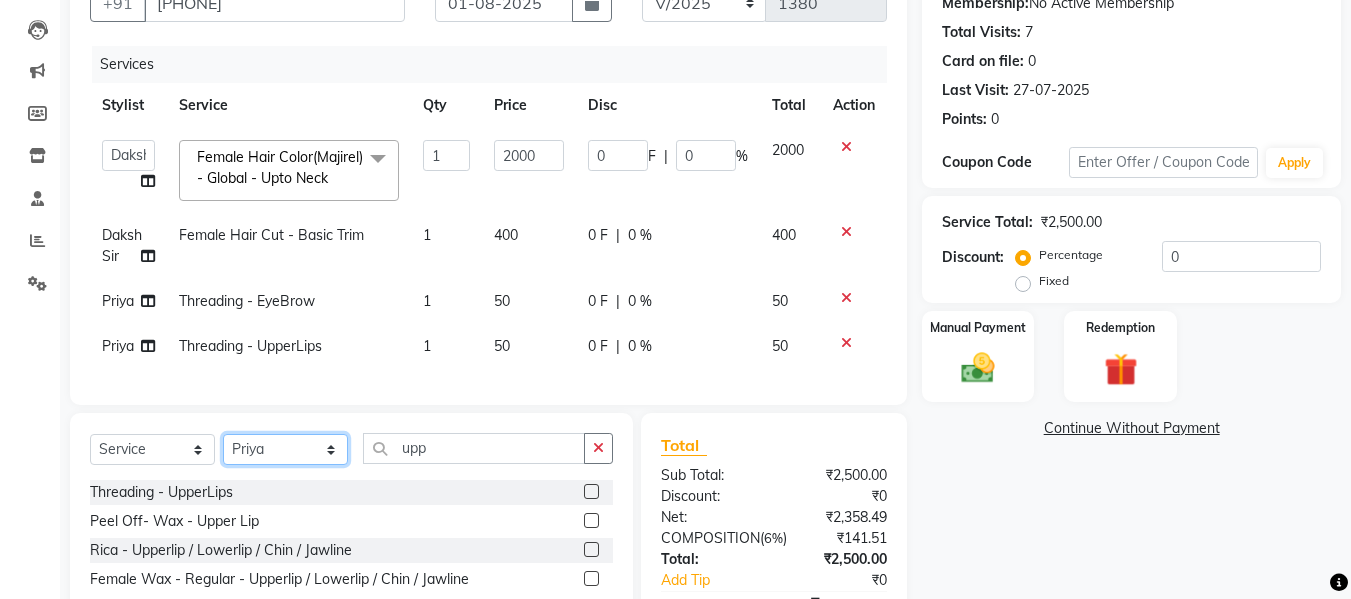 click on "Select Stylist Daksh Sir Firoz bhai Front Desk Guddu Kajal Priya Salman Bhai" 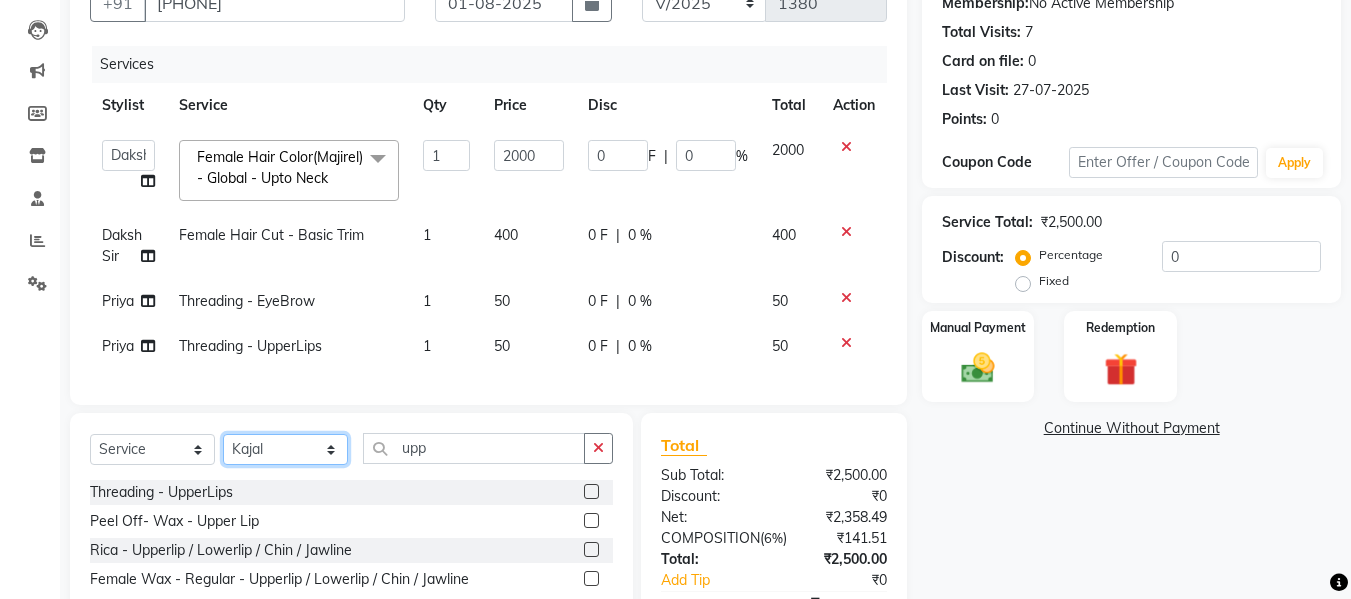 click on "Select Stylist Daksh Sir Firoz bhai Front Desk Guddu Kajal Priya Salman Bhai" 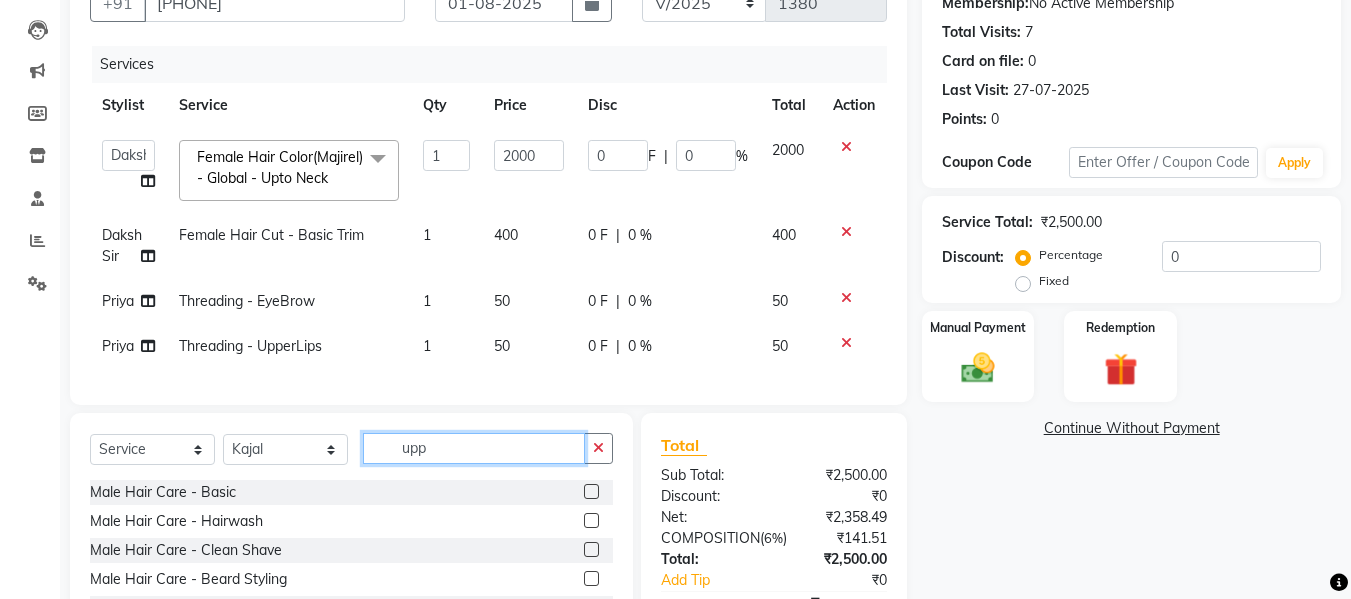 click on "upp" 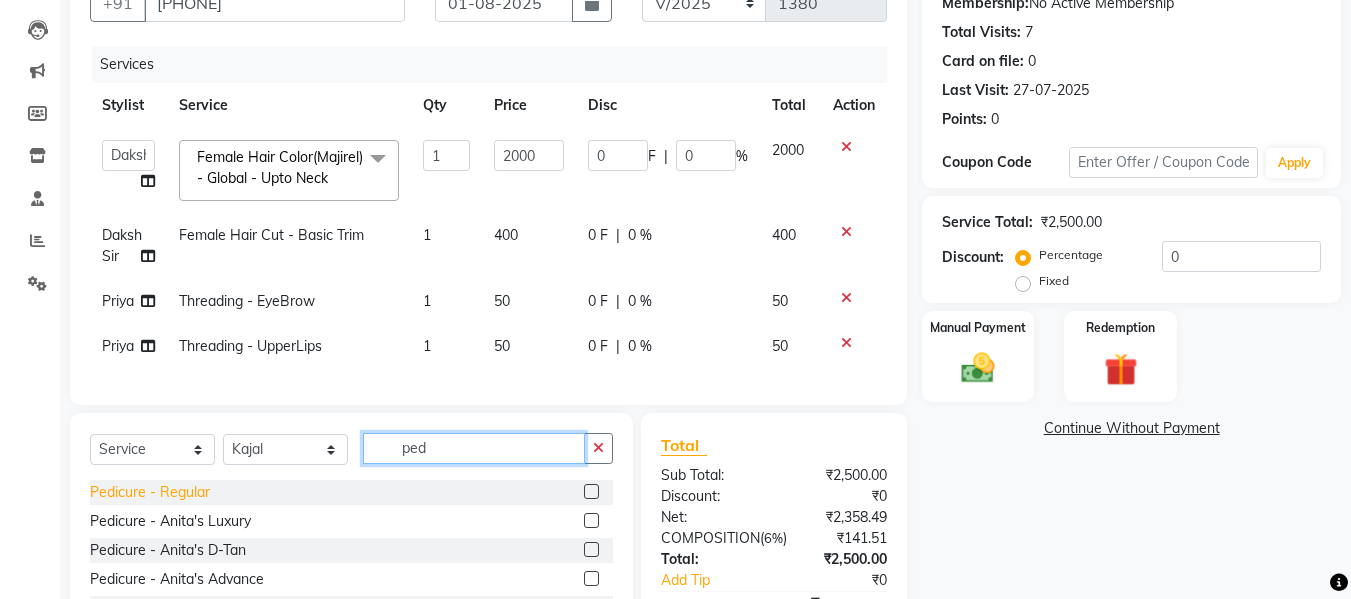 type on "ped" 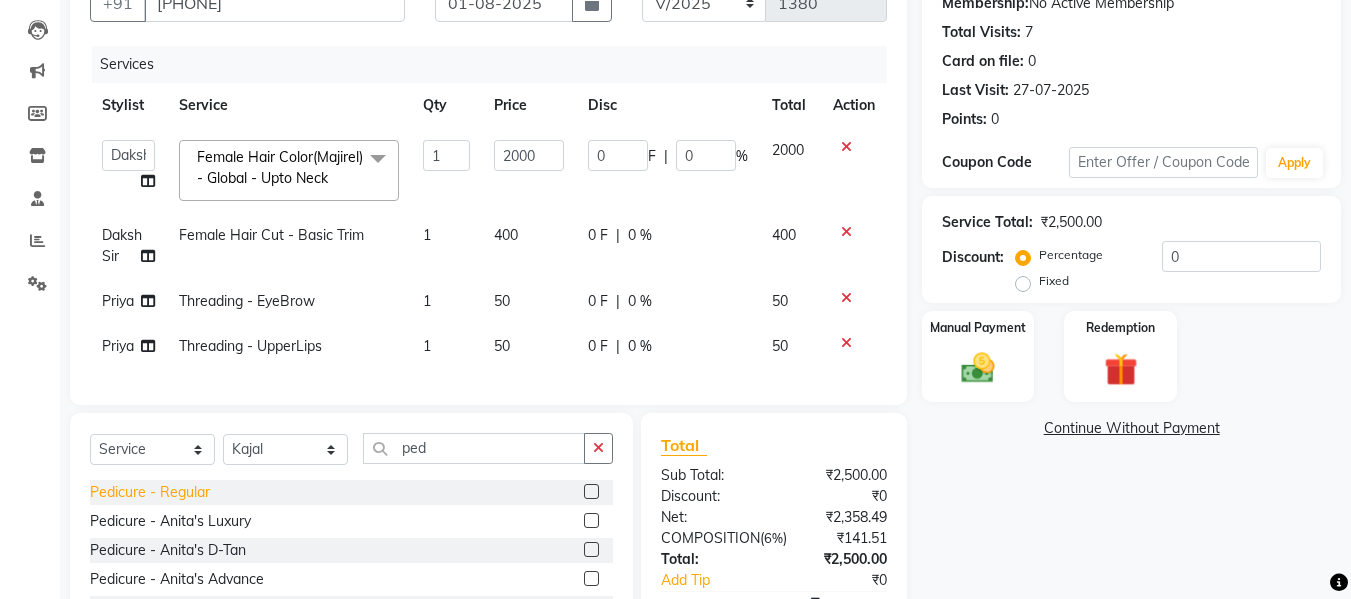 click on "Pedicure - Regular" 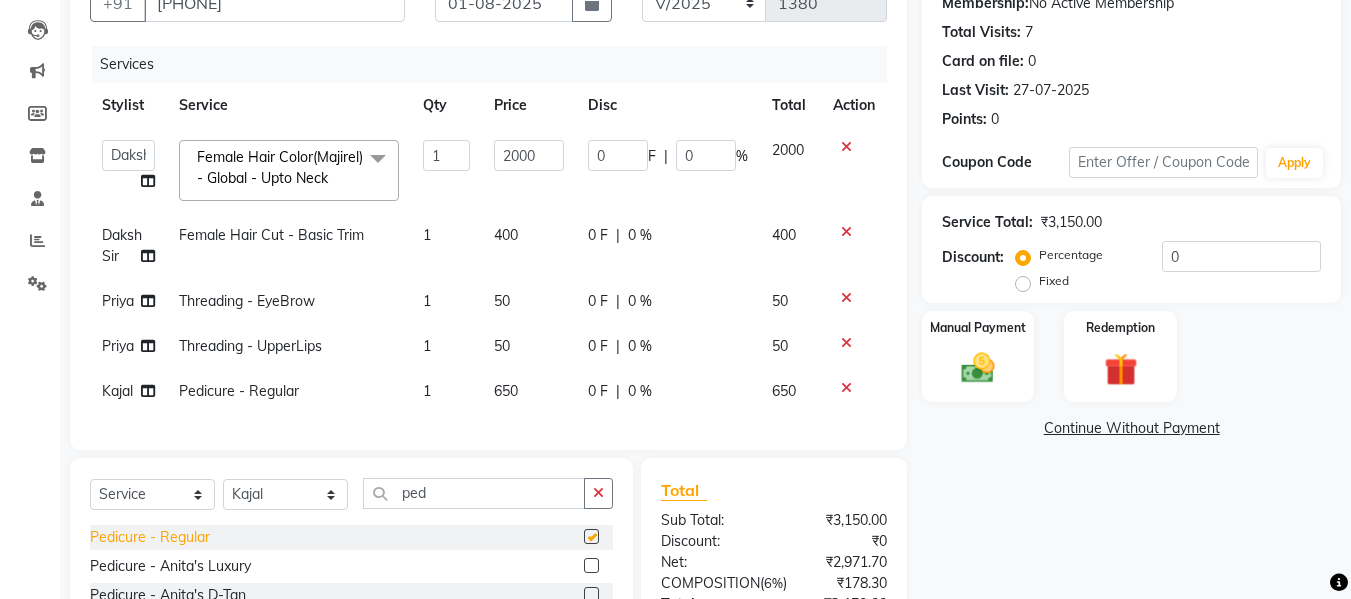 checkbox on "false" 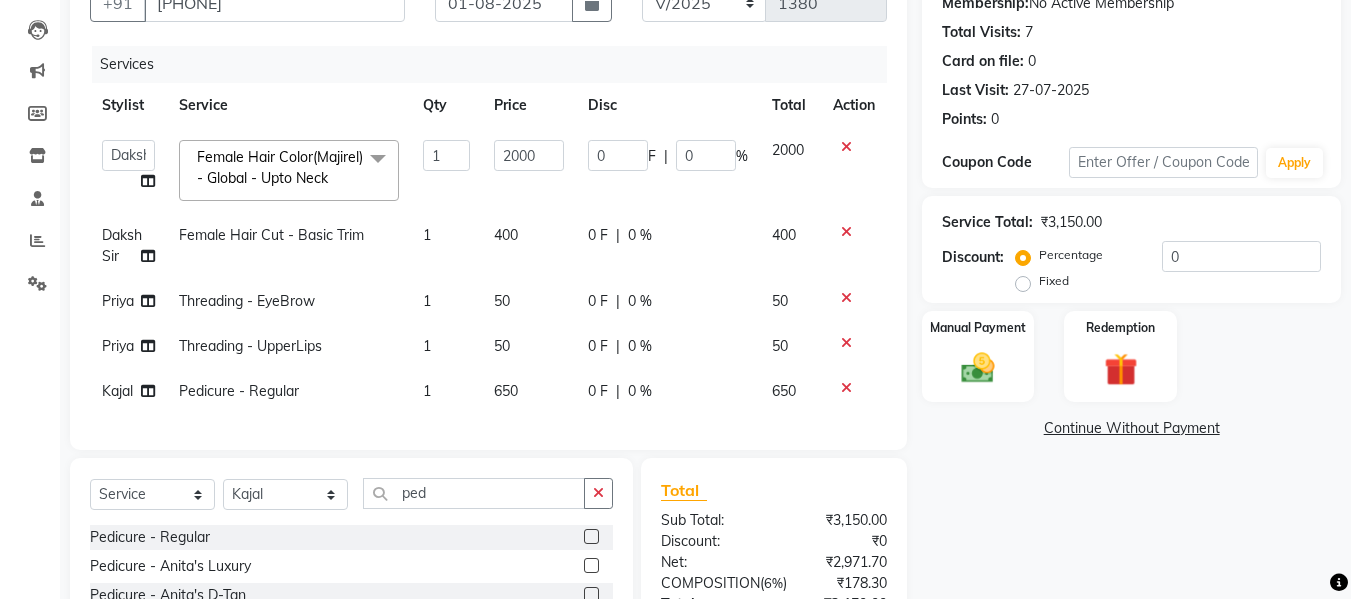 click on "0 F | 0 %" 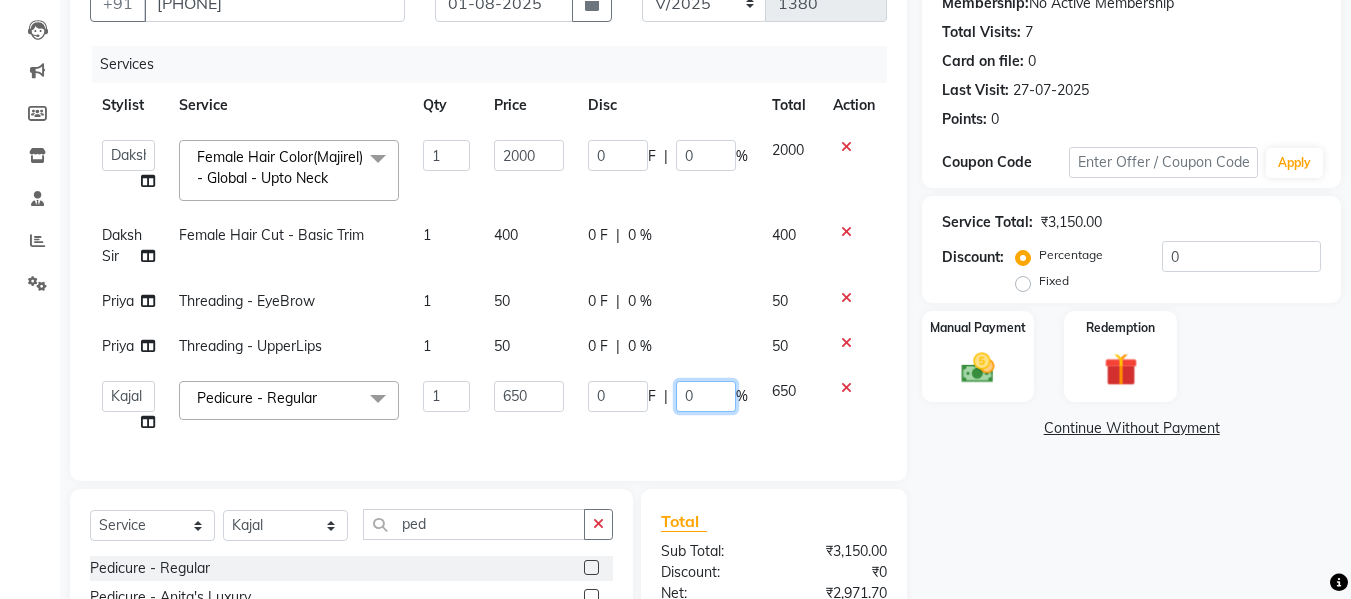 click on "0" 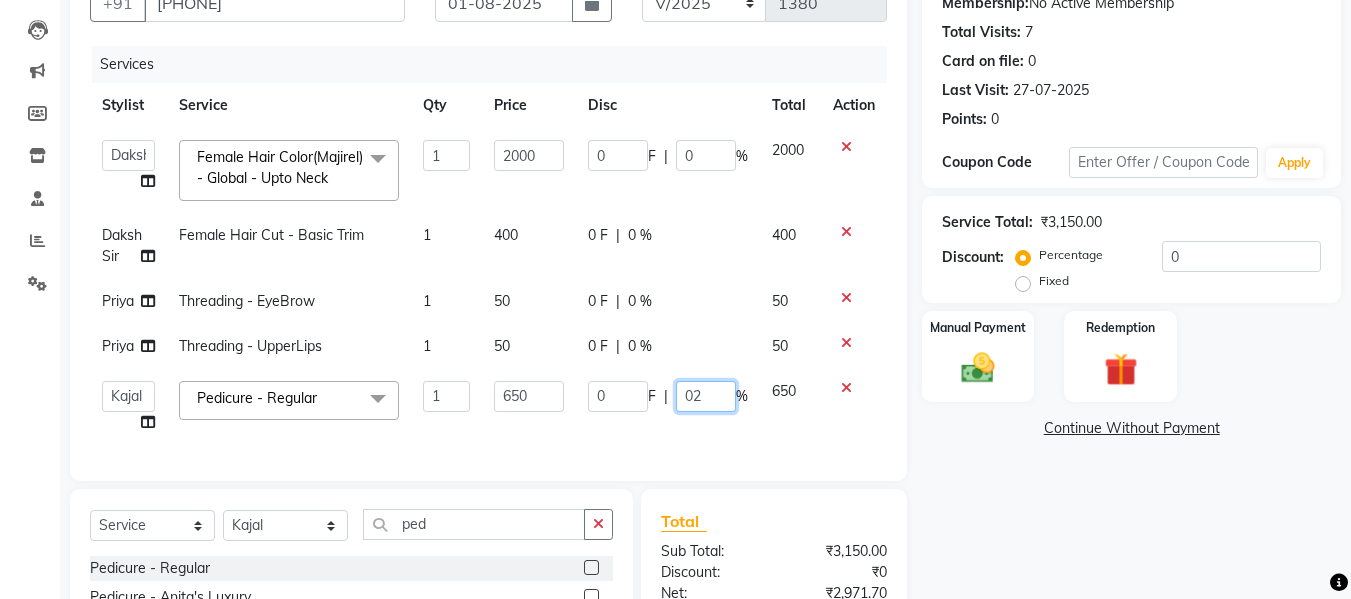 type on "020" 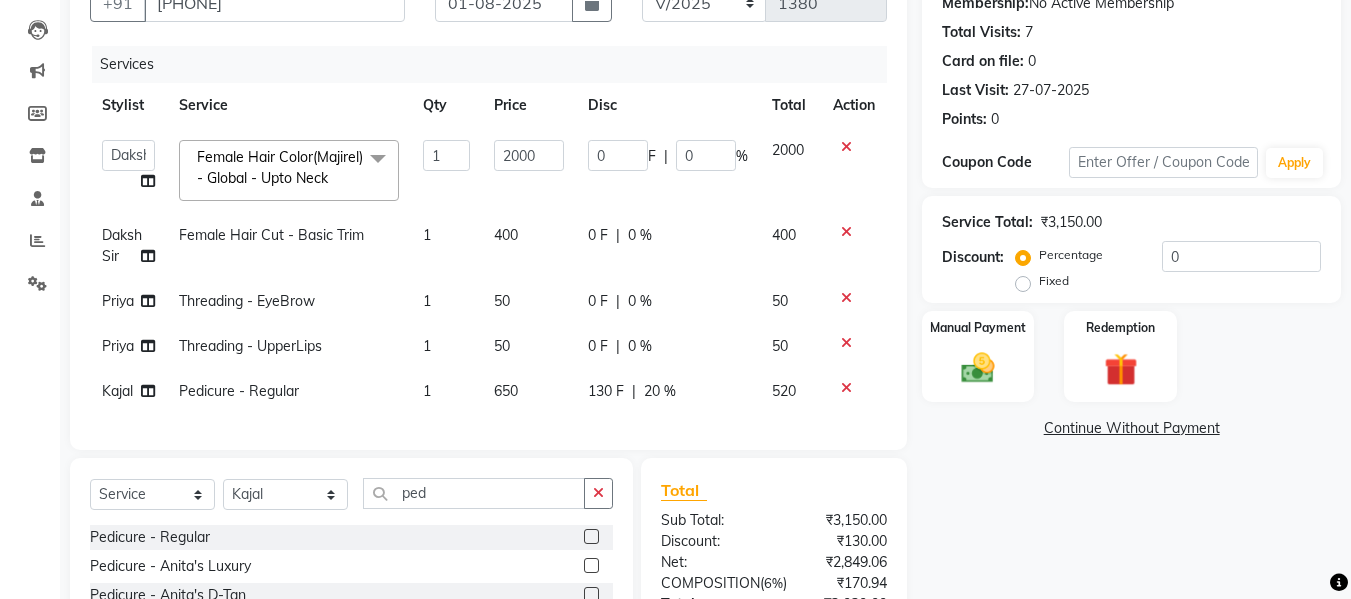 click on "Services Stylist Service Qty Price Disc Total Action  [FIRST] [LAST]   [FIRST] [LAST]   [FIRST]   [FIRST]   [FIRST]   [FIRST]   [FIRST]  Female Hair Color(Majirel) - Global - Upto Neck  x Male Hair Care - Basic Male Hair Care - Hairwash Male Hair Care - Clean Shave Male Hair Care - Beard Styling Male Hair Care - Kids Male Hair Care - Oil Head Massage Male Hair Color(Loreal Majirel) - Beard Color Male Hair Color(Loreal Majirel) - Highlights Male Hair Color(Loreal Majirel) - Global Male Hair Color(Loreal Inoa) - Beard Color Male Hair Color(Loreal Inoa) - Global Male Hair Care Treatment - Botox Male Hair Care Treatment - Smoothening Male Hair Care Treatment - Loreal Hair Spa Male Hair Care Treatment - Dandruff Repair Female Hair Cut  - Haircut Female Hair Cut  - Basic Trim Female Hair Cut  - Fringe Cut Female Hair Cut  - Hairwash Female Hair Cut  - Advance Hair Wash Female Hair Cut  - Straight Blow Dry Female Hair Cut  - Out Curls Blow Dry Female Hair Cut  - Ironing Tong Female Hair Cut  - Child Haircut Botox - Crown 1" 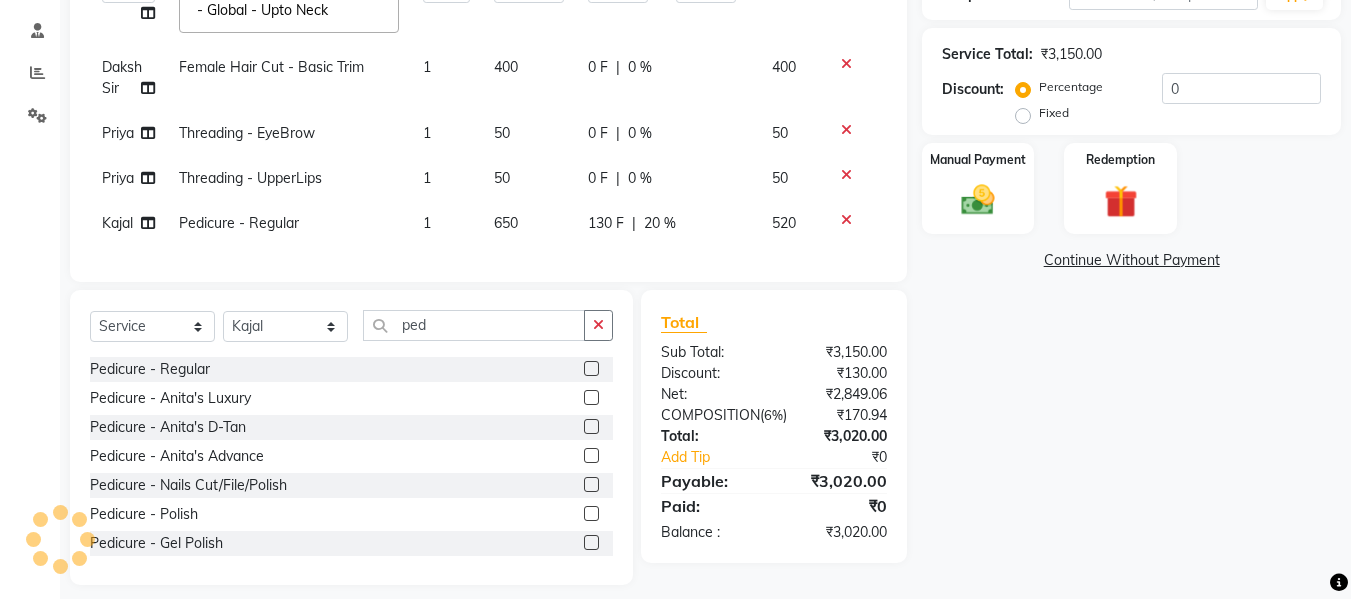 scroll, scrollTop: 422, scrollLeft: 0, axis: vertical 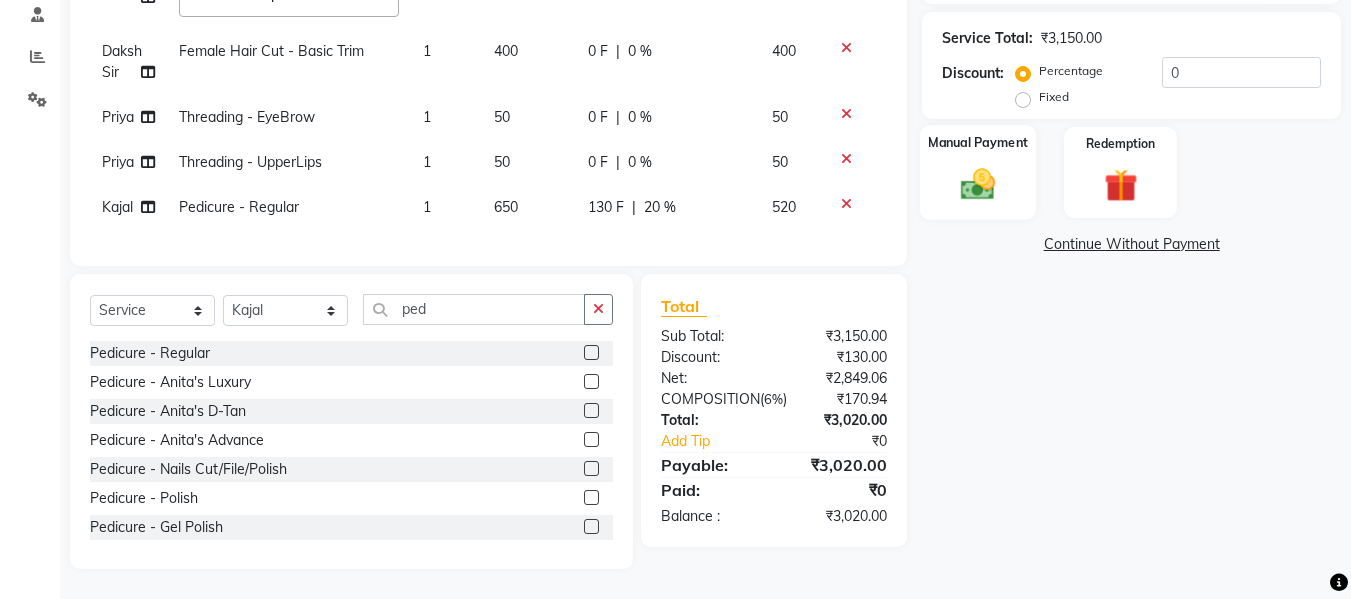 click on "Manual Payment" 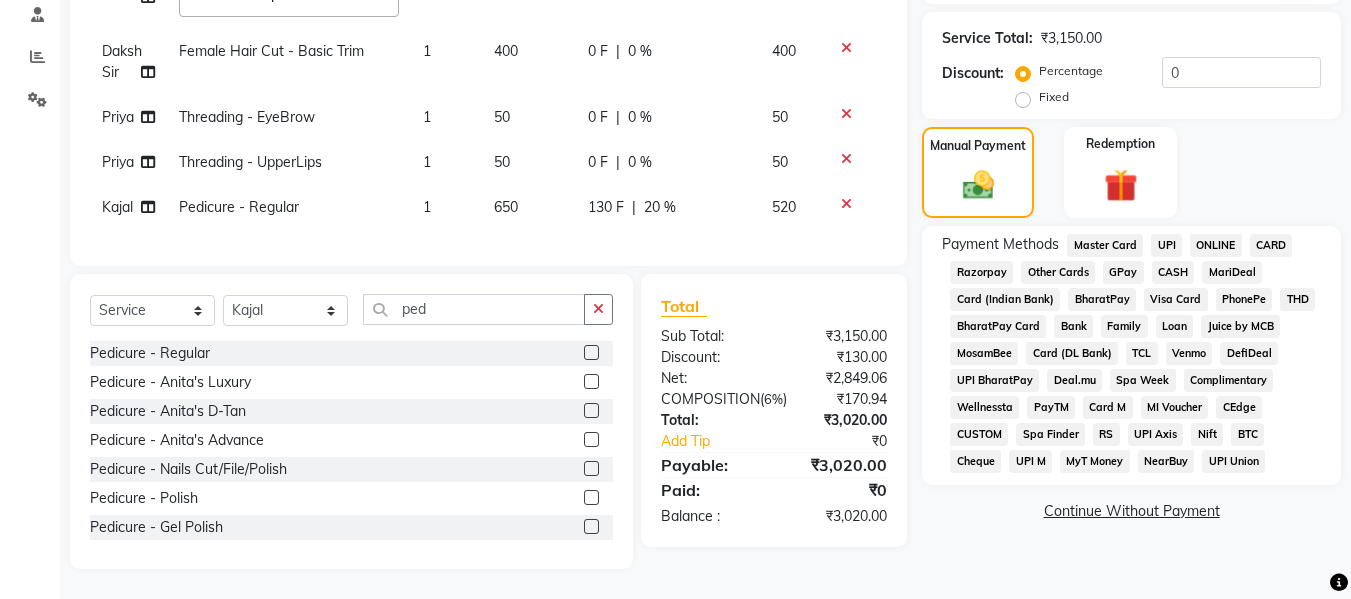 click on "CASH" 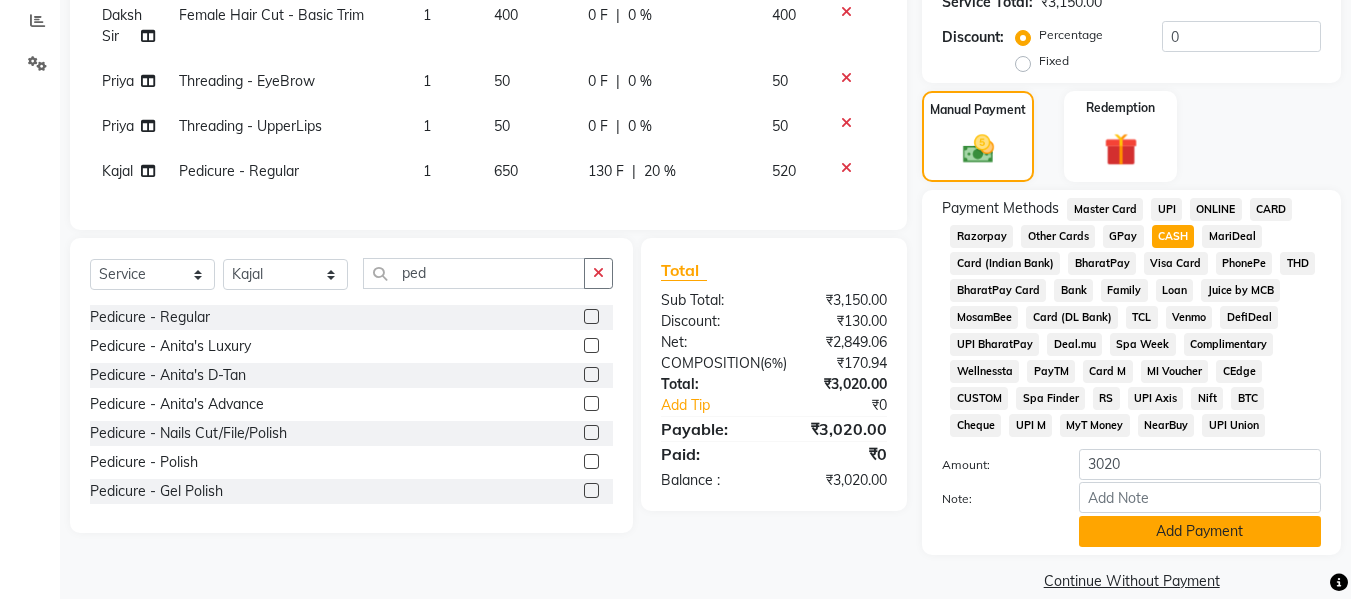 click on "Add Payment" 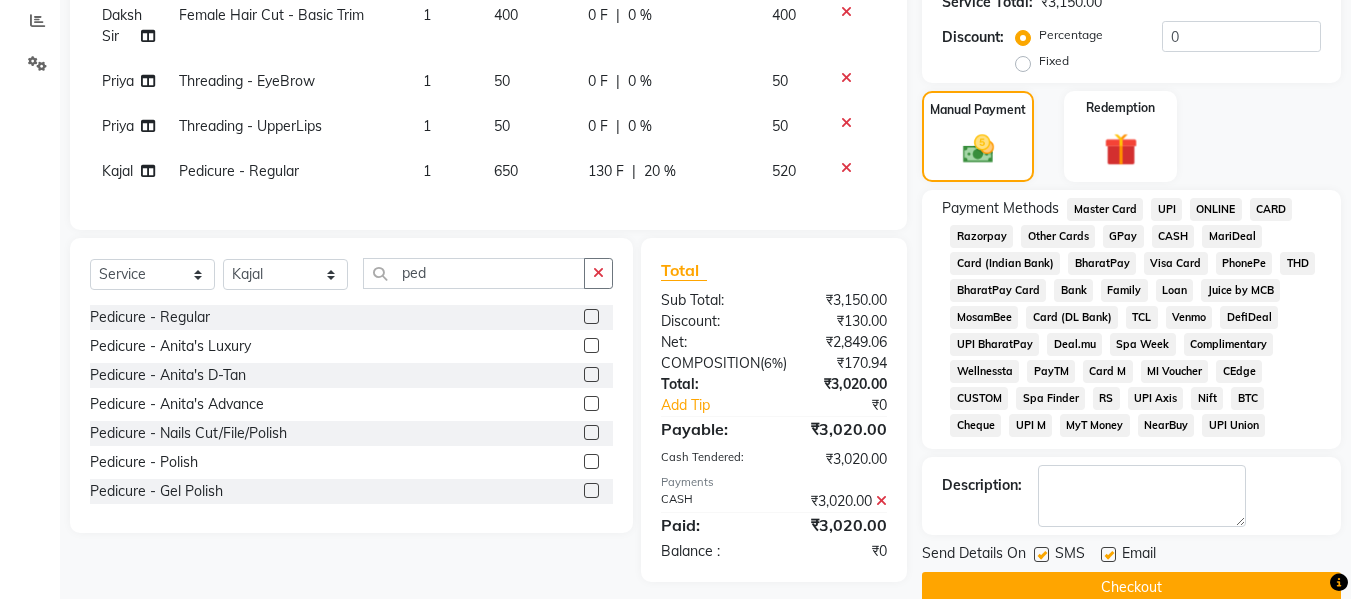 click on "Checkout" 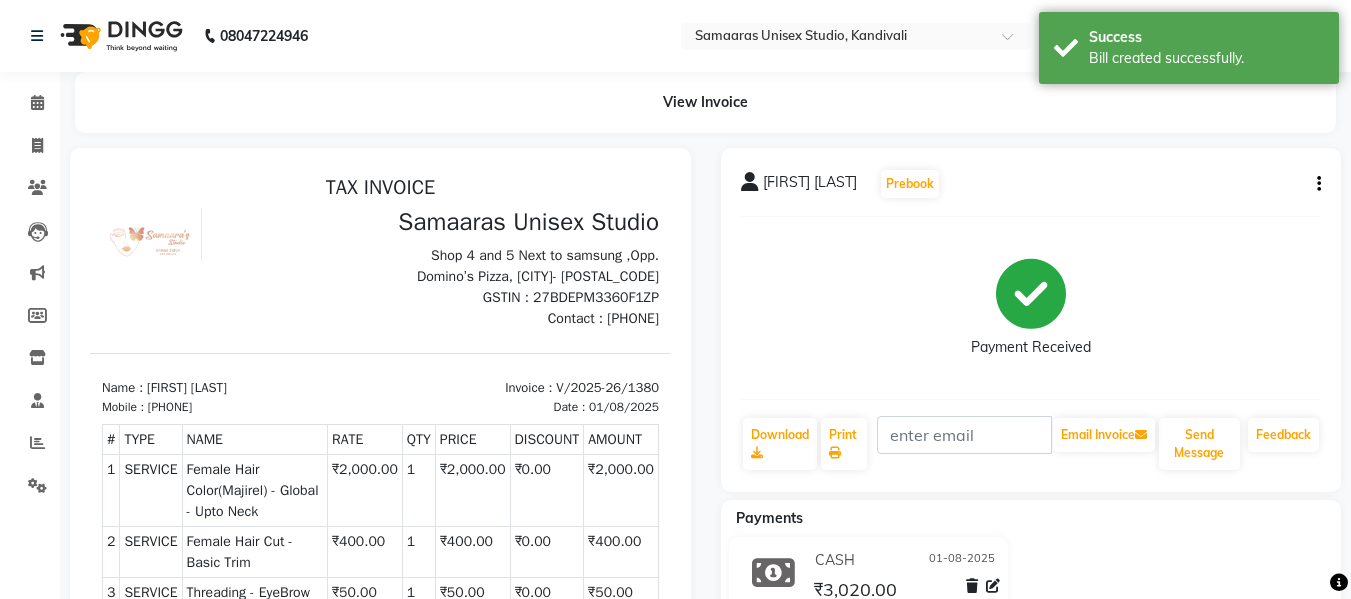 scroll, scrollTop: 0, scrollLeft: 0, axis: both 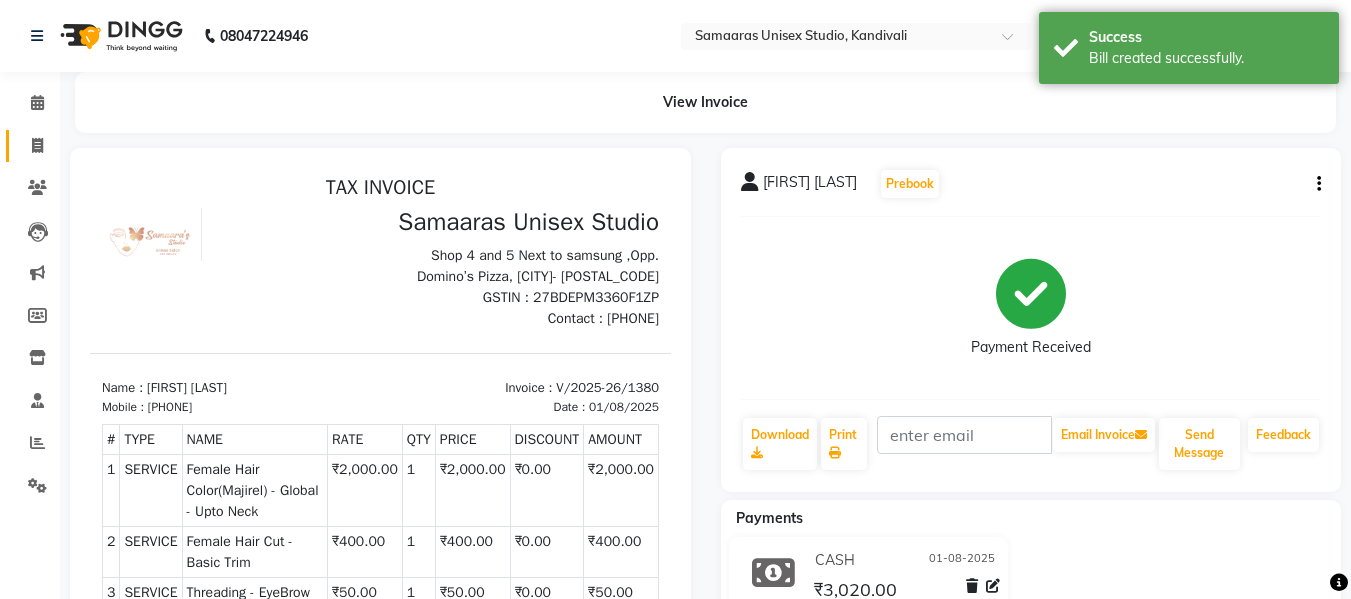 click on "Invoice" 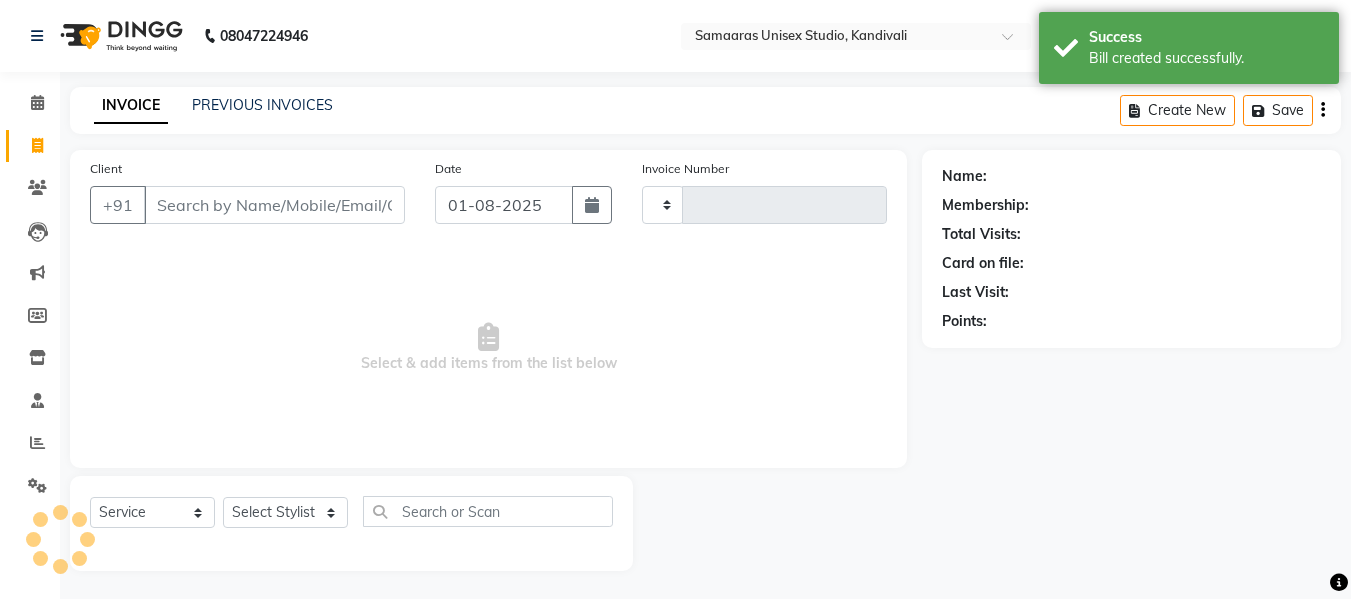 type on "1381" 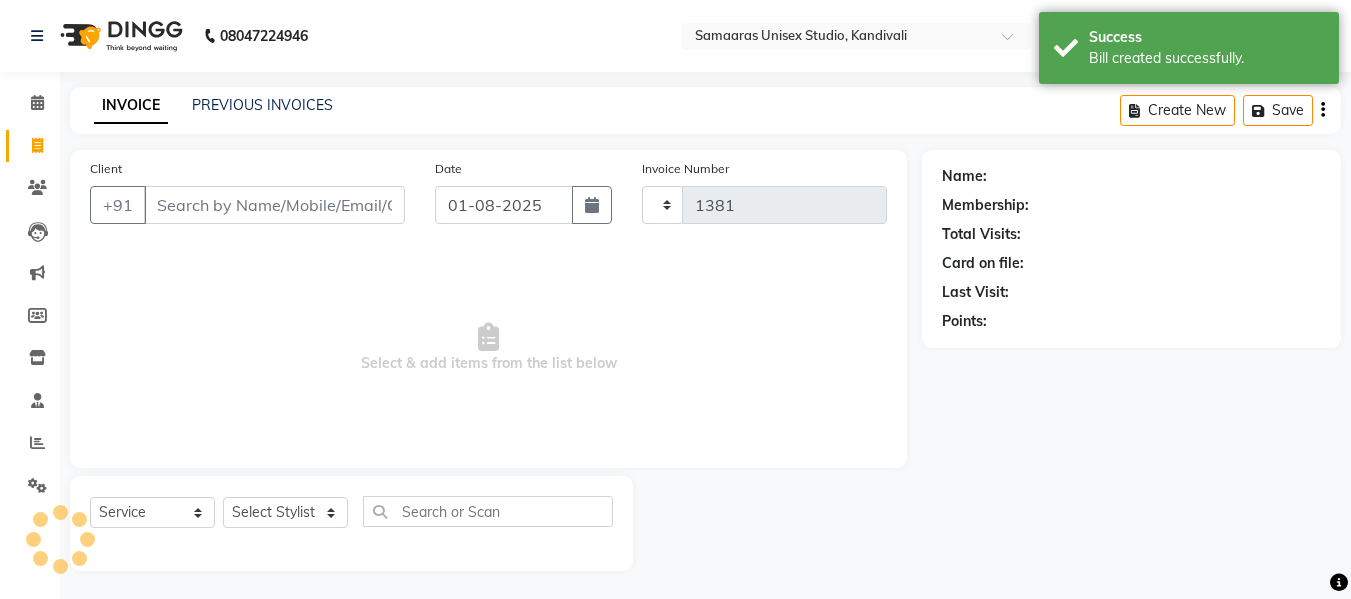 scroll, scrollTop: 2, scrollLeft: 0, axis: vertical 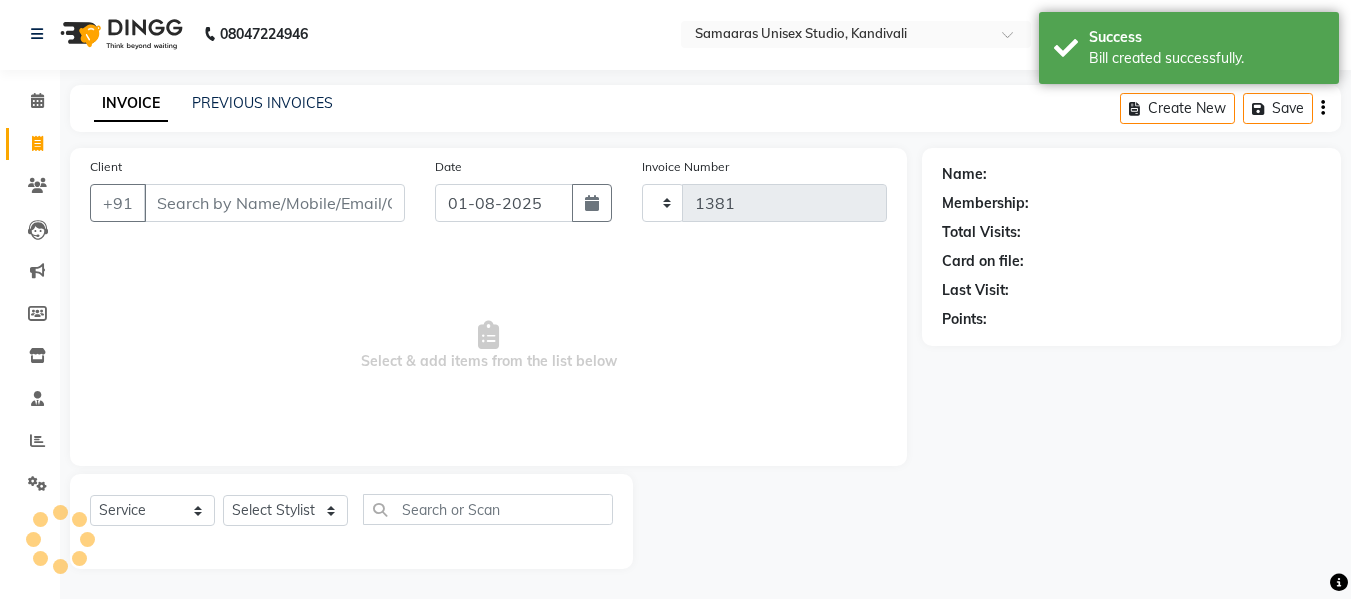 select on "[NUMBER]" 